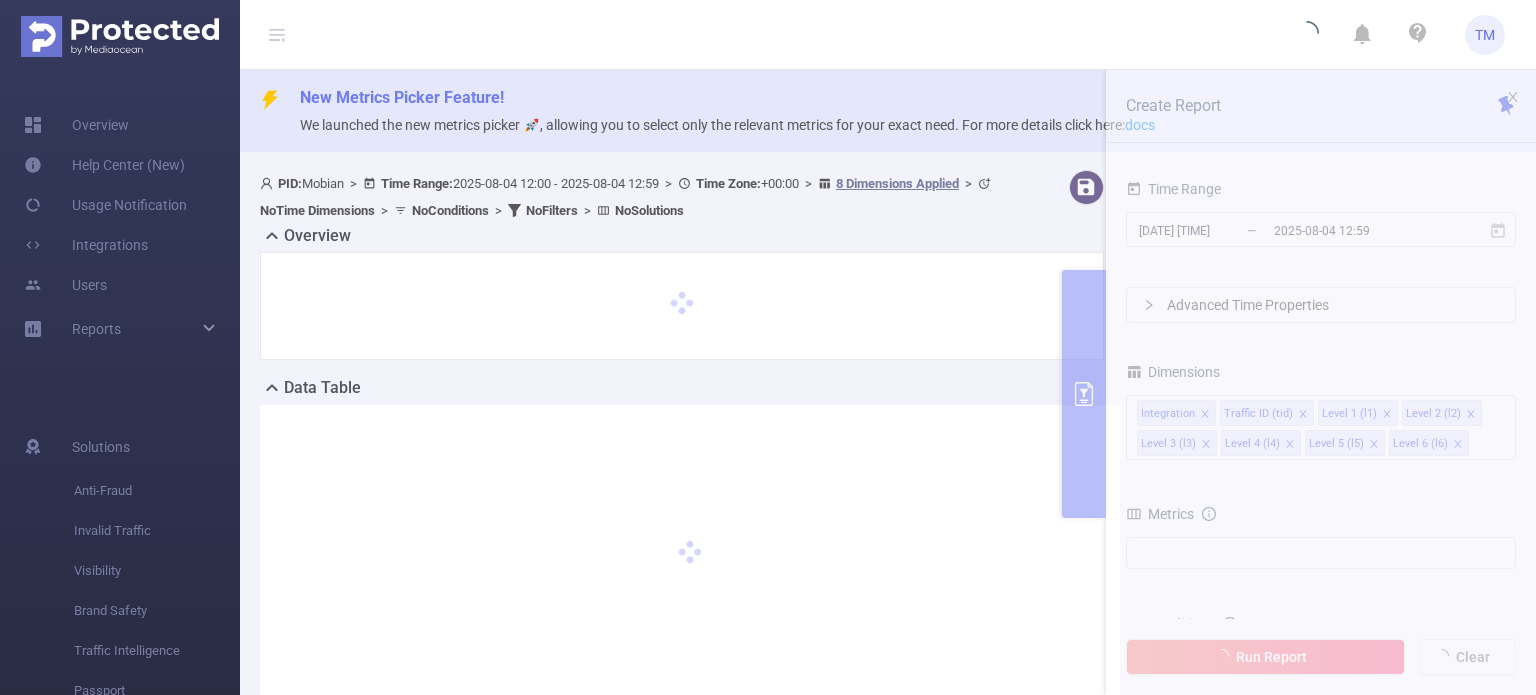 scroll, scrollTop: 0, scrollLeft: 0, axis: both 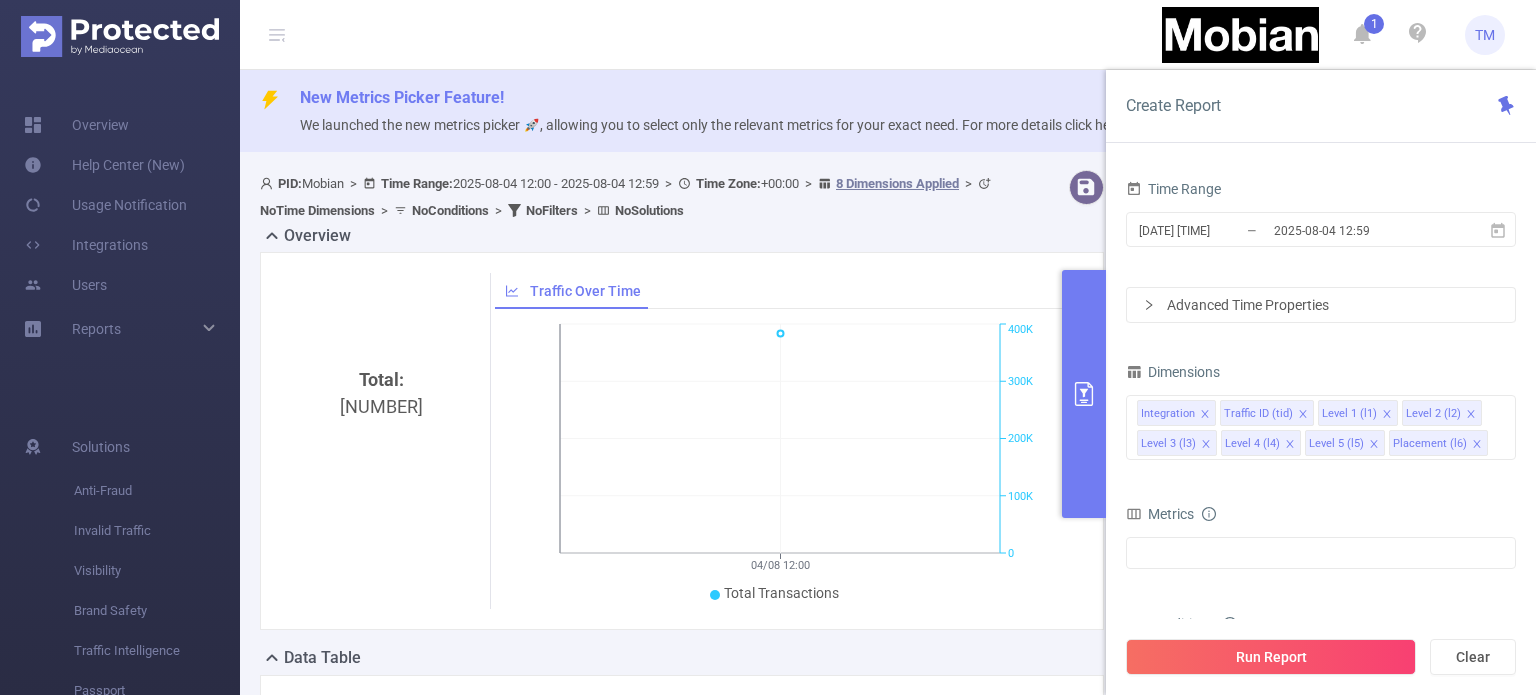 click on "[DATE] [TIME]" at bounding box center [1218, 230] 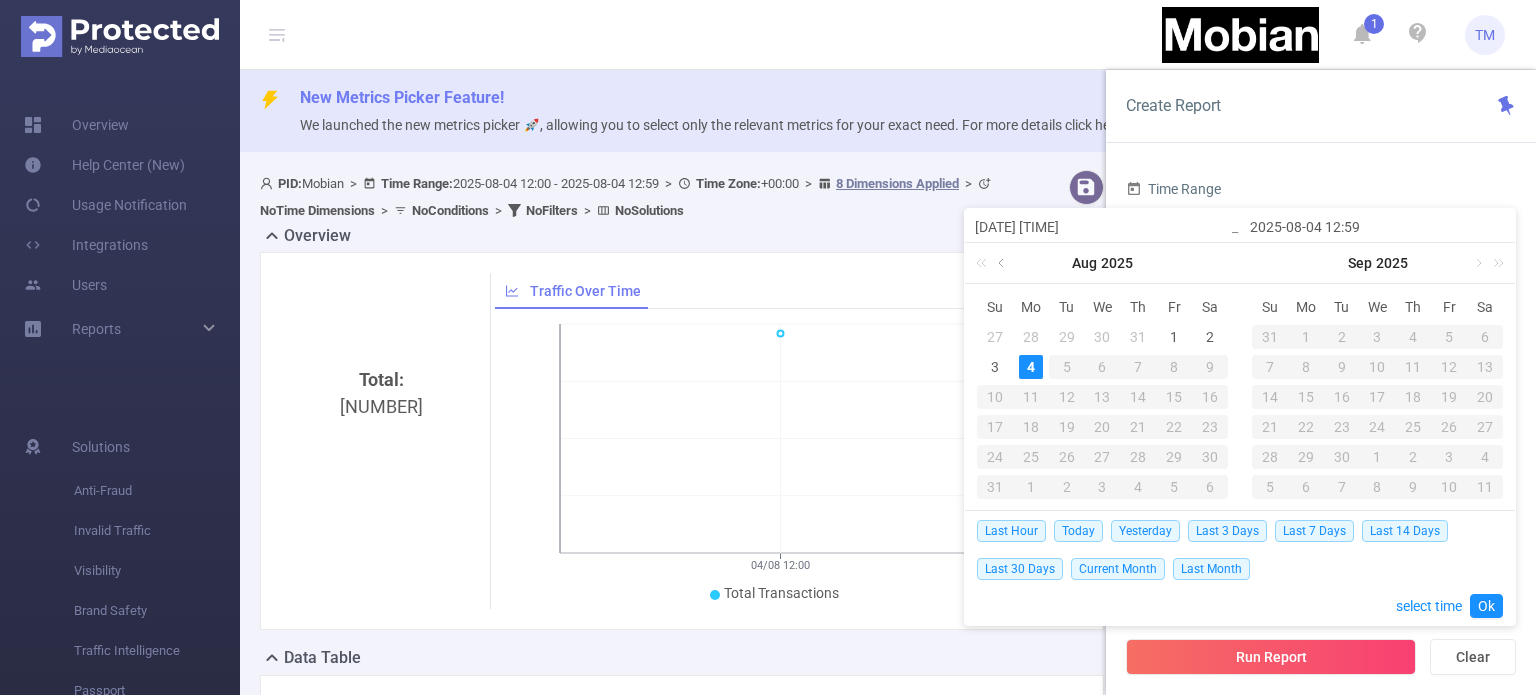 click at bounding box center (1003, 263) 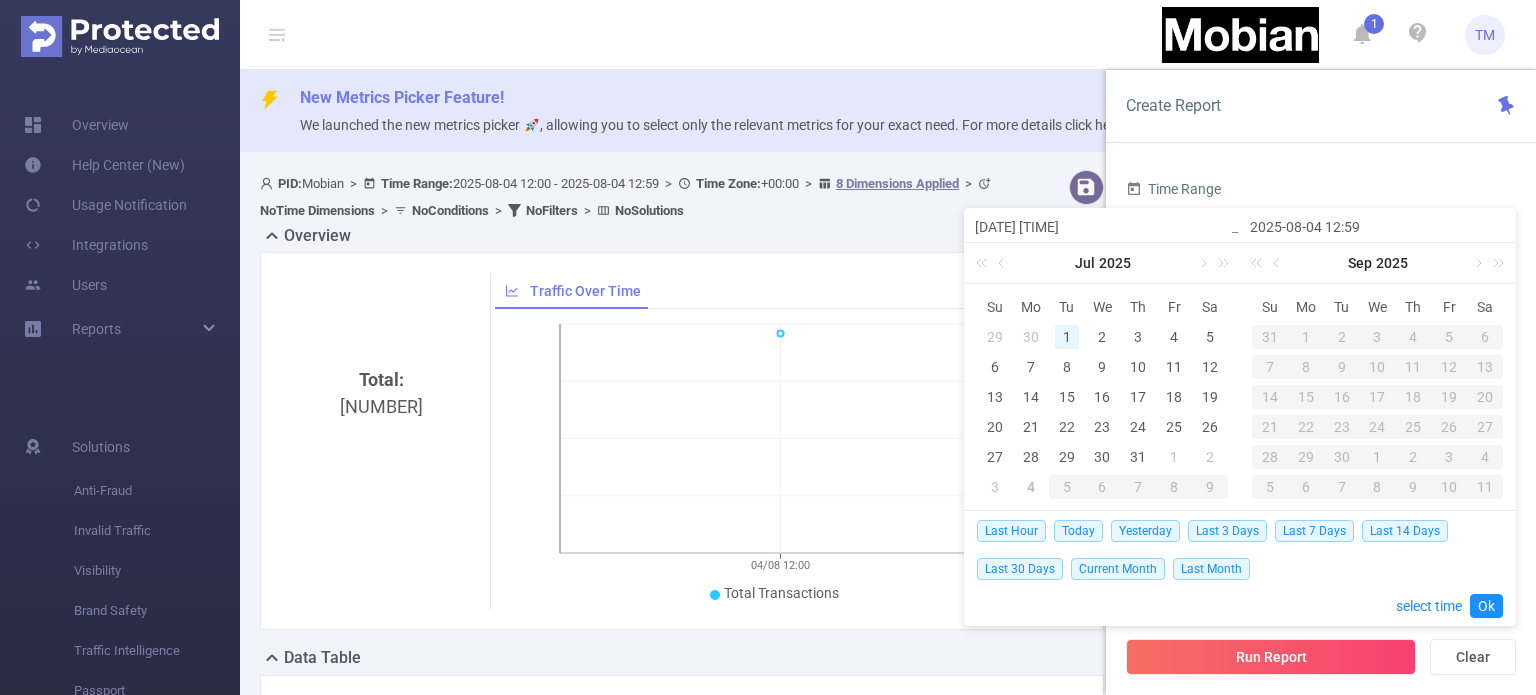 click on "1" at bounding box center [1067, 337] 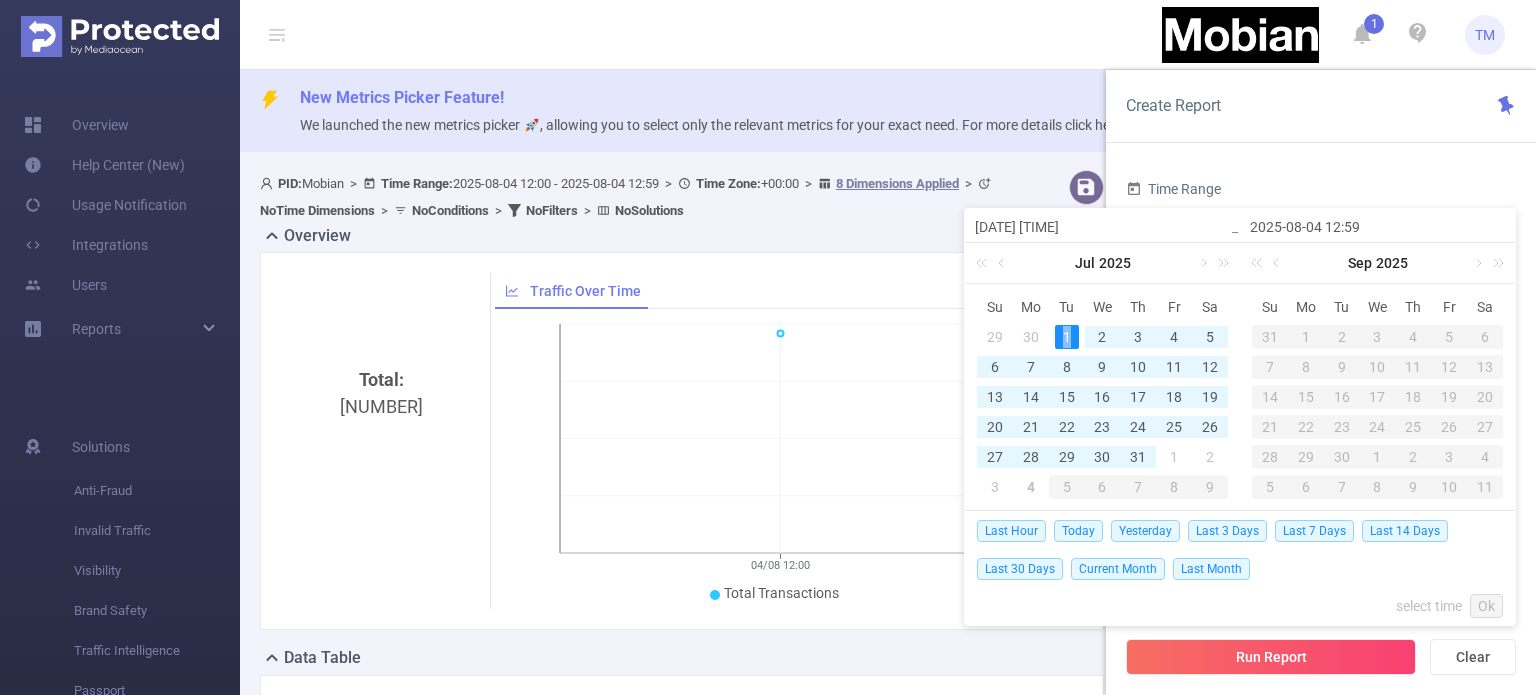 click on "1" at bounding box center [1067, 337] 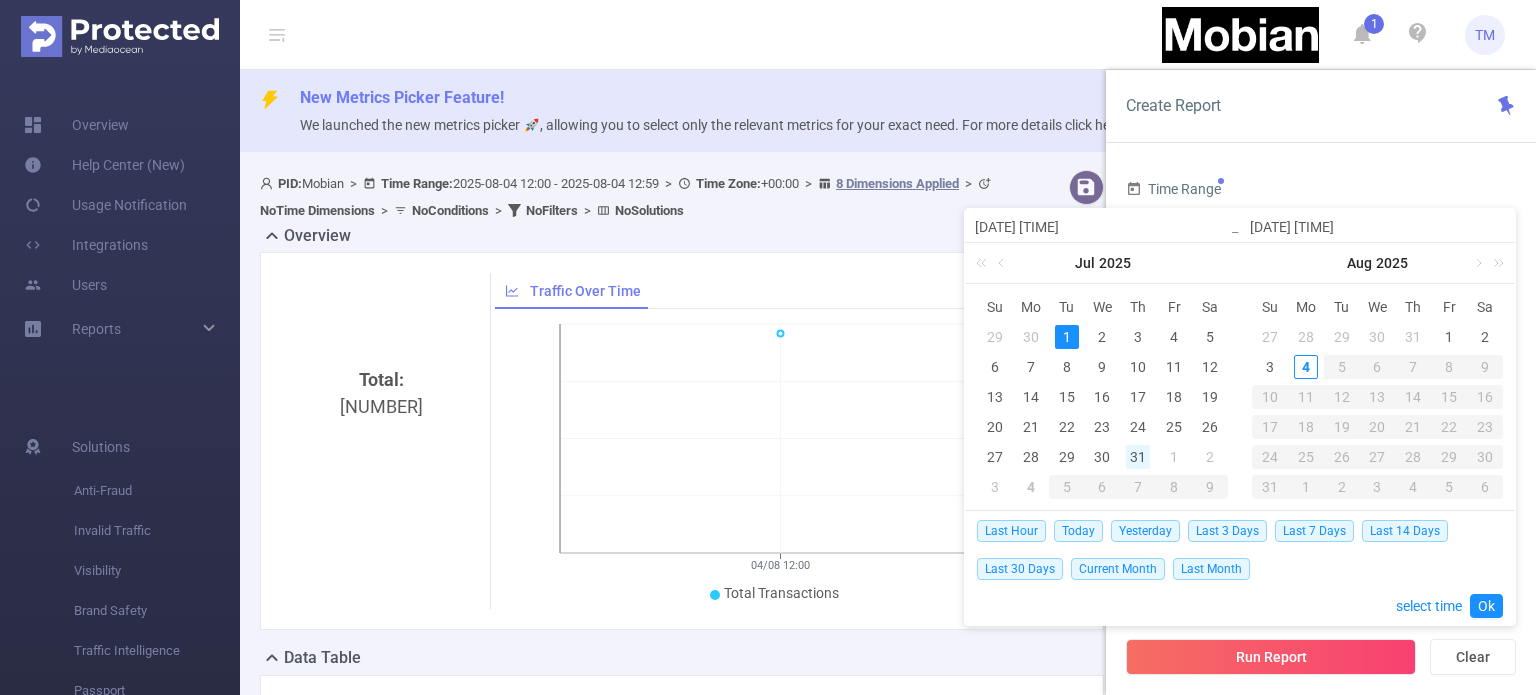 click on "31" at bounding box center [1138, 457] 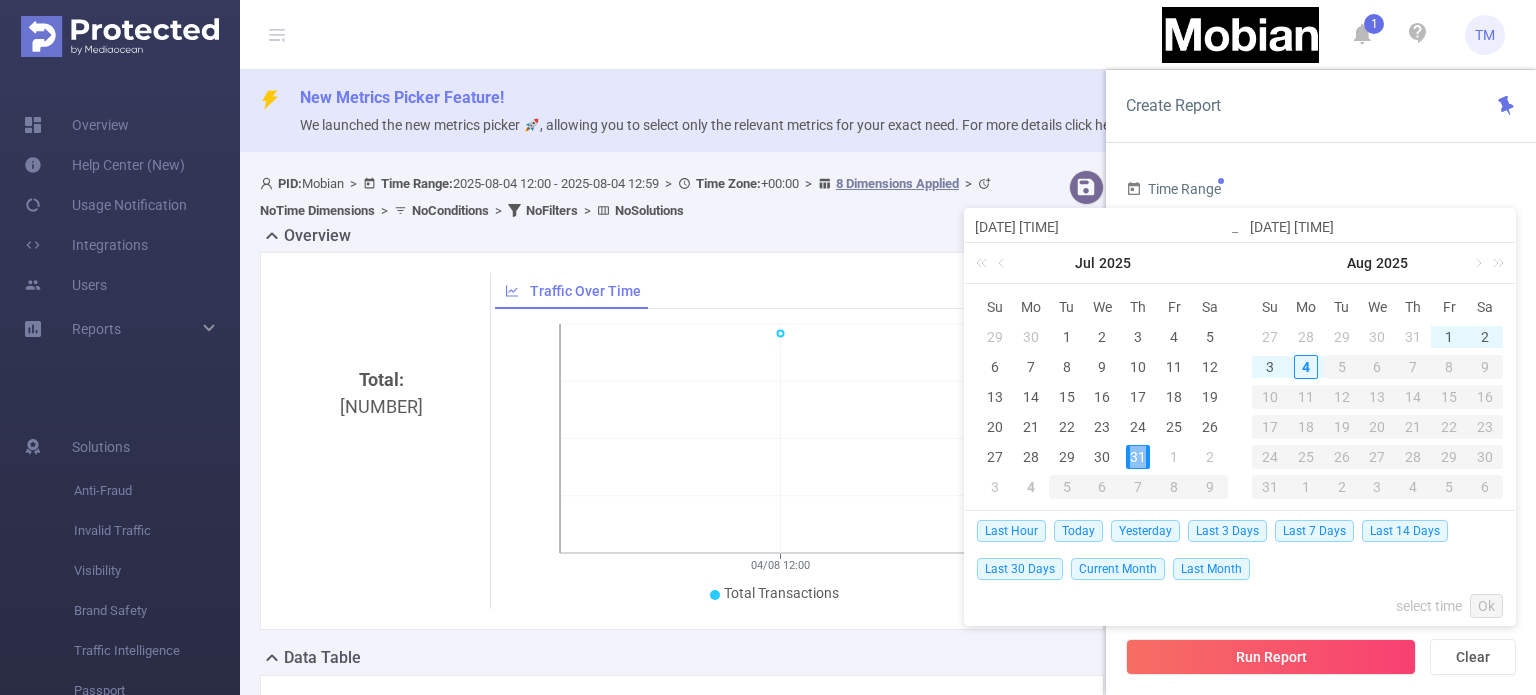click on "31" at bounding box center (1138, 457) 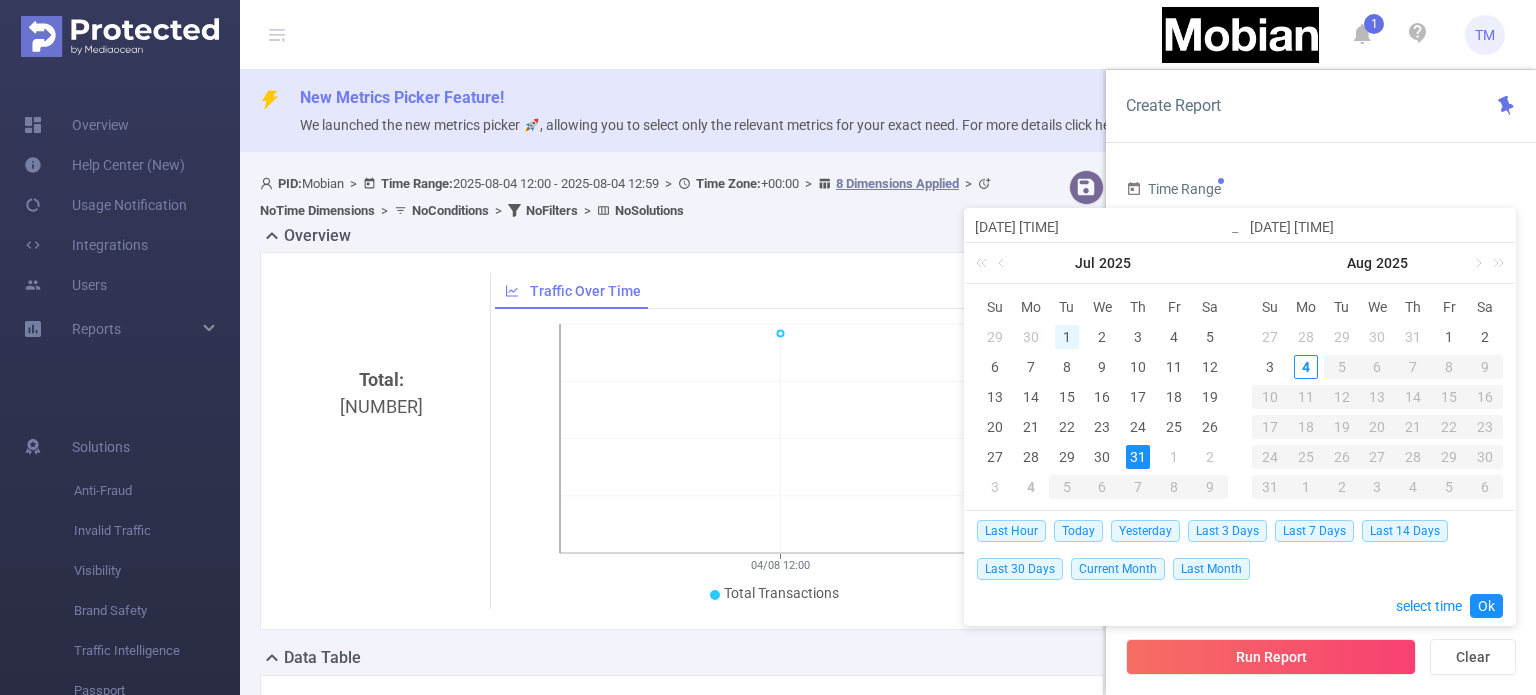 click on "1" at bounding box center [1067, 337] 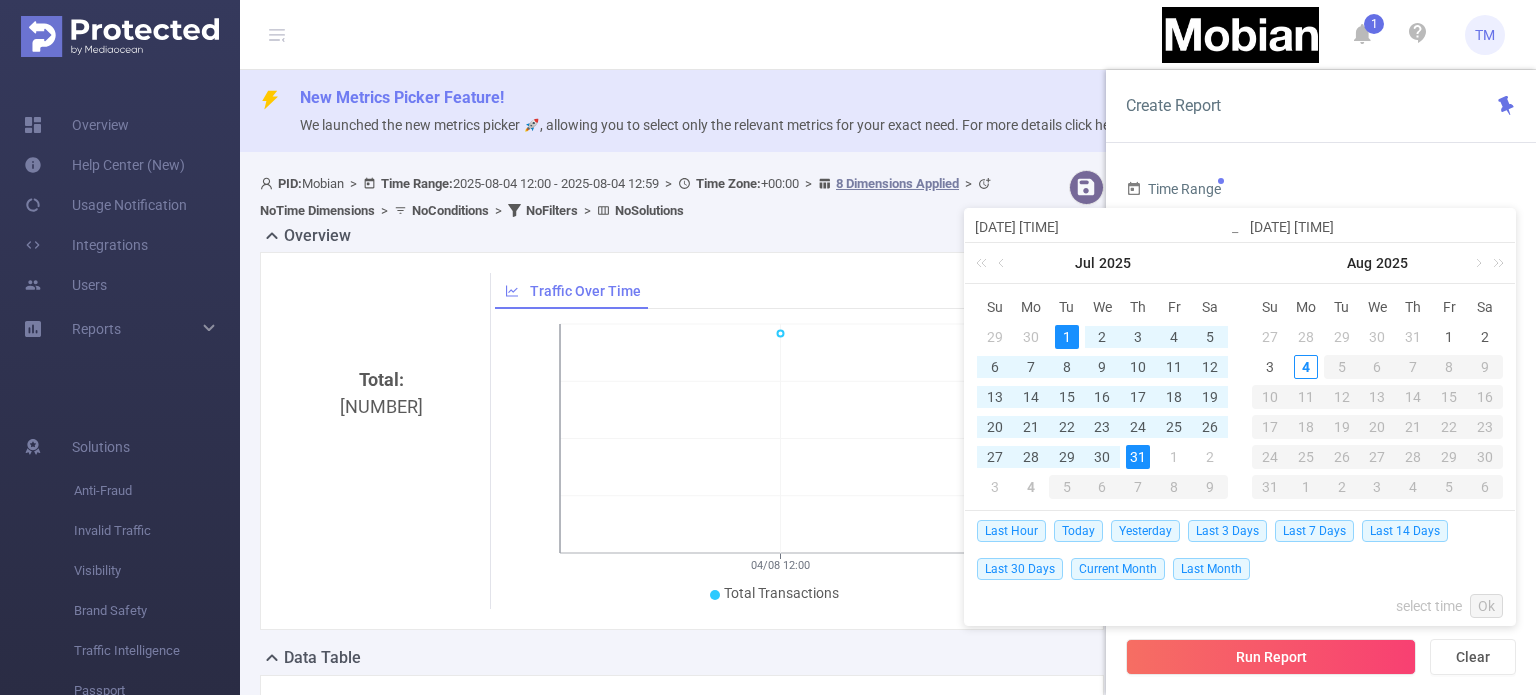 click on "31" at bounding box center (1138, 457) 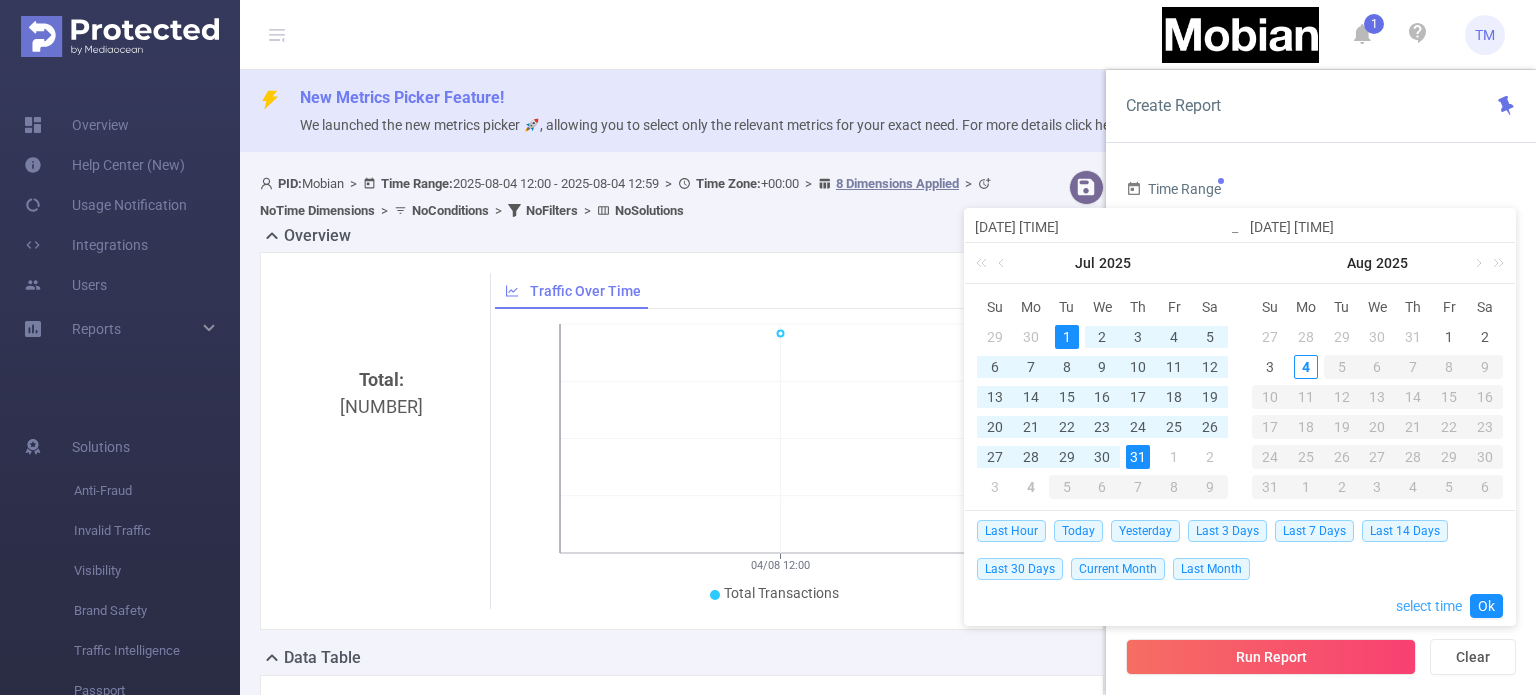 click on "select time" at bounding box center [1429, 606] 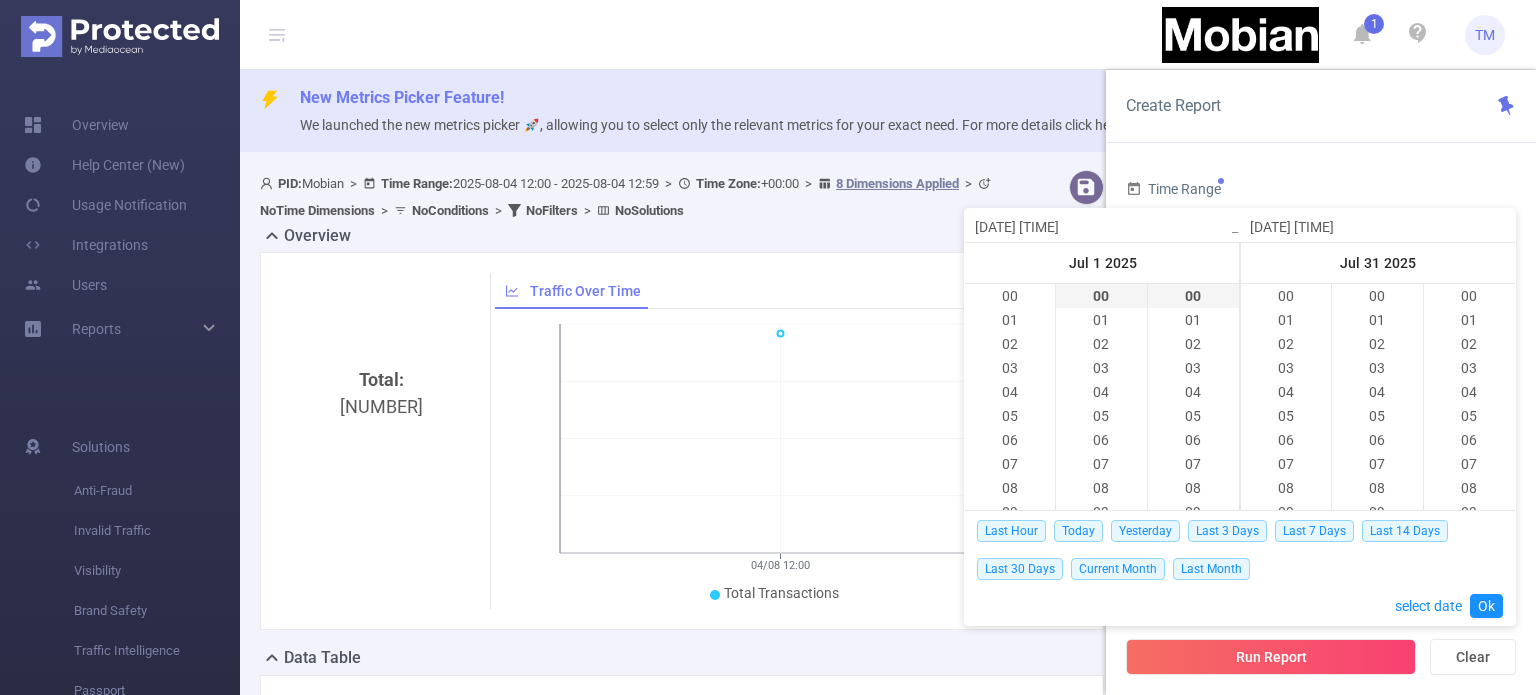 scroll, scrollTop: 288, scrollLeft: 0, axis: vertical 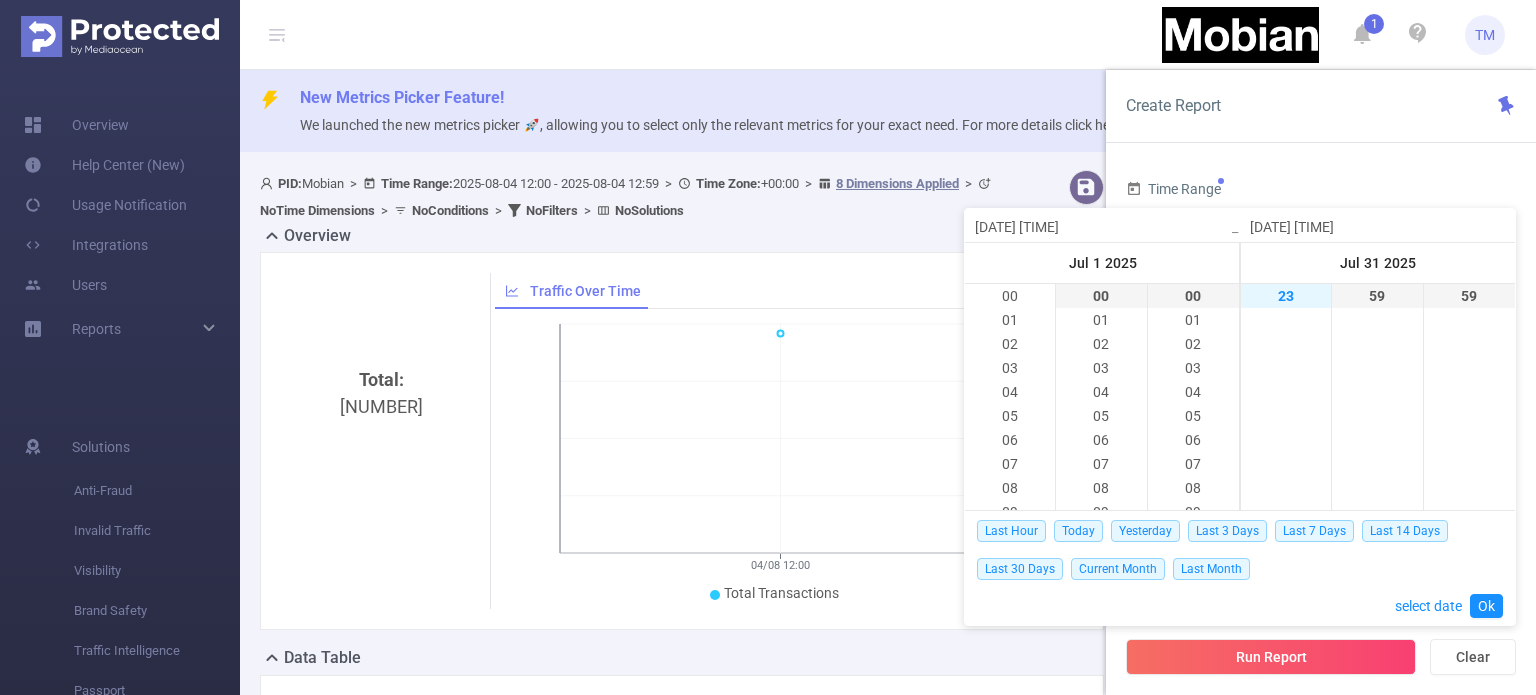 click on "23" at bounding box center (1286, 296) 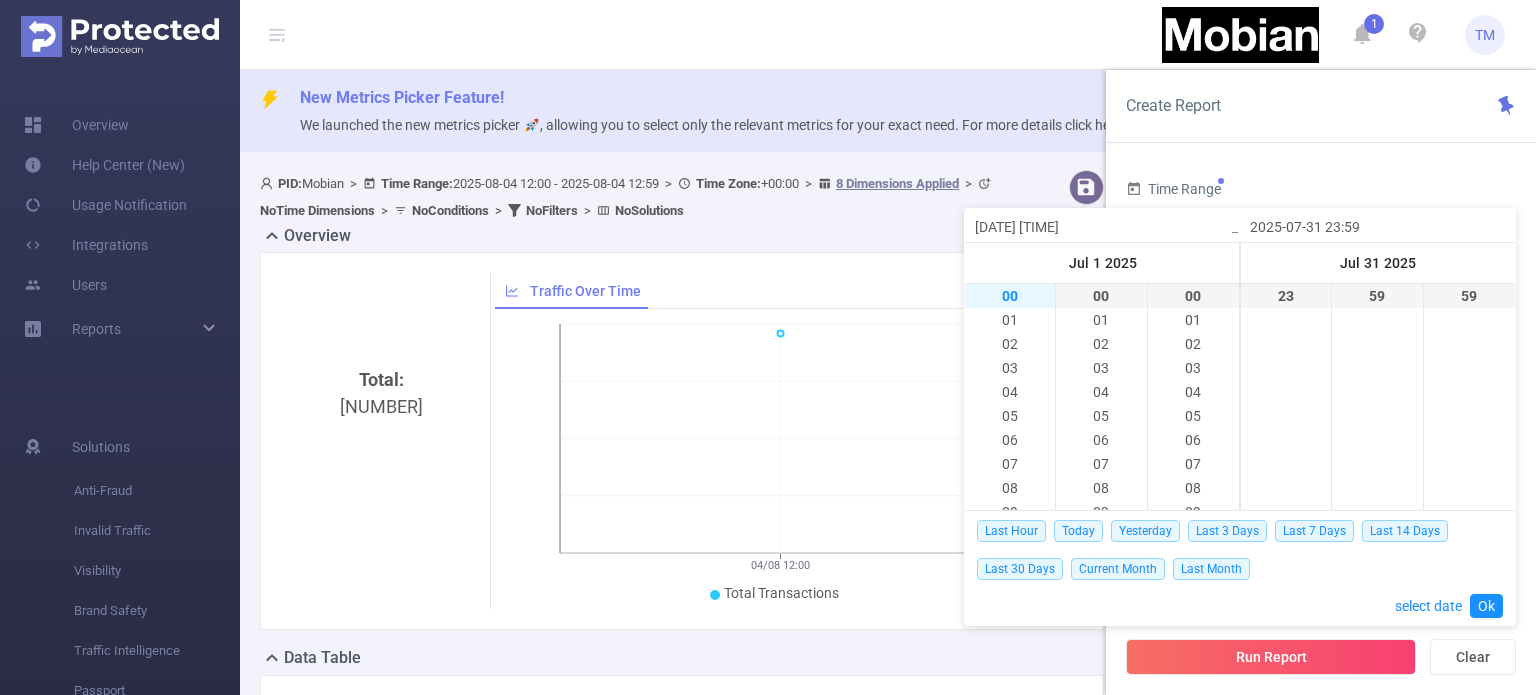 click on "00" at bounding box center (1010, 296) 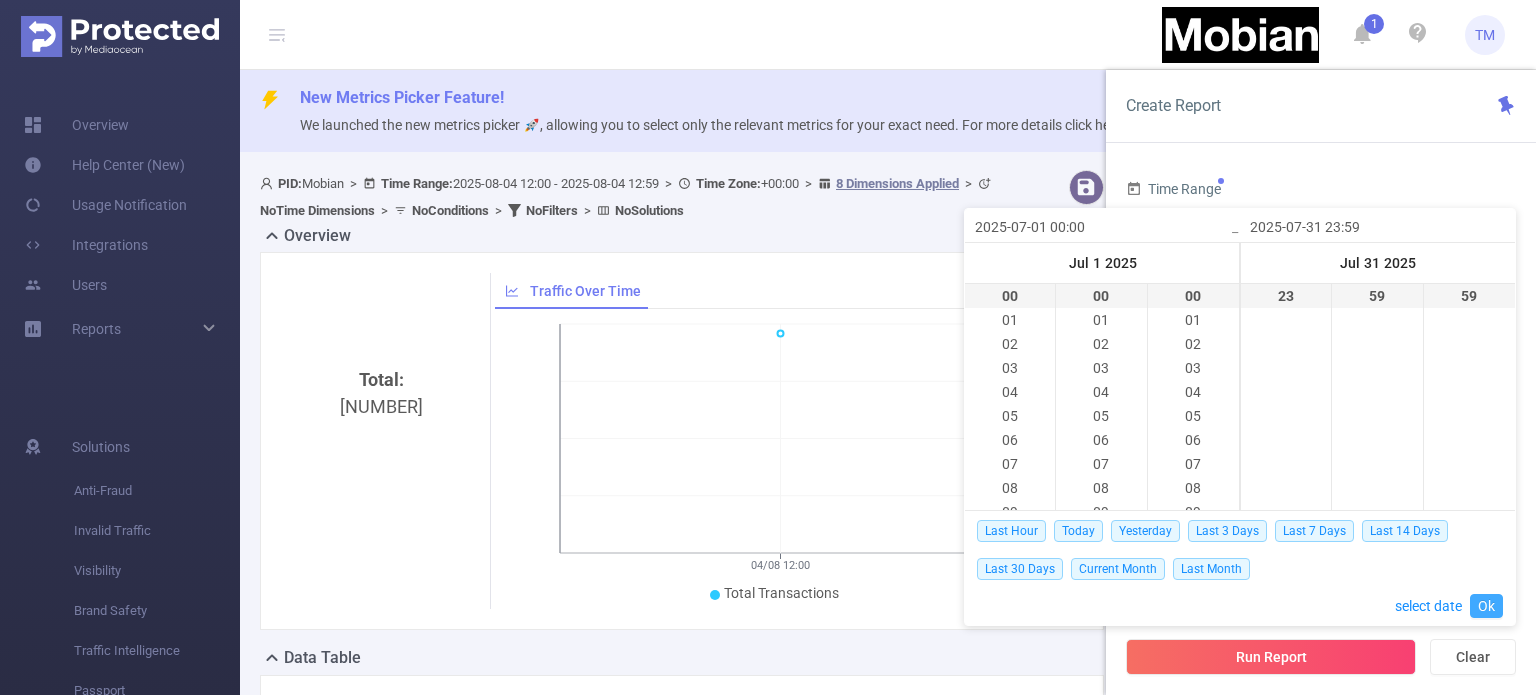 click on "Ok" at bounding box center (1486, 606) 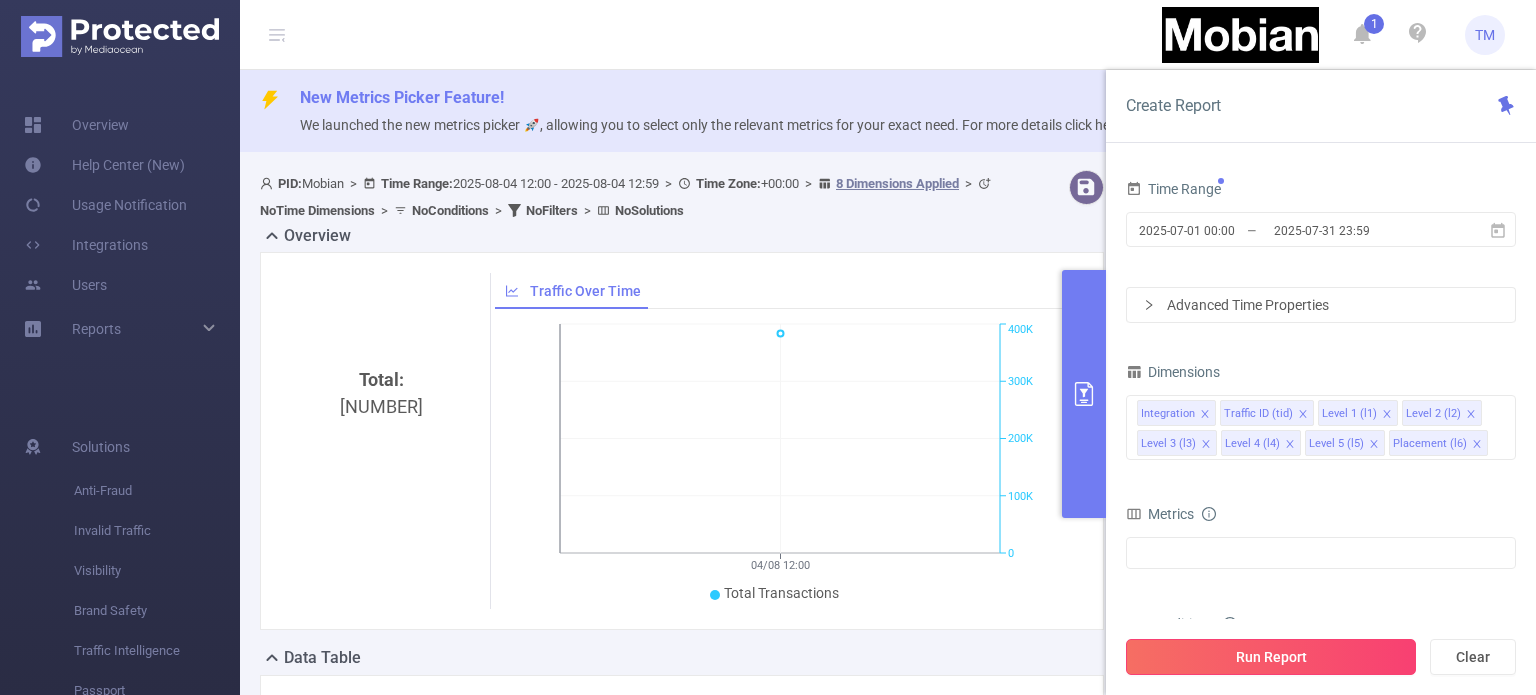 click on "Run Report" at bounding box center (1271, 657) 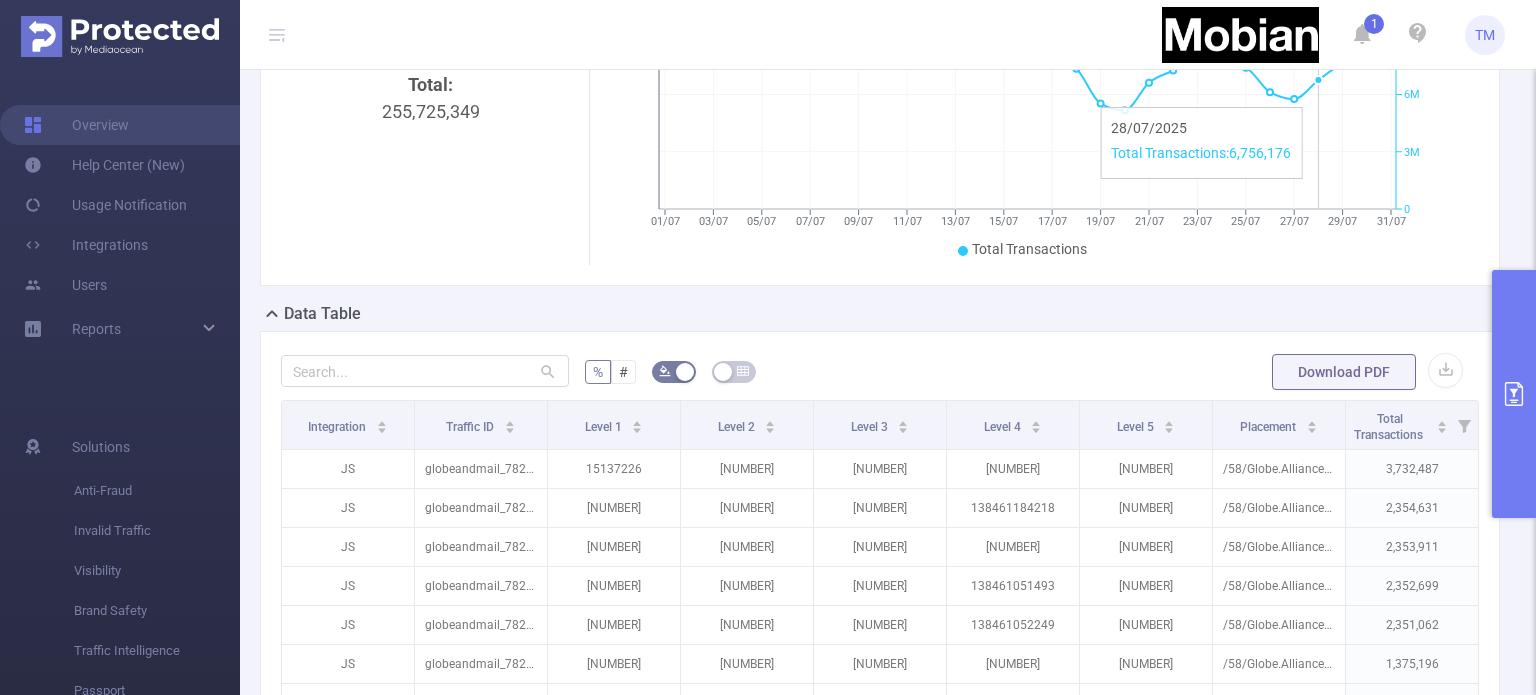 scroll, scrollTop: 348, scrollLeft: 0, axis: vertical 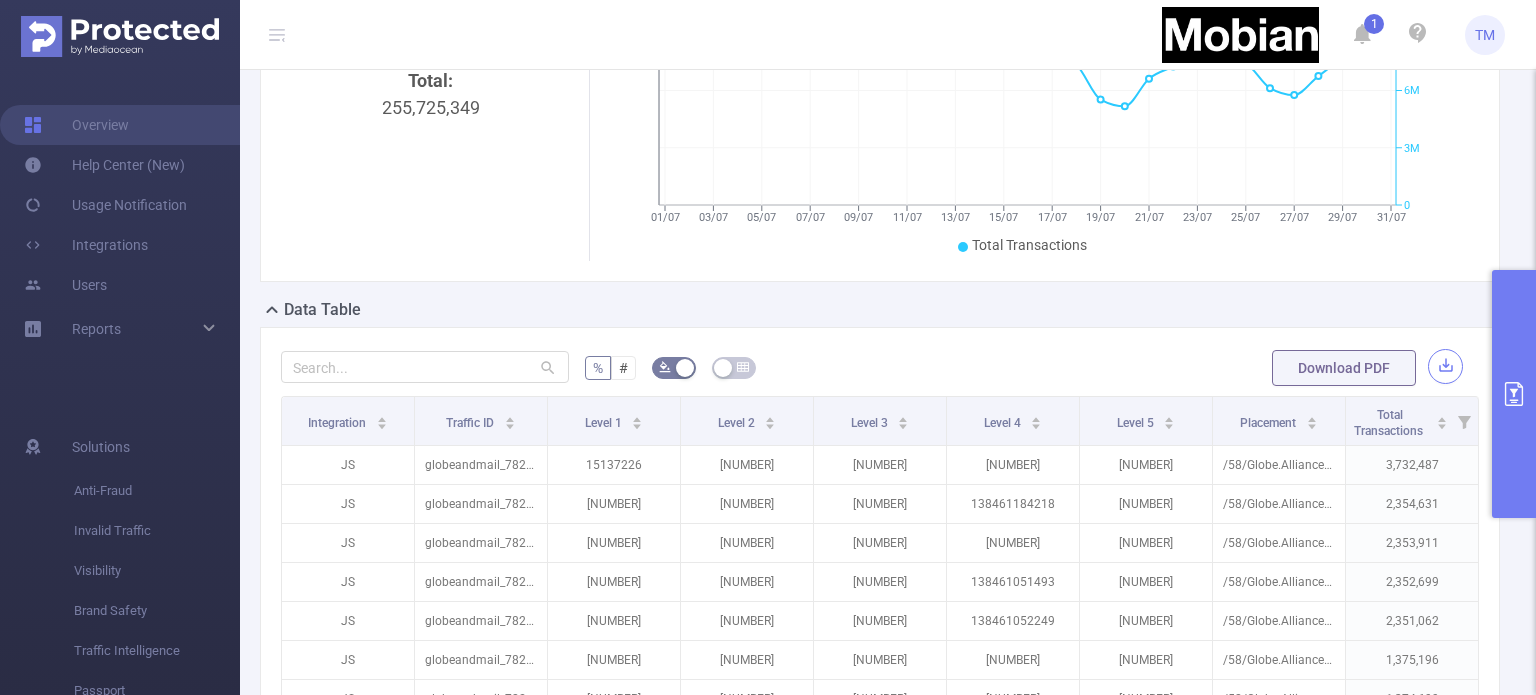 click at bounding box center (1445, 366) 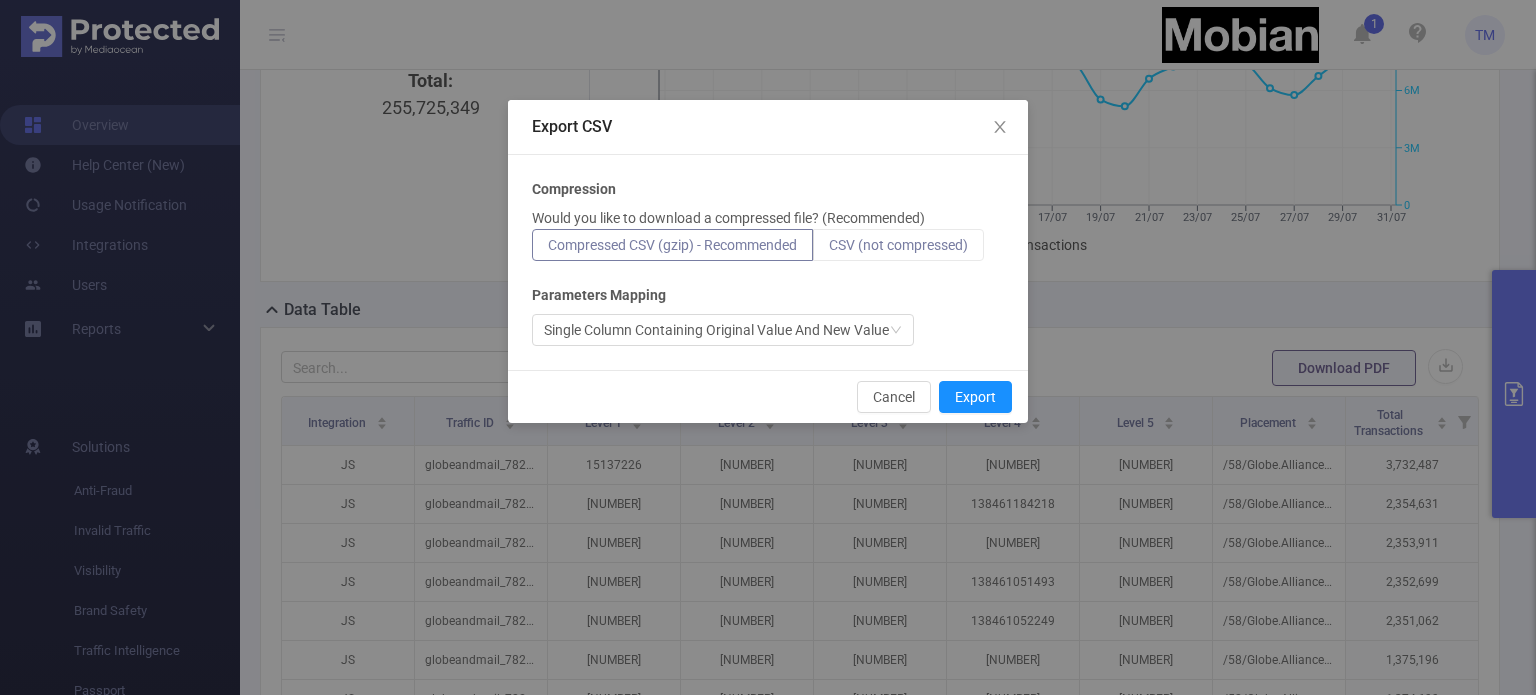 click on "CSV (not compressed)" at bounding box center (898, 245) 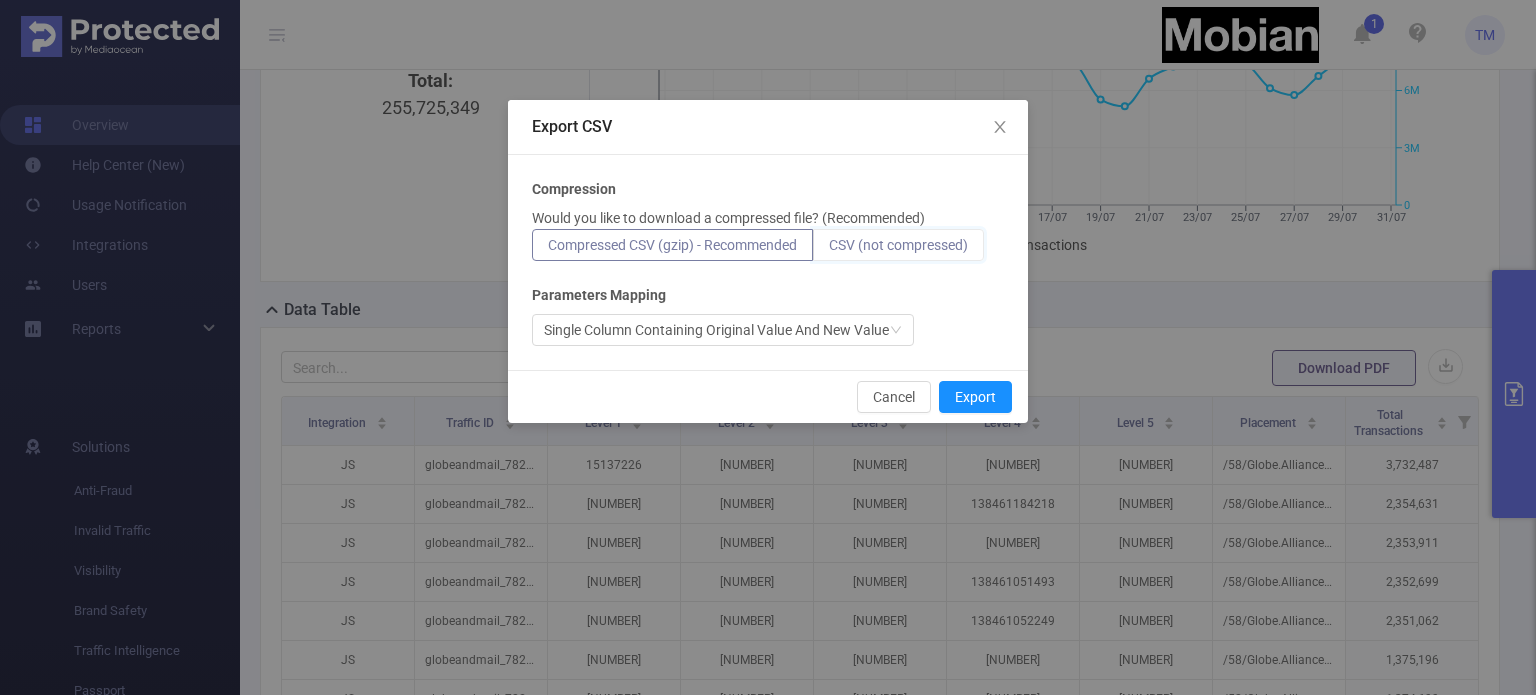click on "CSV (not compressed)" at bounding box center (829, 250) 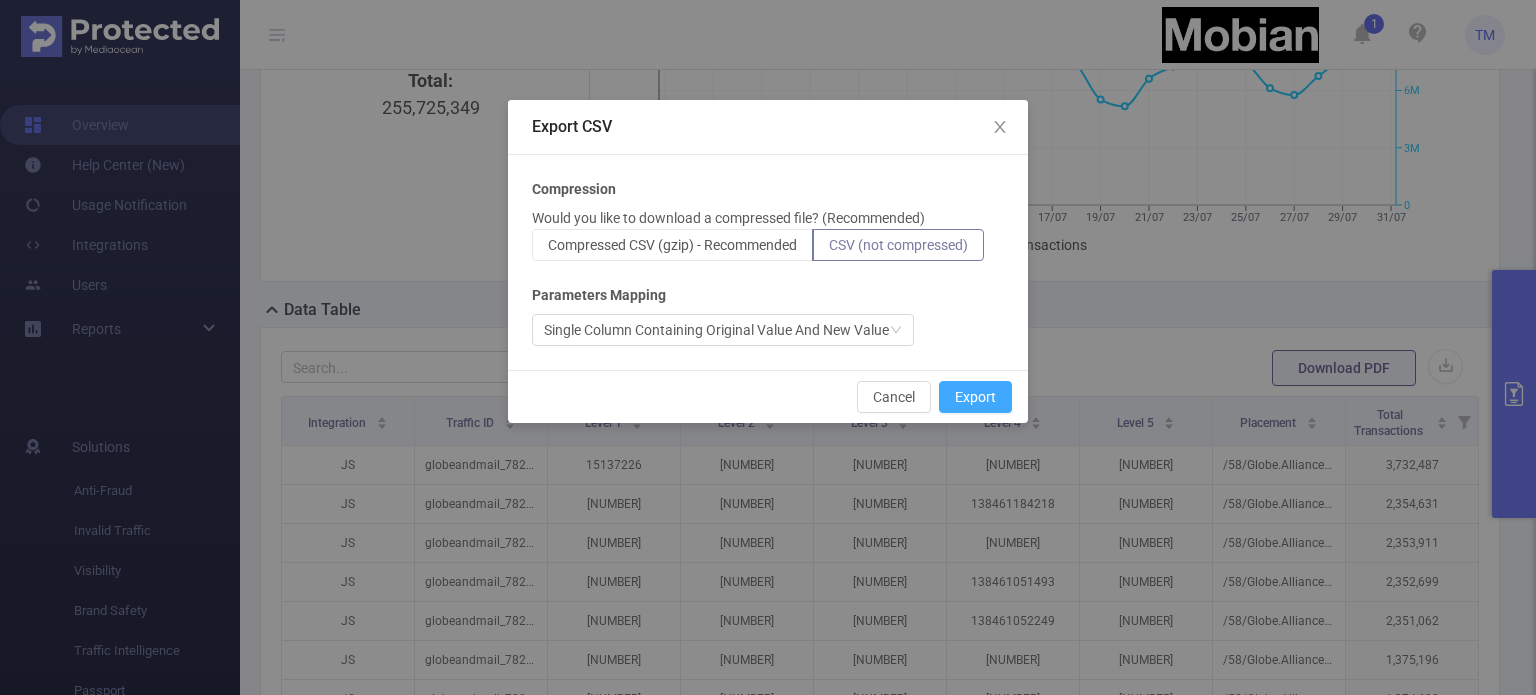 click on "Export" at bounding box center (975, 397) 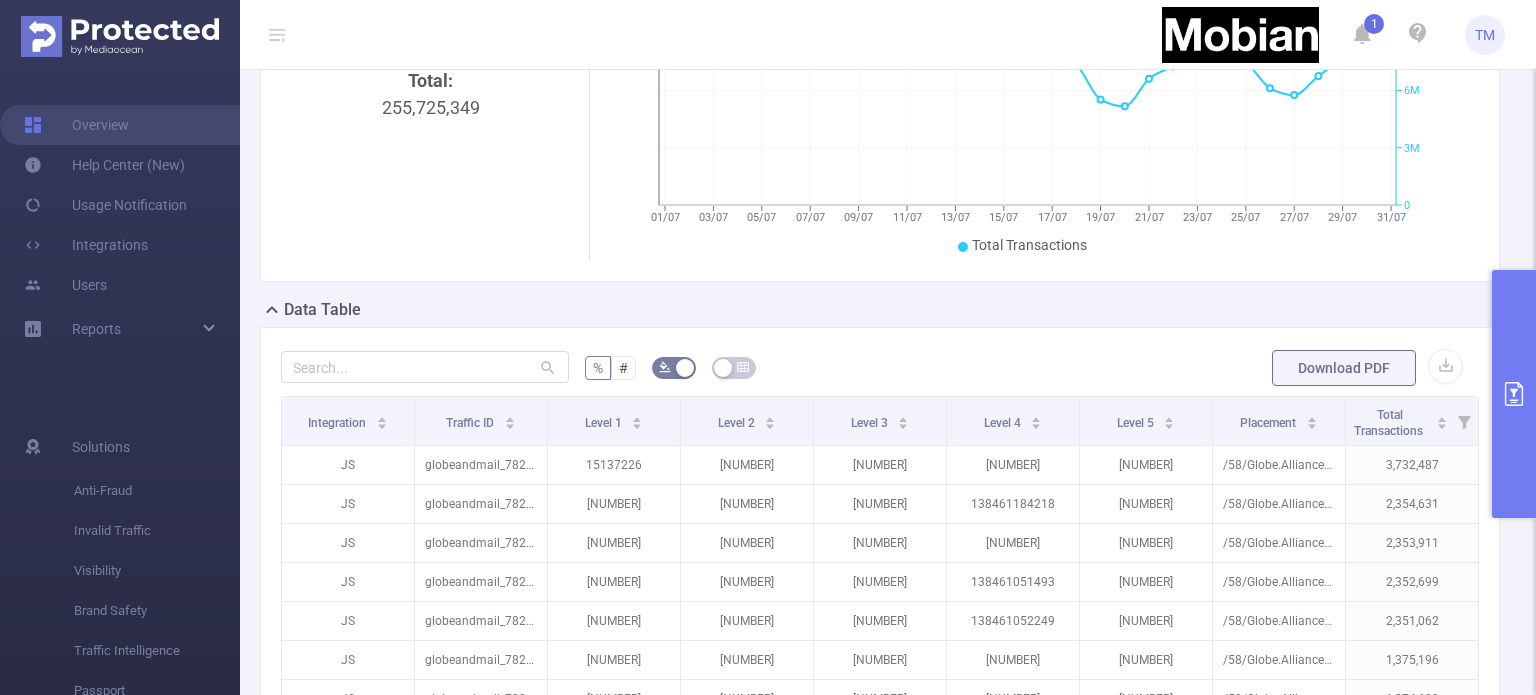 click at bounding box center [1514, 394] 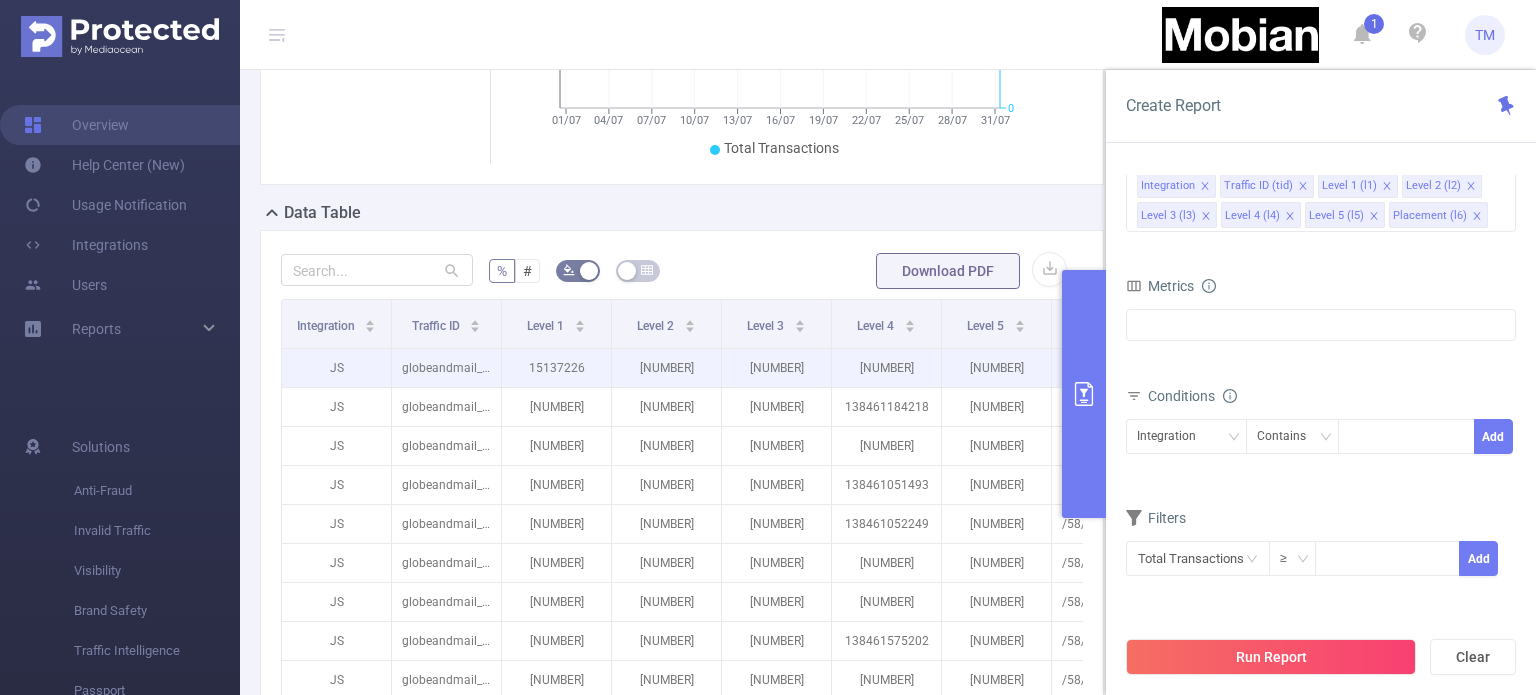 scroll, scrollTop: 444, scrollLeft: 0, axis: vertical 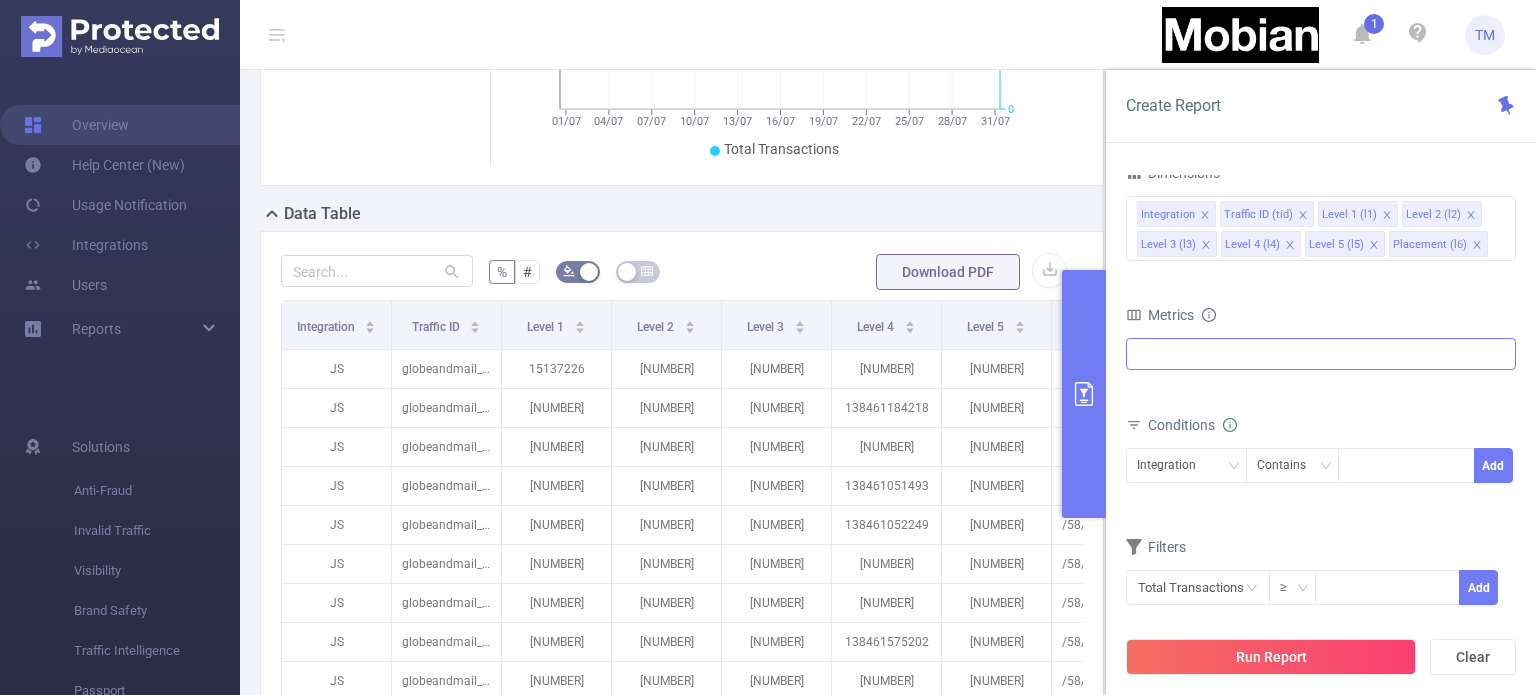 click at bounding box center (1321, 354) 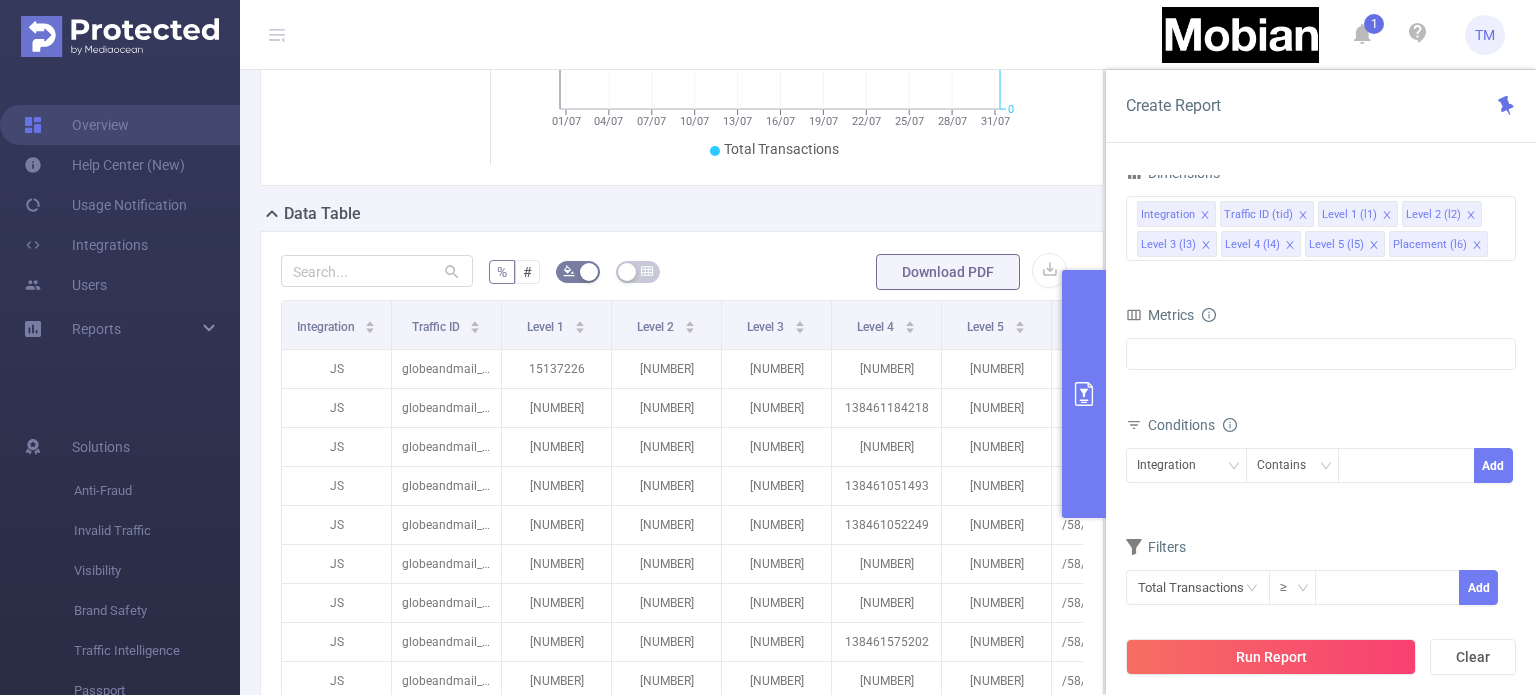 click on "Total: 255,725,349       Traffic Over Time     01/07 04/07 07/07 10/07 13/07 16/07 19/07 22/07 25/07 28/07 31/07 0 3M 6M 9M 12M Total Transactions 02/07/2025" at bounding box center [682, -3] 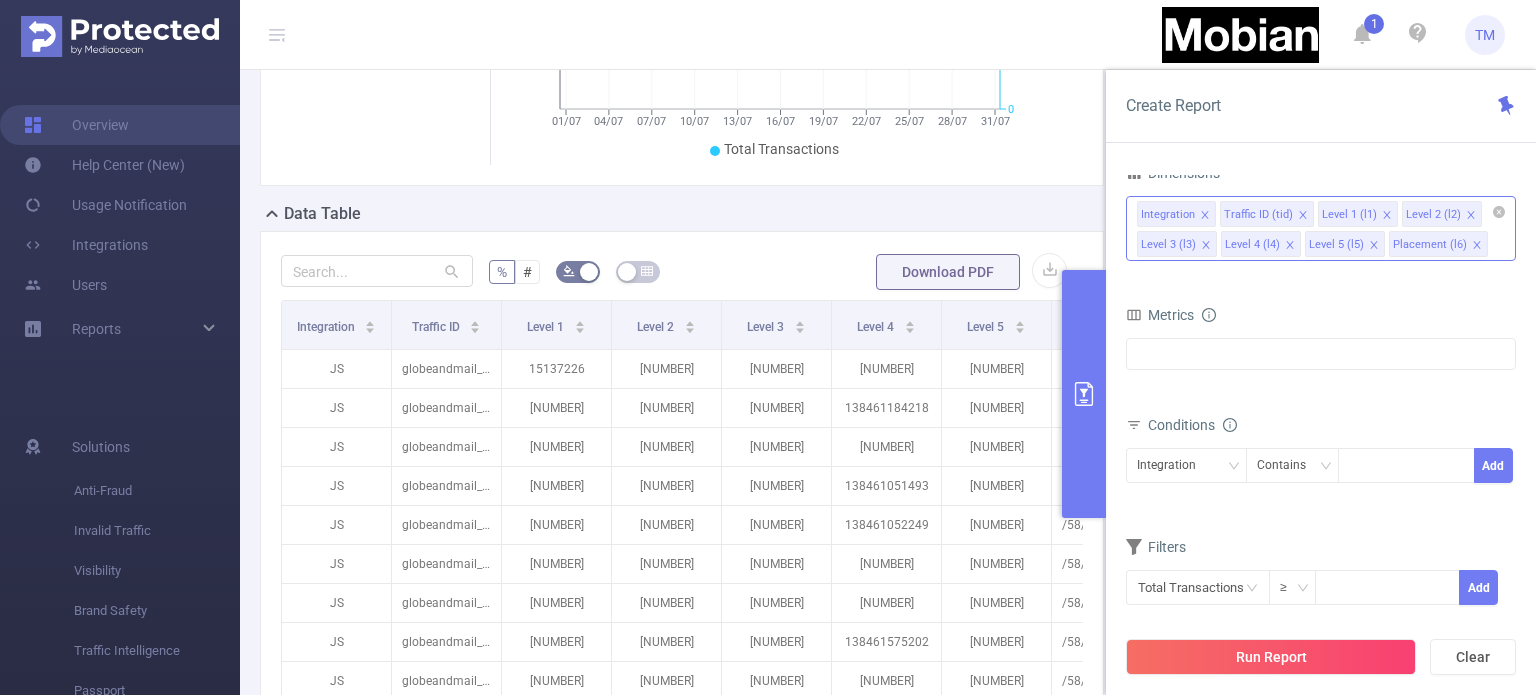 click 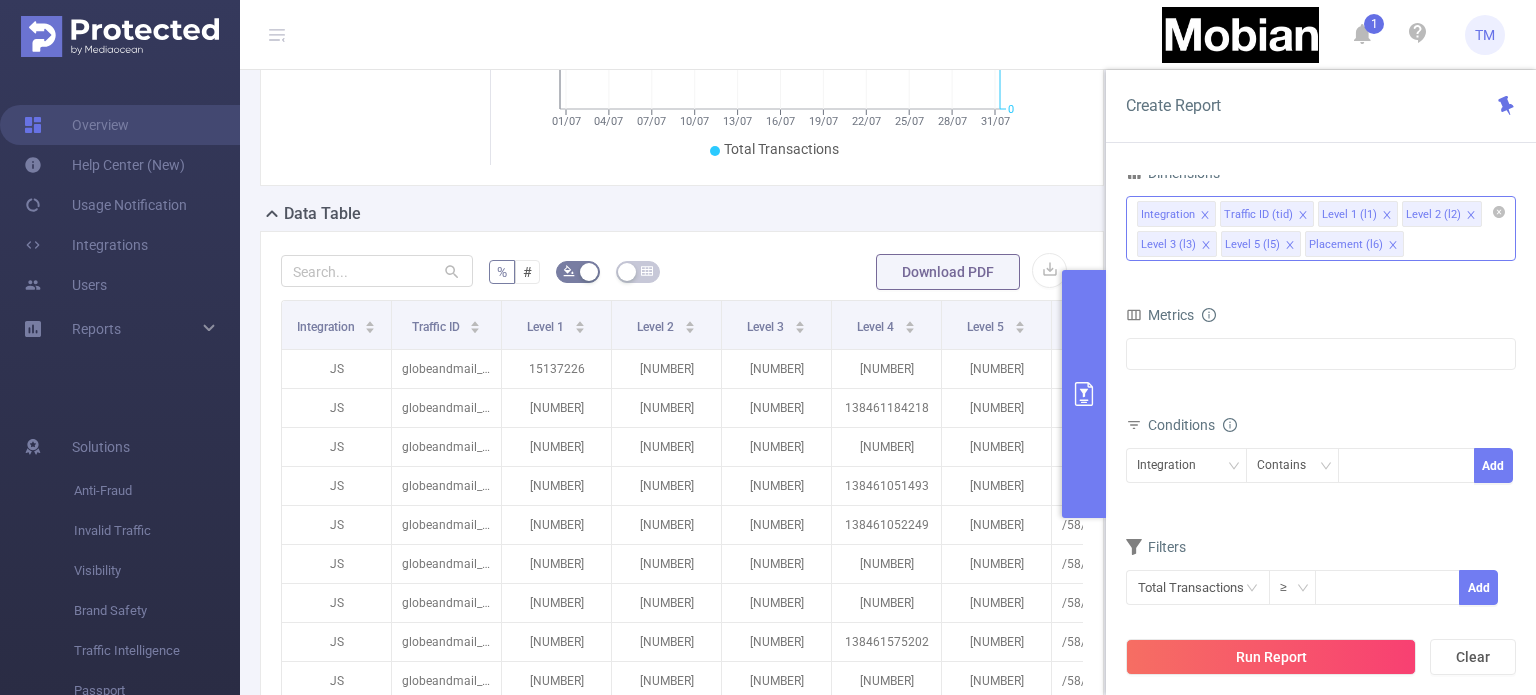 click 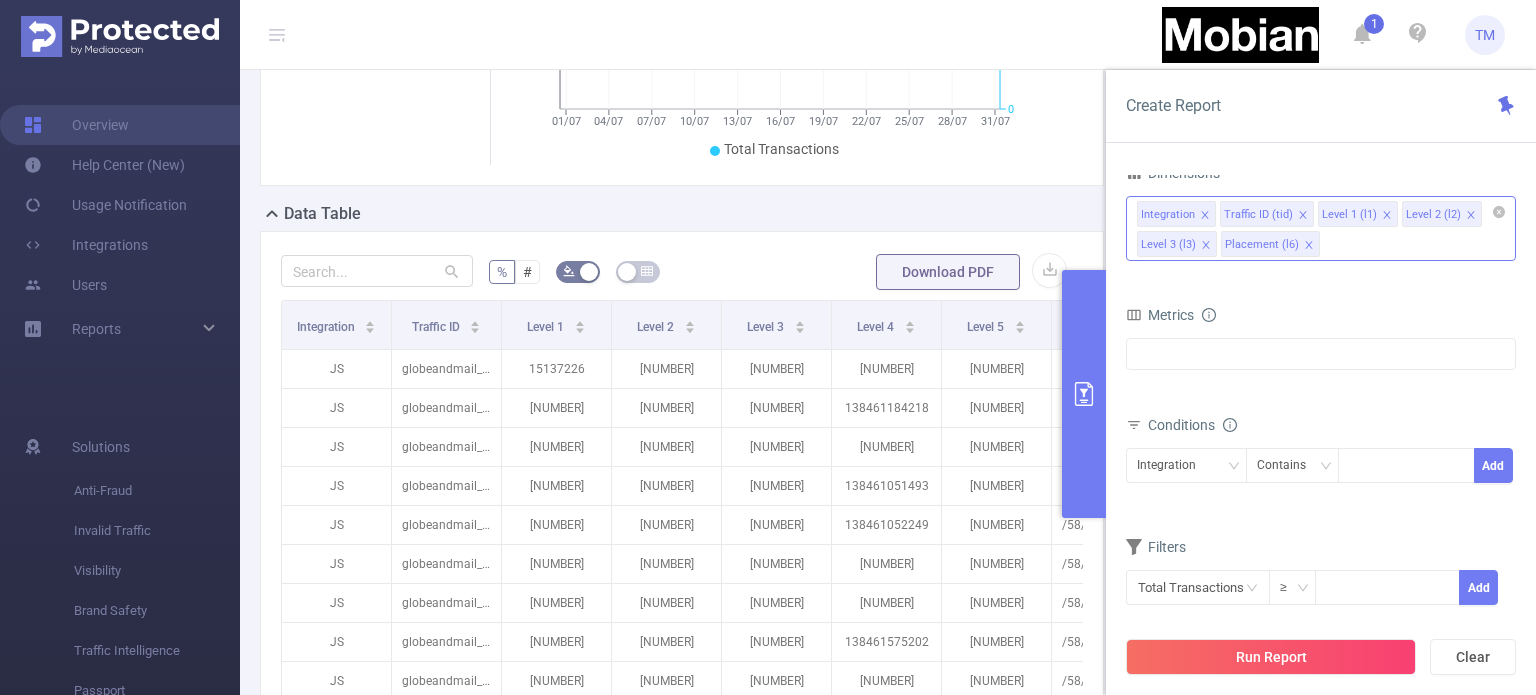 click 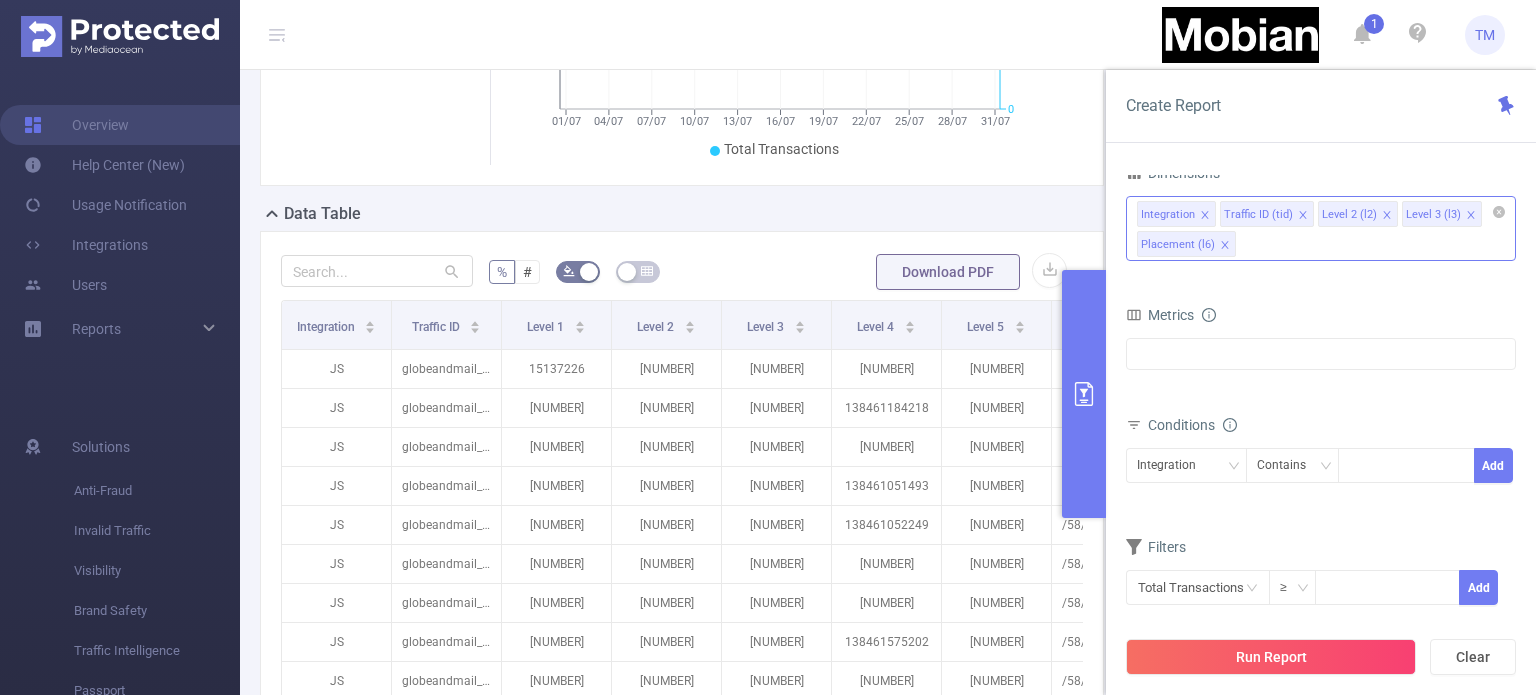 click 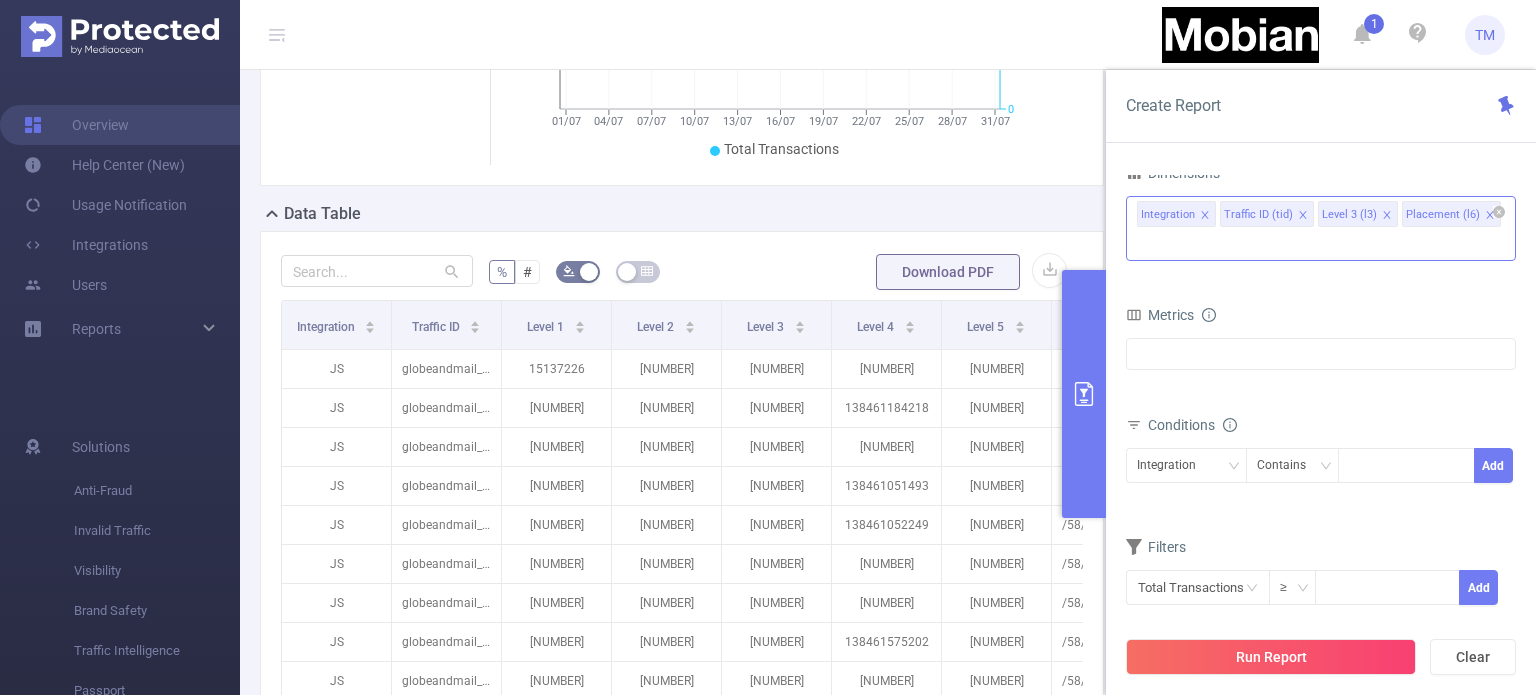 click 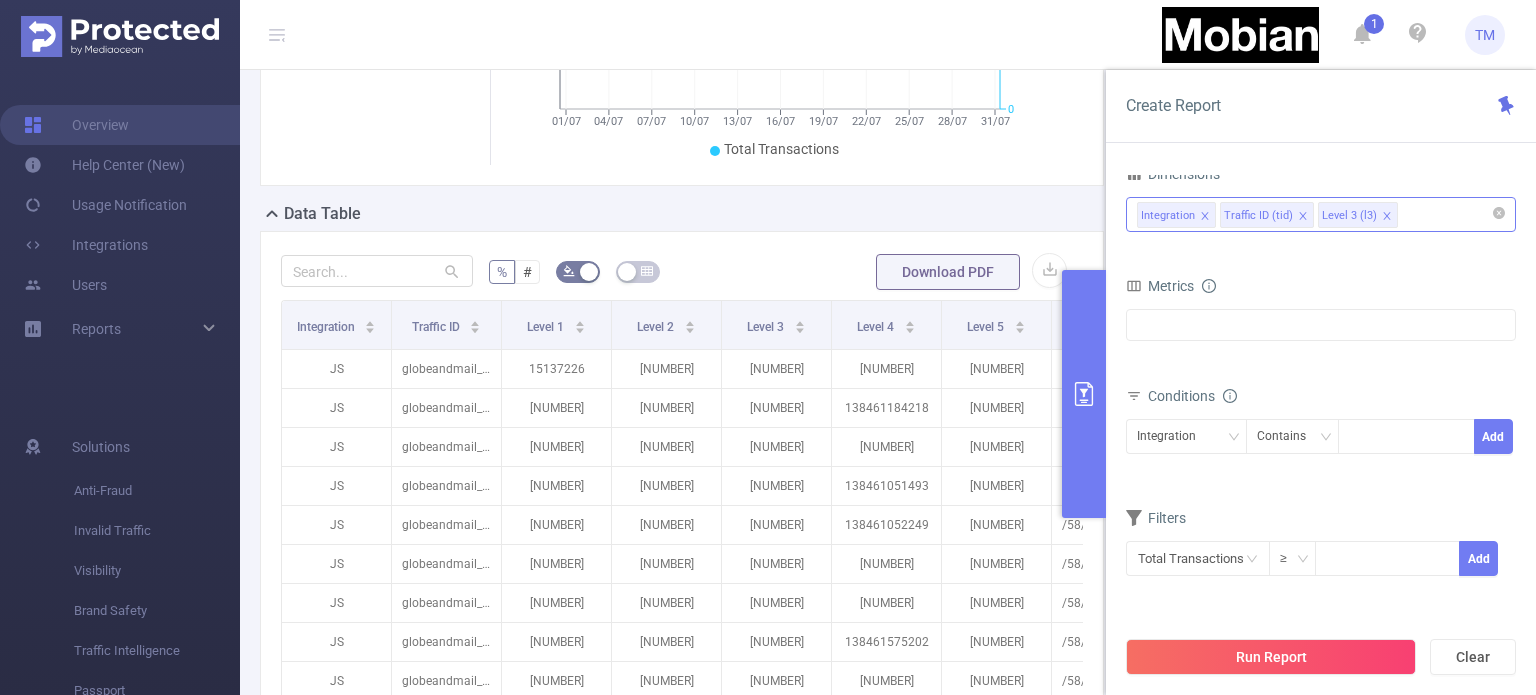 click 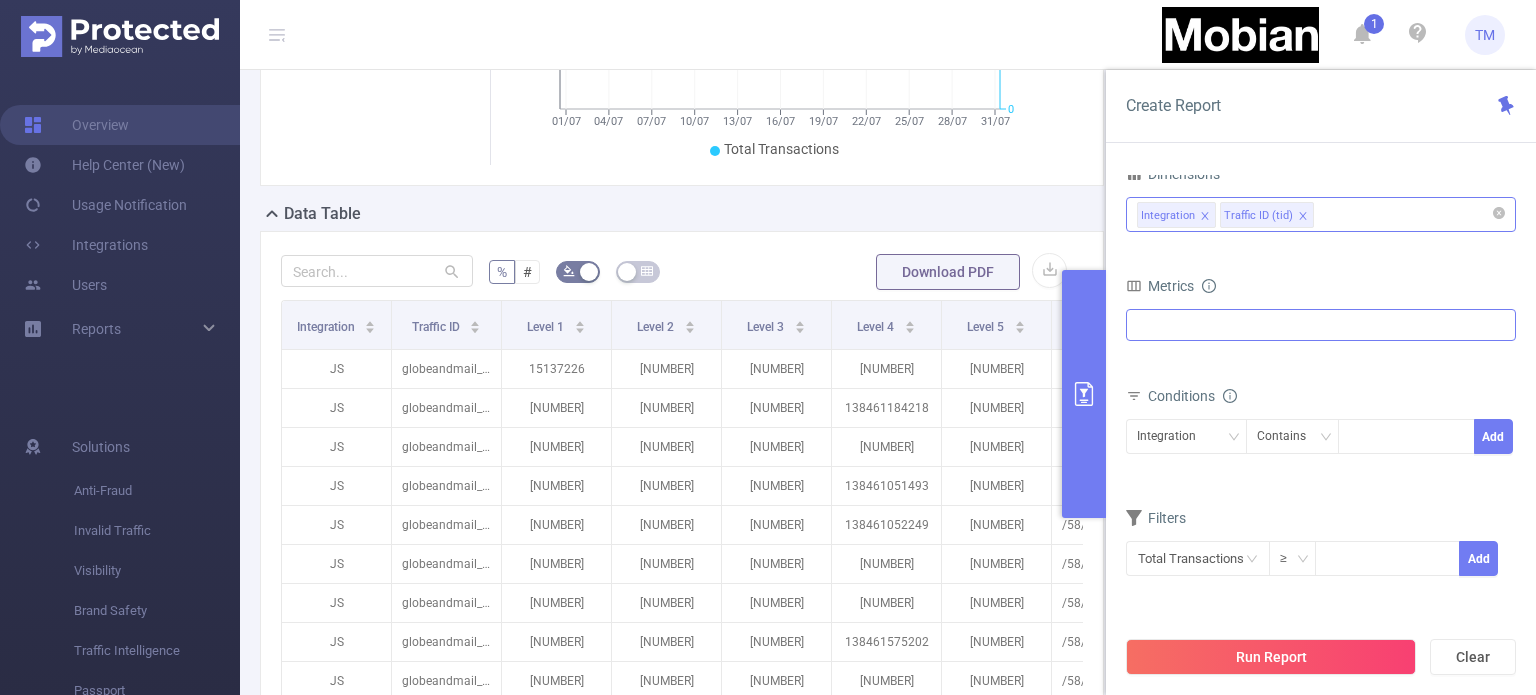 click on "Invalid Traffic Visibility Brand Safety Traffic Intelligence MRC Passport Unified Attention" at bounding box center [1321, 325] 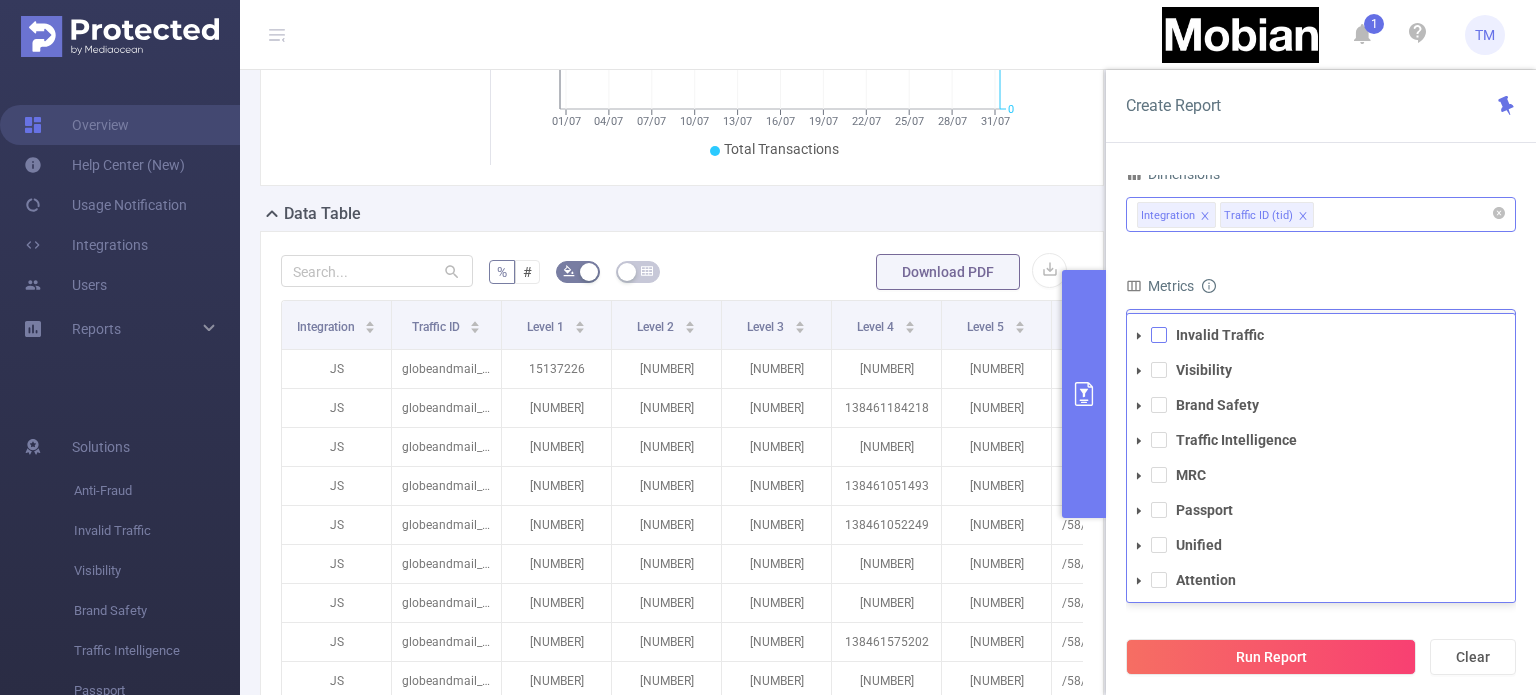 click at bounding box center (1159, 335) 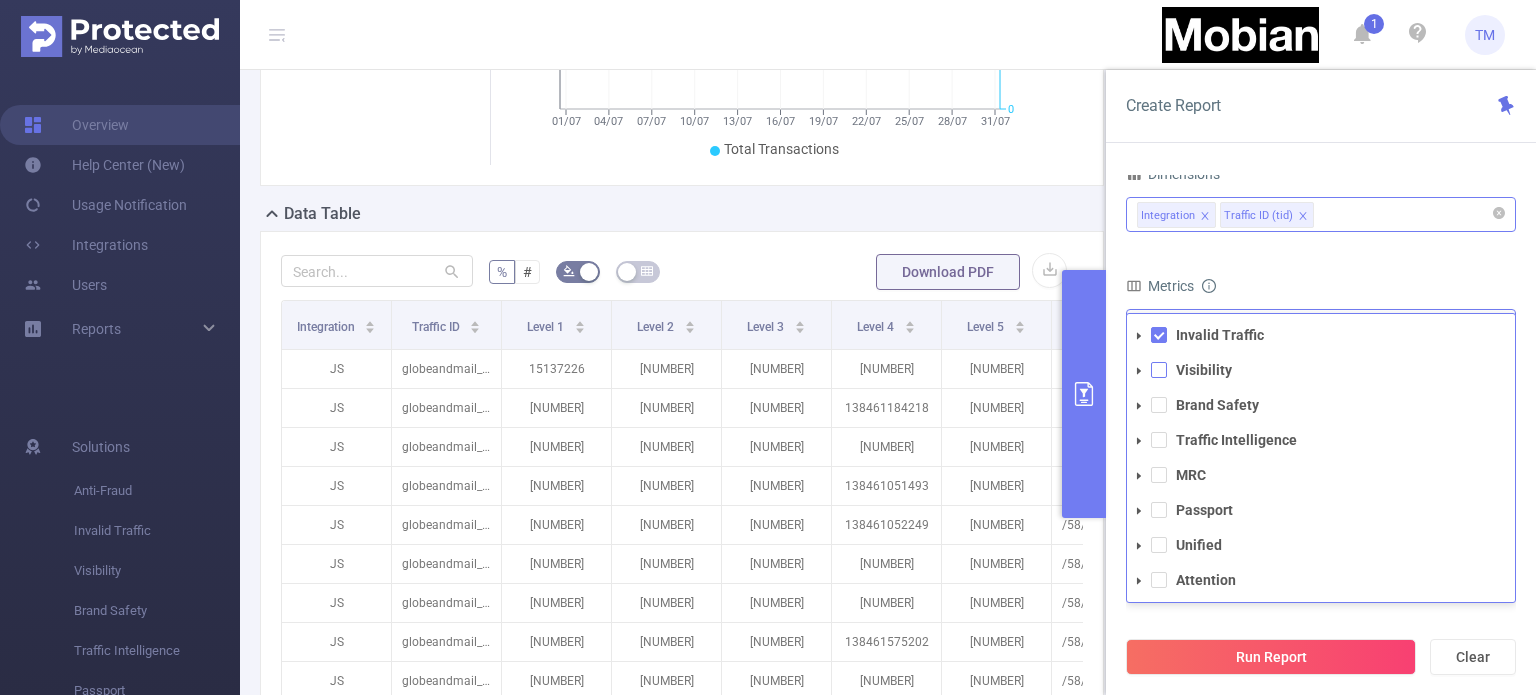 click at bounding box center [1159, 370] 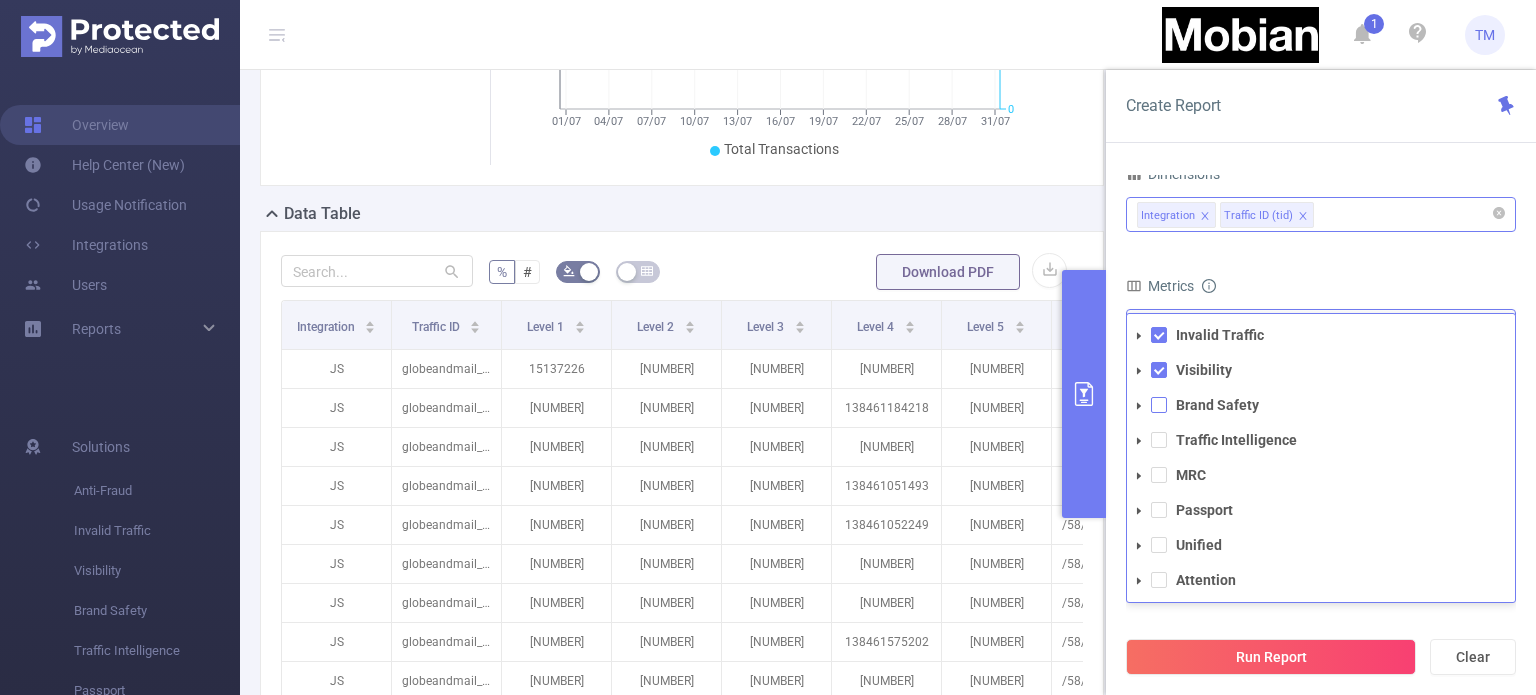 click at bounding box center [1159, 405] 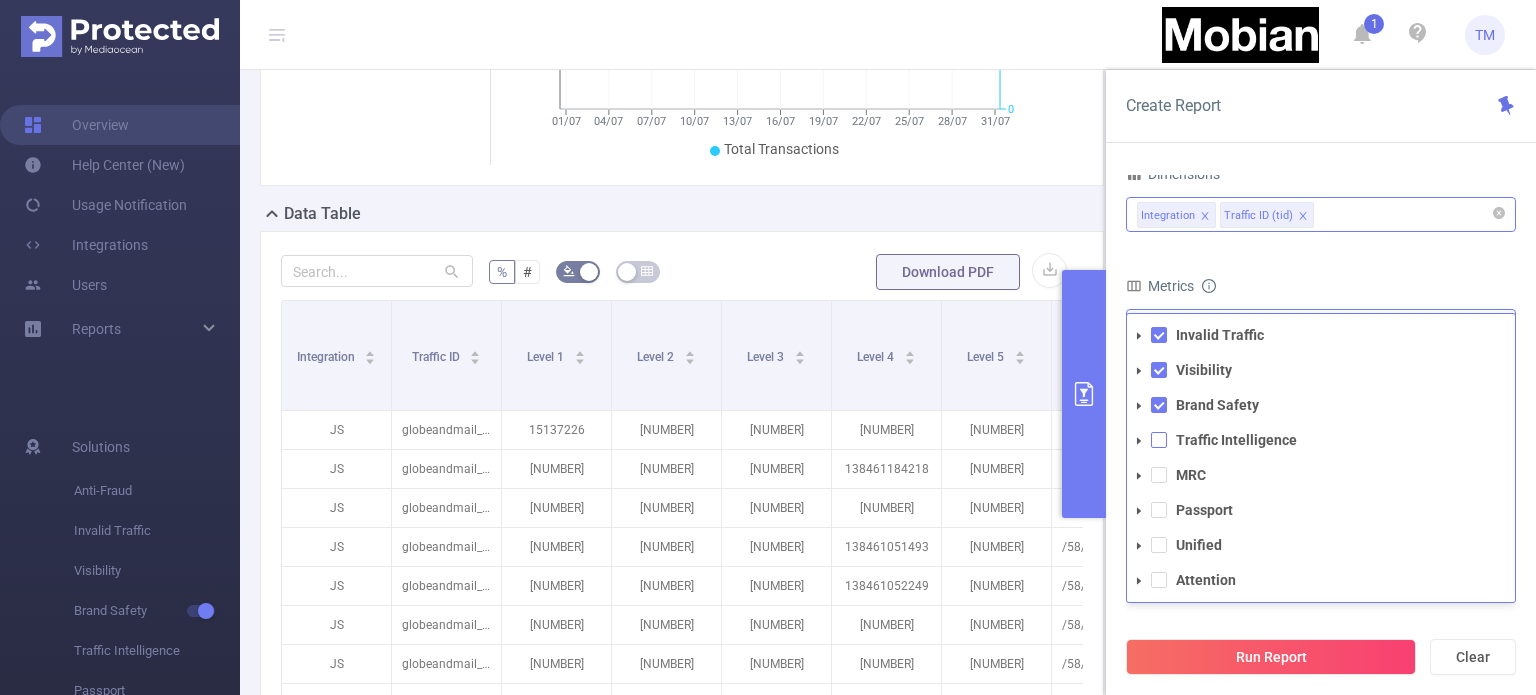 click at bounding box center [1159, 440] 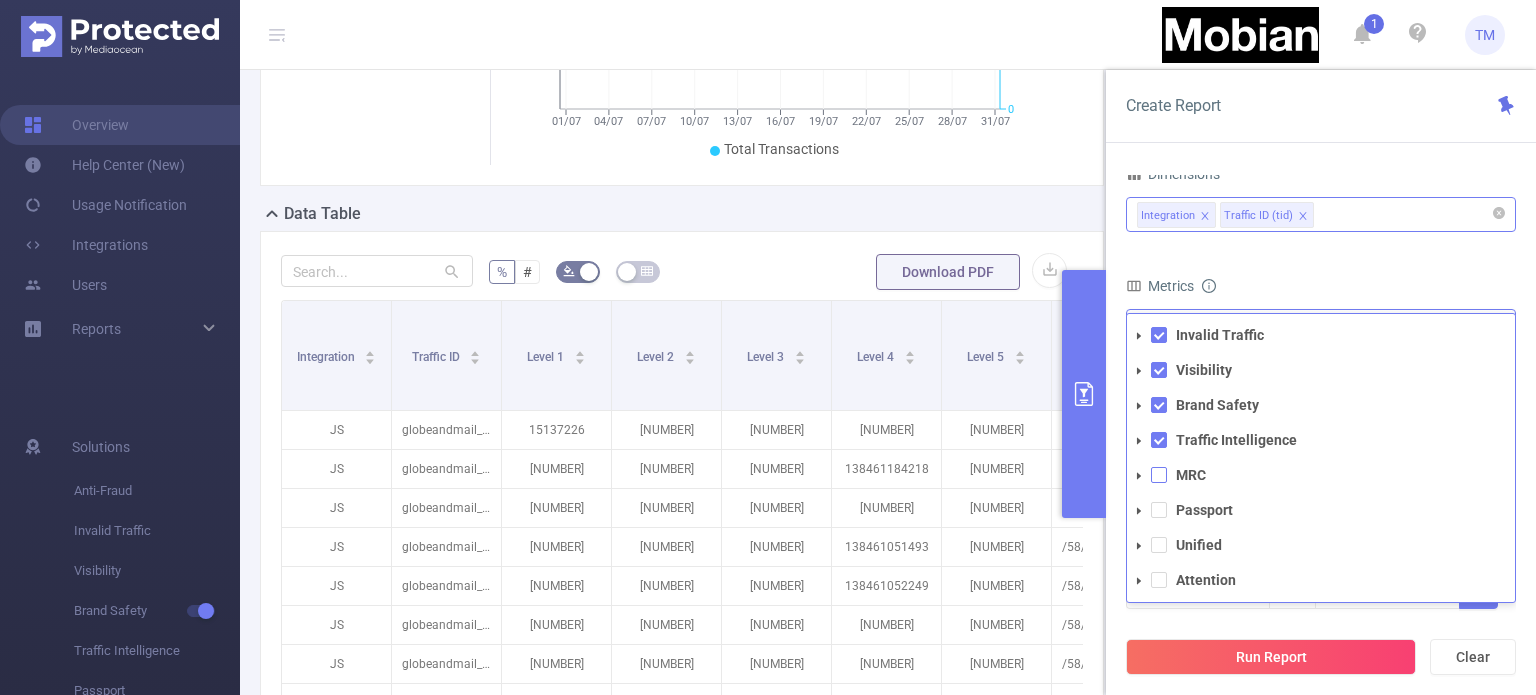 click at bounding box center (1159, 475) 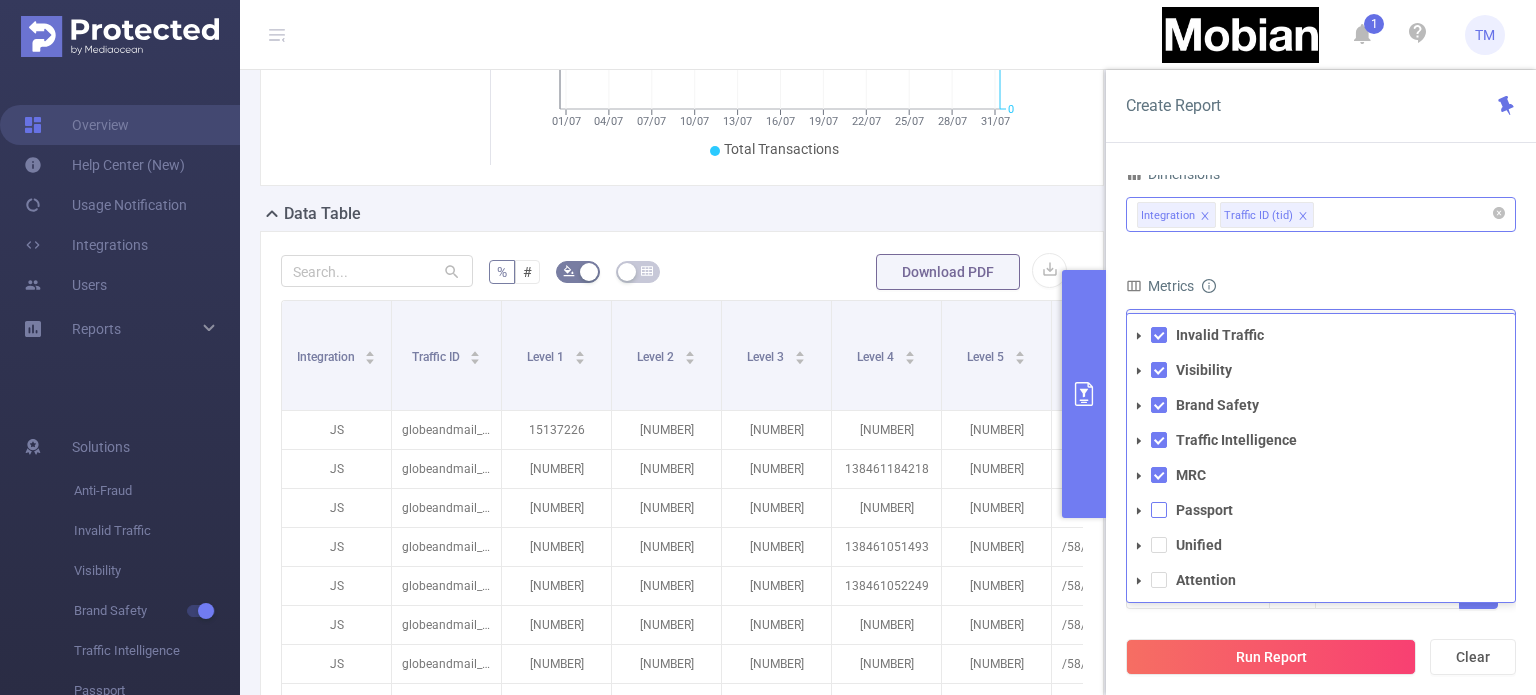 click at bounding box center (1159, 510) 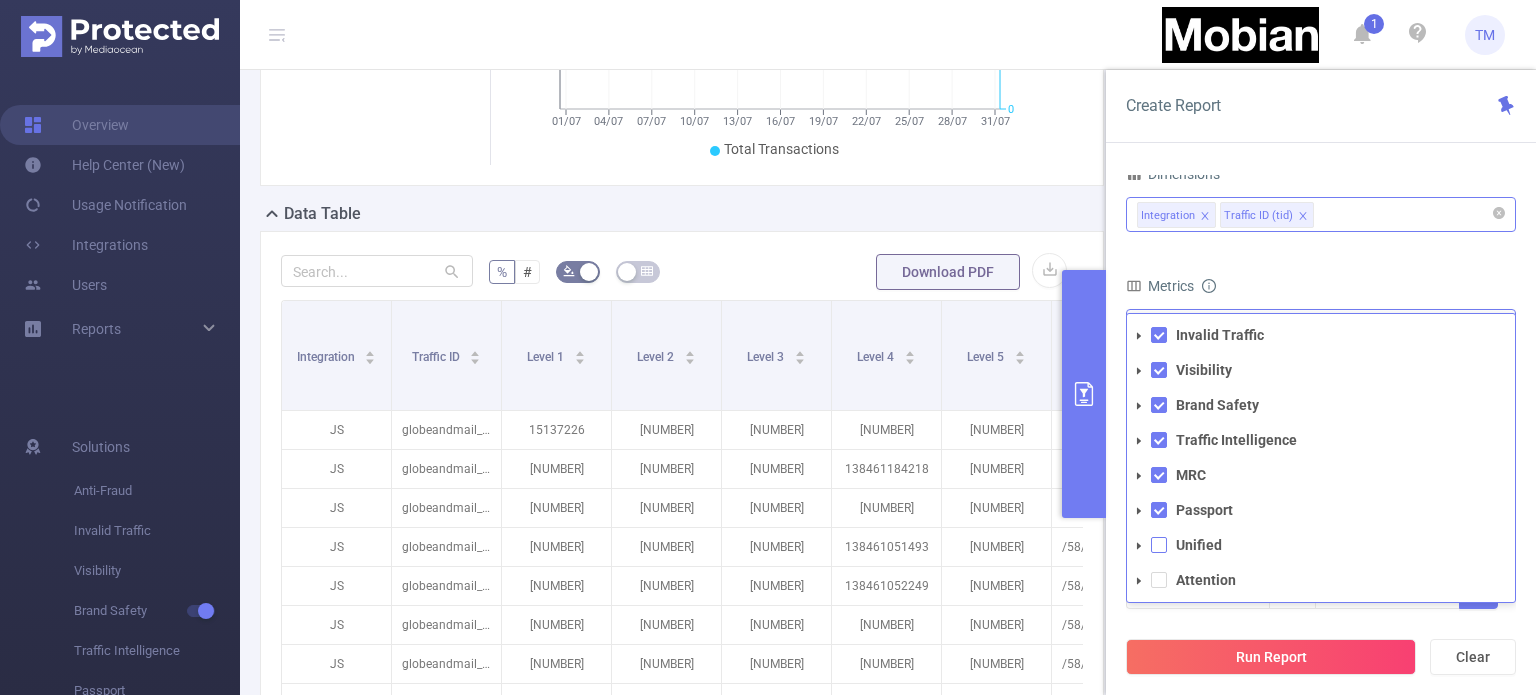 click at bounding box center [1159, 545] 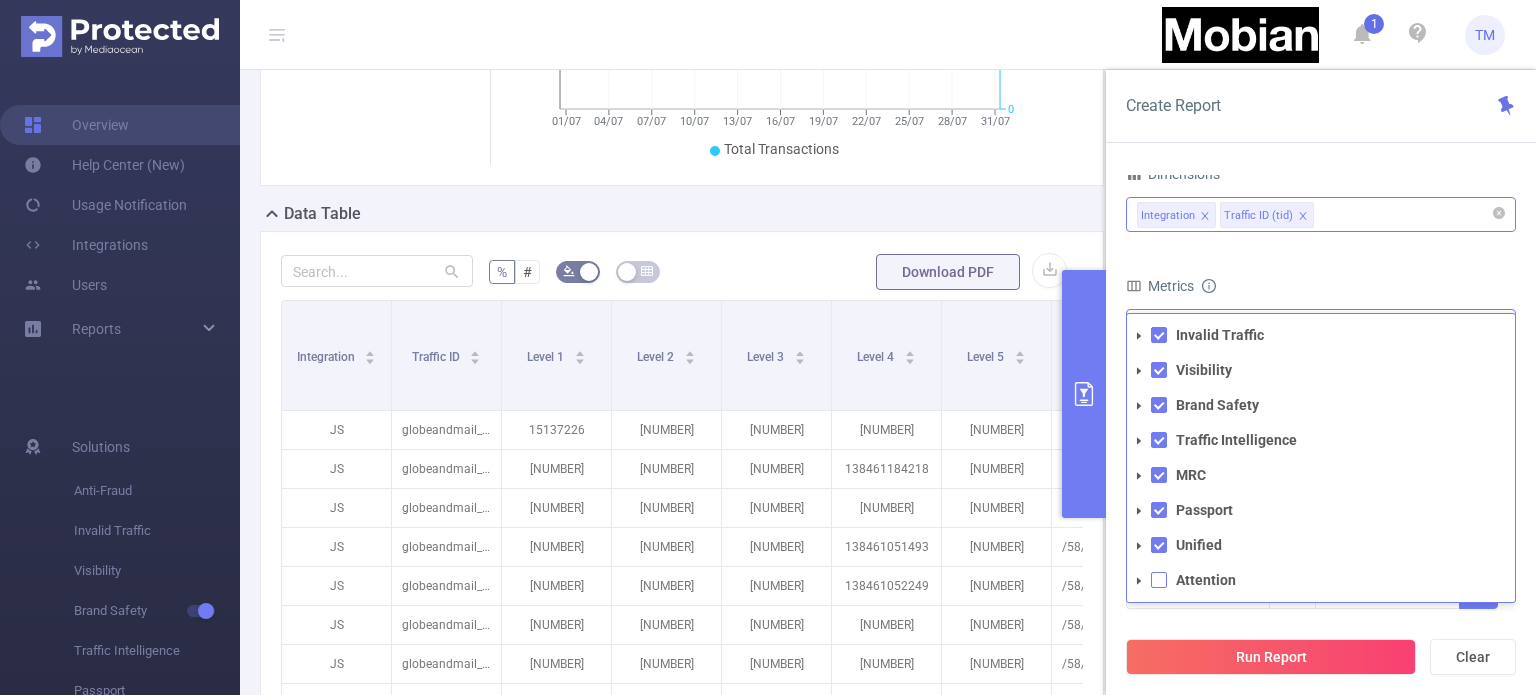 click at bounding box center (1159, 580) 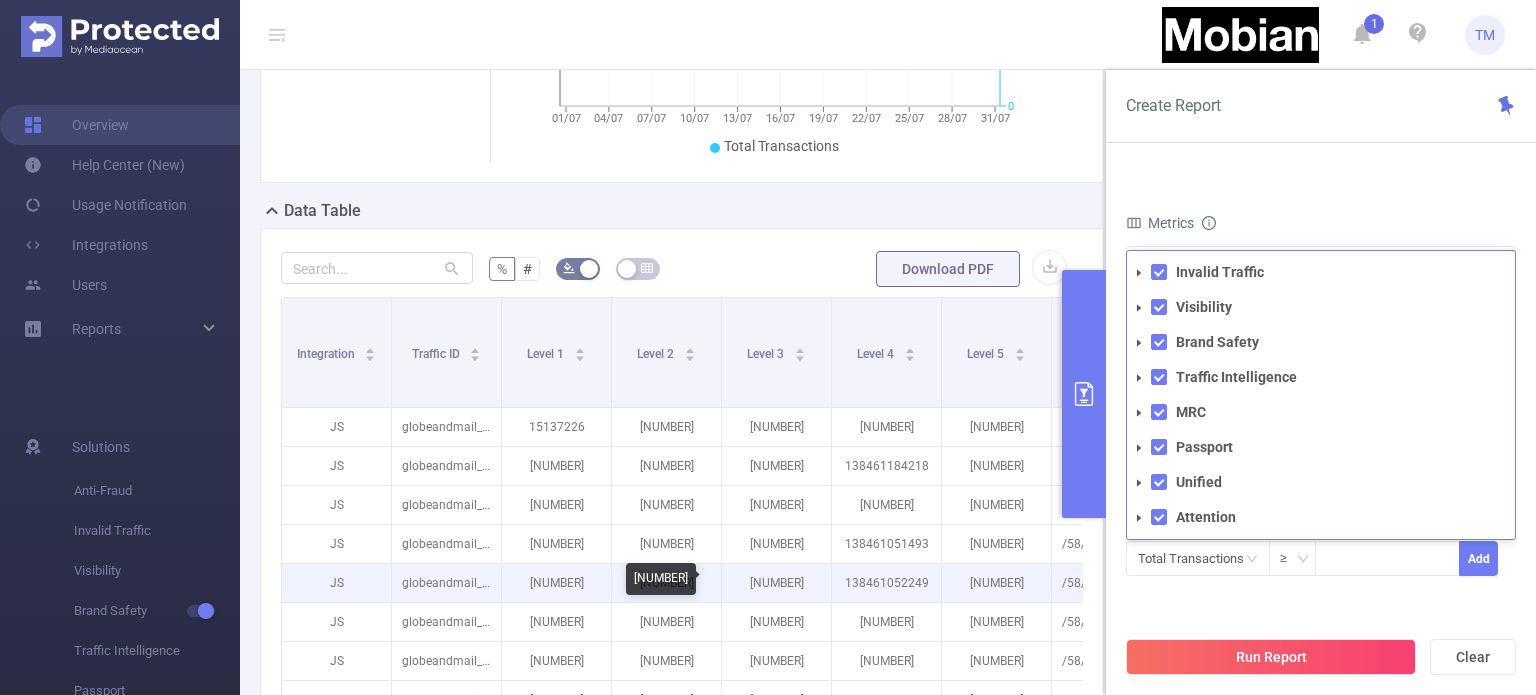 scroll, scrollTop: 0, scrollLeft: 0, axis: both 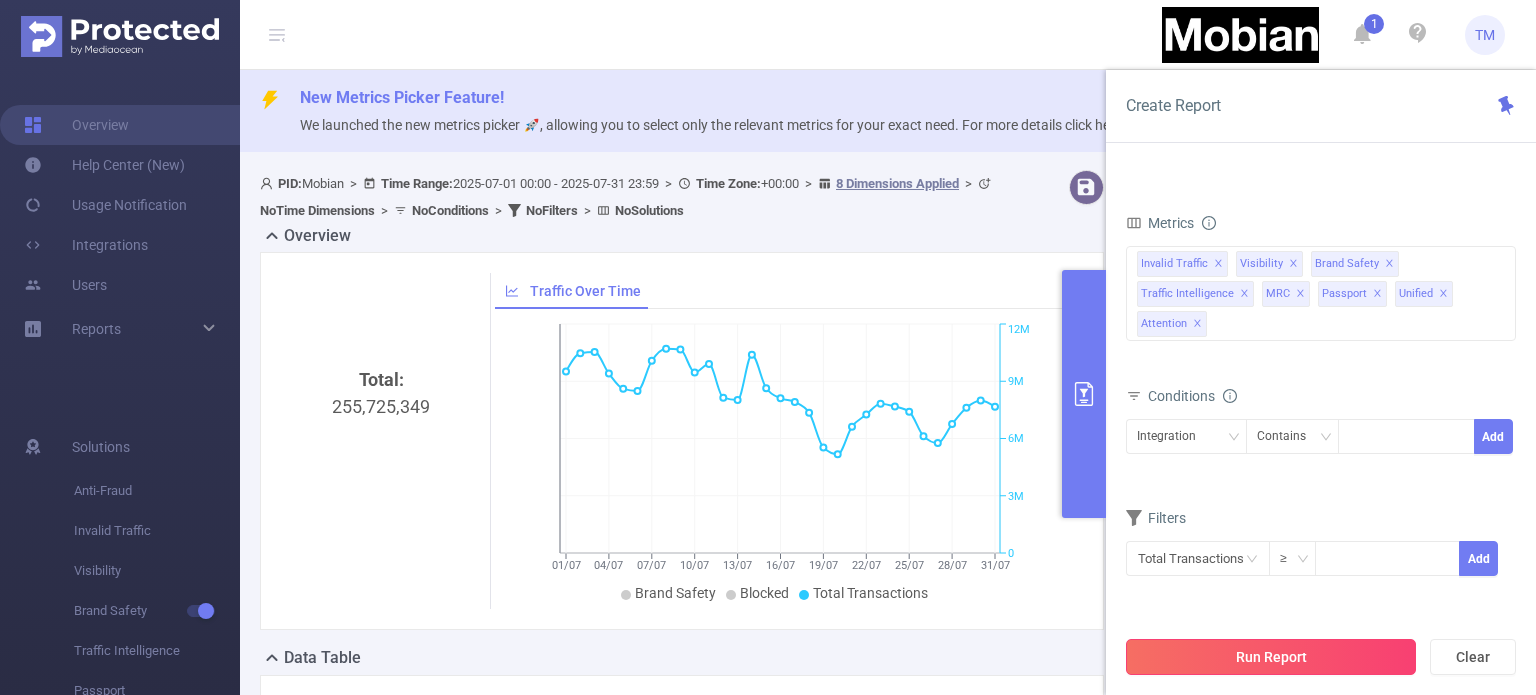 click on "Run Report" at bounding box center [1271, 657] 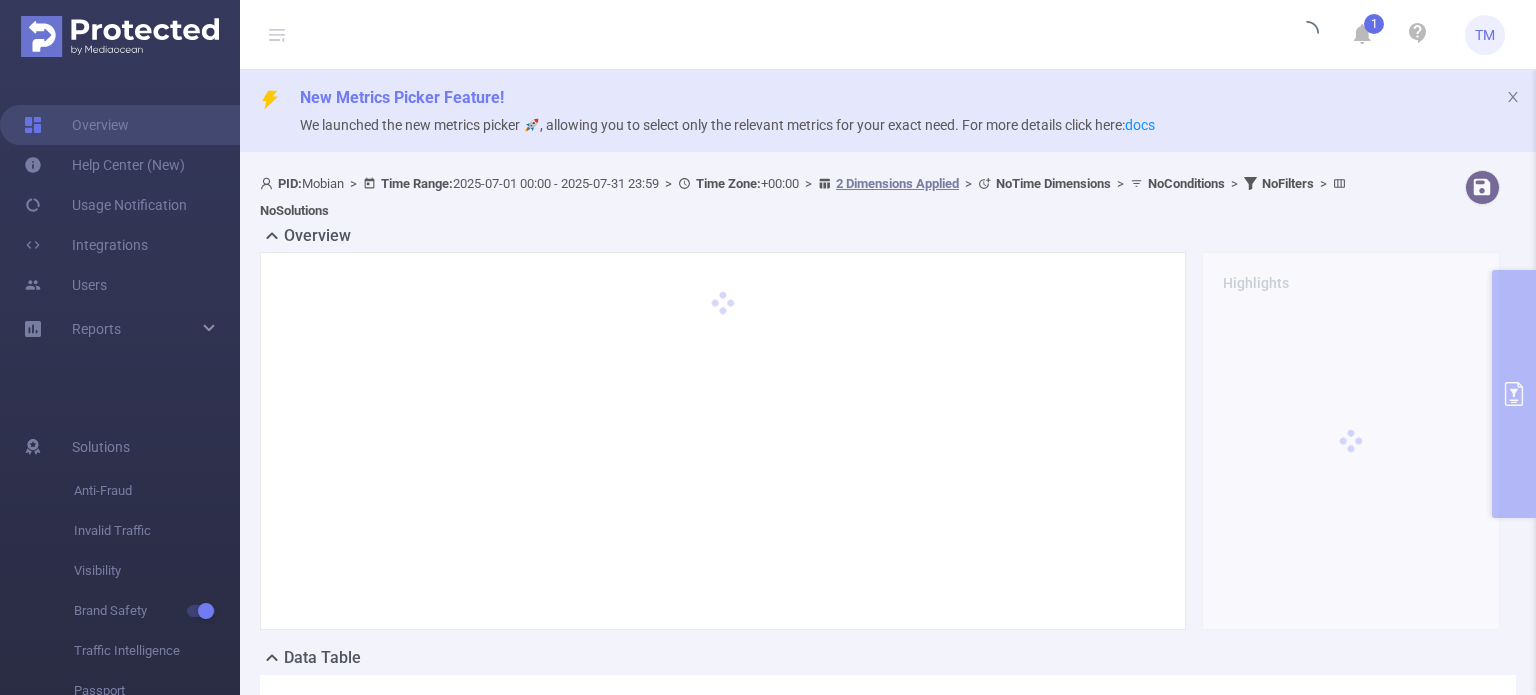 scroll, scrollTop: 403, scrollLeft: 0, axis: vertical 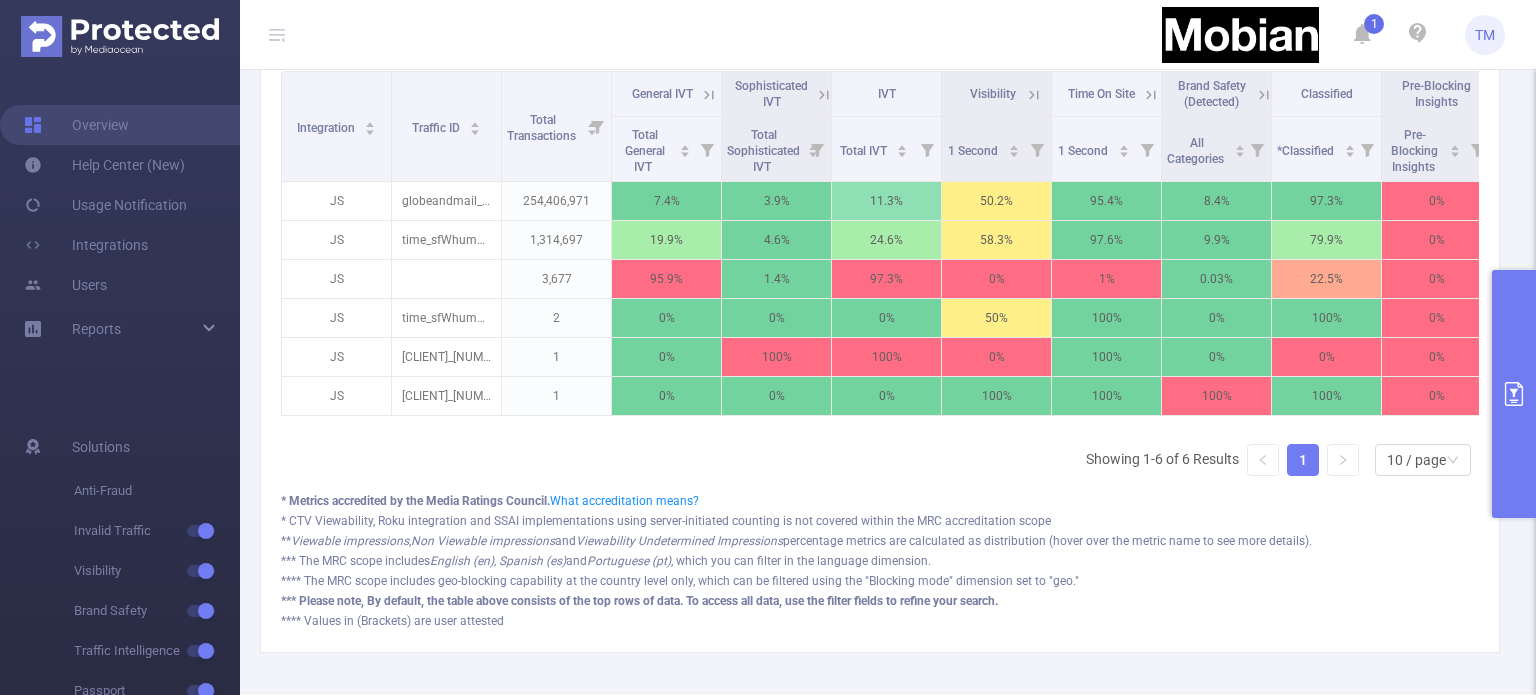 click at bounding box center (1514, 394) 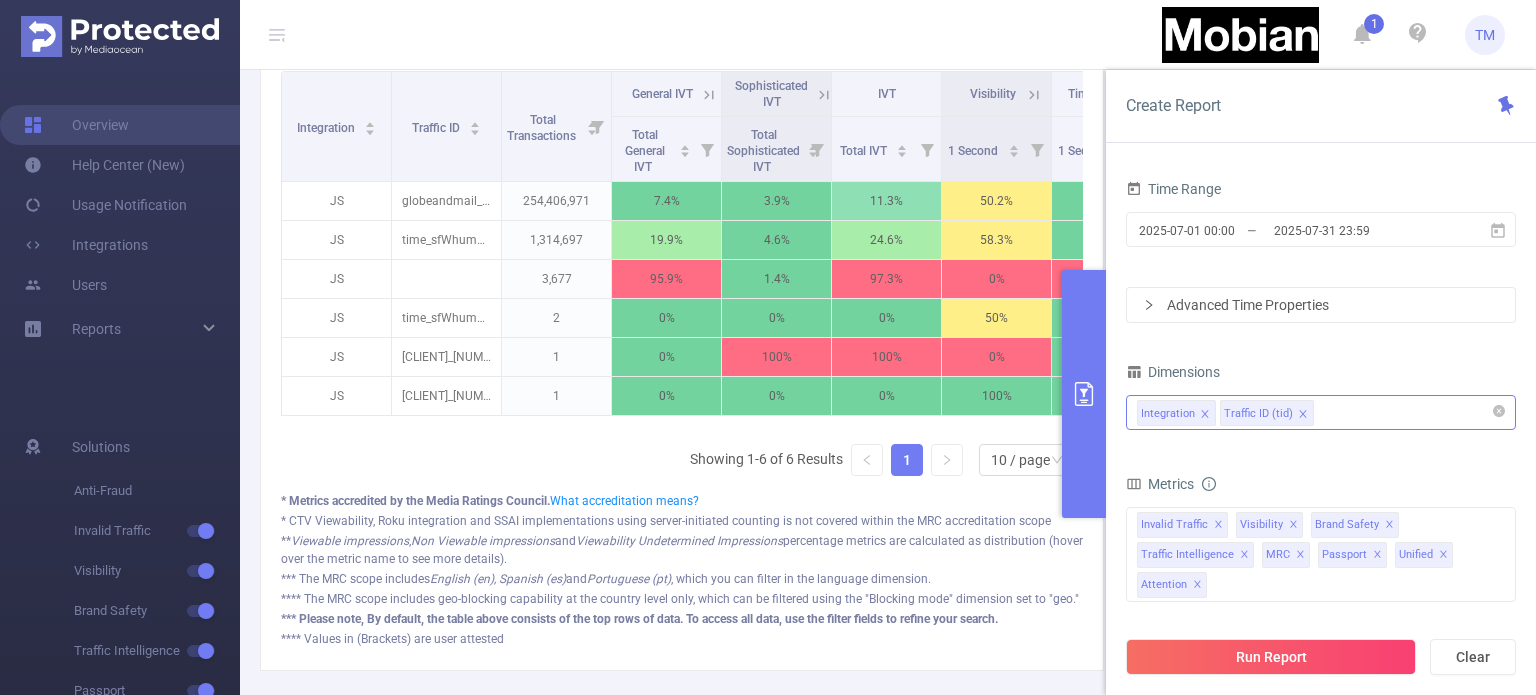 type 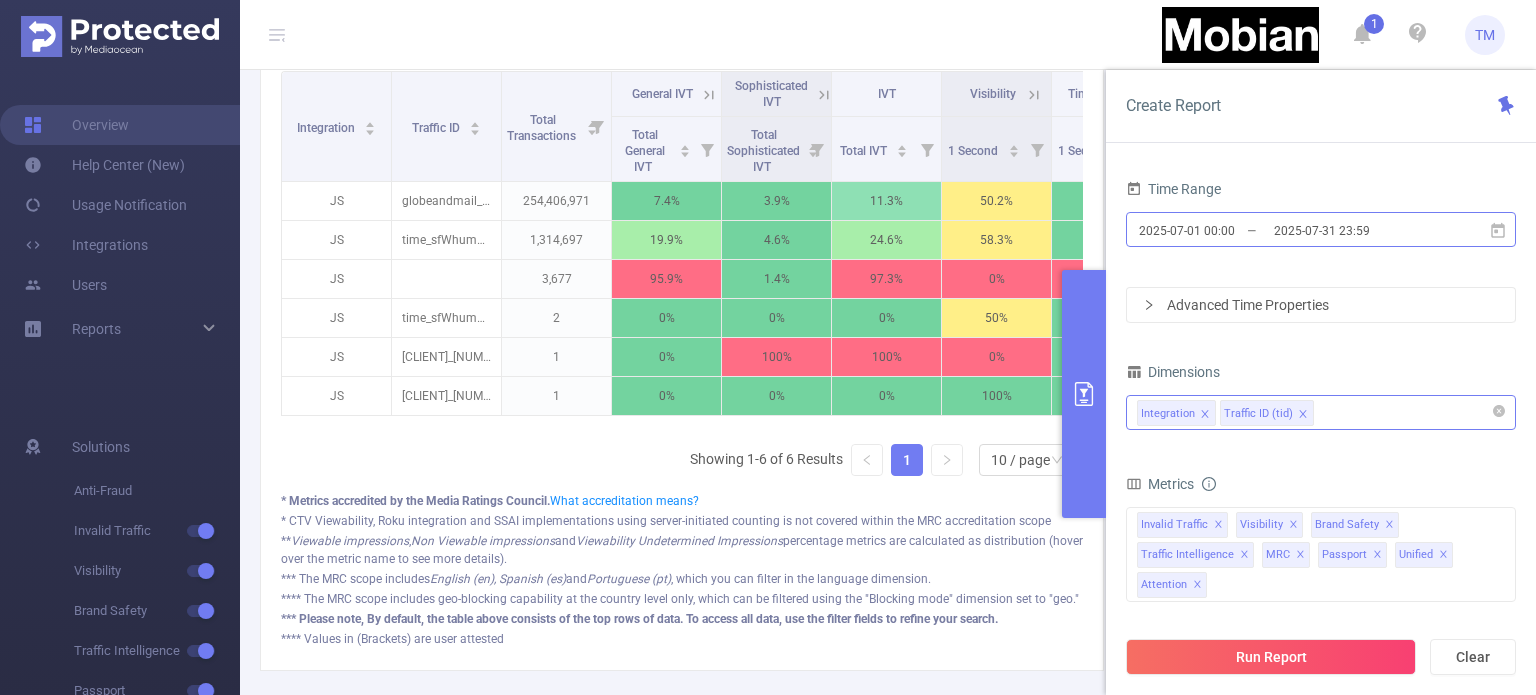 click on "2025-07-01 00:00" at bounding box center (1218, 230) 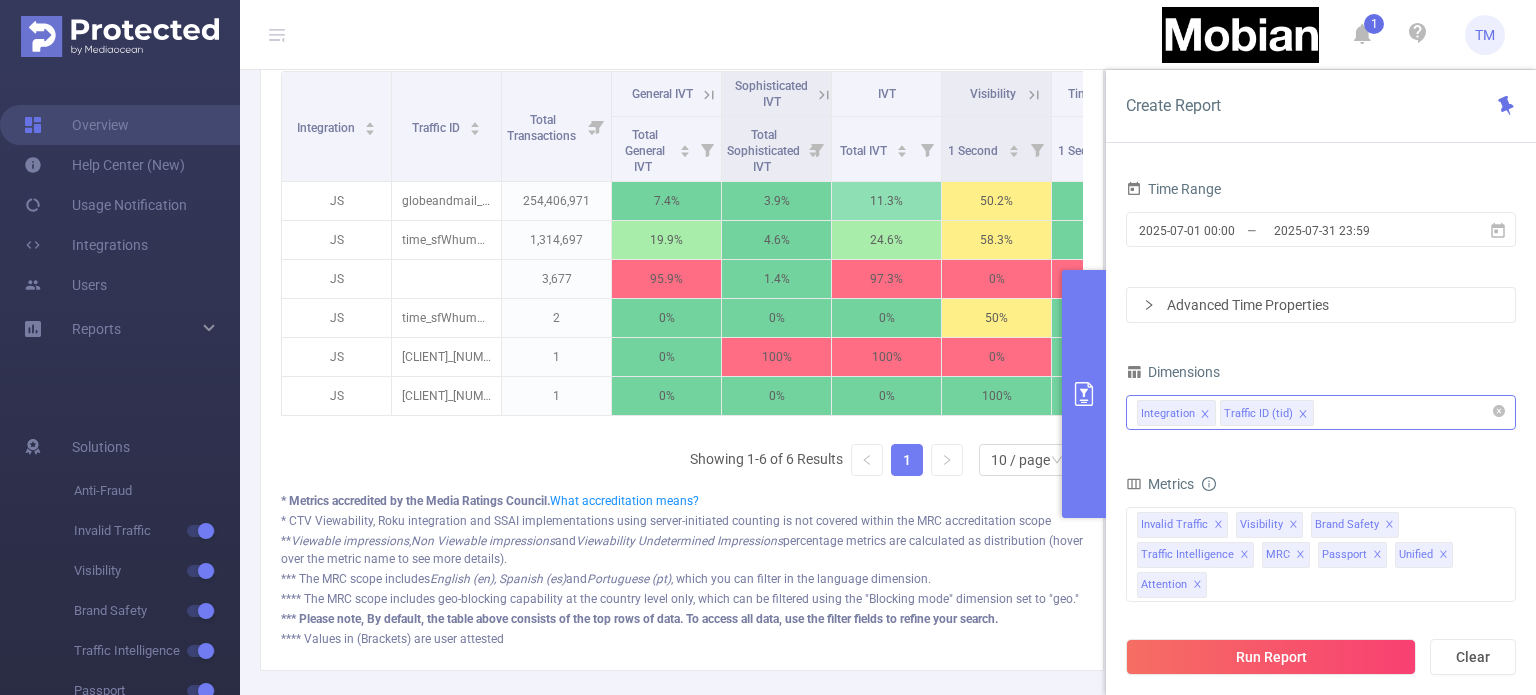 click on "Time Range 2025-07-01 00:00   _   2025-07-31 23:59 Advanced Time Properties    Dimensions Integration Traffic ID (tid)      Metrics af_fraud af_fraud_bot_virus af_fraud_hostile_tools af_fraud_tunneled_traffic af_fraud_non_malicious_bots af_fraud_view af_fraud_publisher af_fraud_reputation af_susp af_susp_bot_virus af_susp_hostile_tools af_susp_tunneled_traffic af_susp_non_malicious_bots af_susp_view af_susp_publisher af_susp_reputation total_ivt Total General IVT Data Centers Disclosed Bots Known Crawlers Irregular Activity Non-rendered Ads Total Sophisticated IVT Proxy Traffic Automated and Emulated Activity Inventory Spoofing Falsified or Manipulated Incentivized, Malware, or Out-of-Store Obstructed Ads Undisclosed Detection Total IVT 1 Second 2 Seconds 5 Seconds 10 Seconds 15 Seconds 20 Seconds 25 Seconds Custom Visibility 1 Second 2 Seconds 5 Seconds 10 Seconds 15 Seconds 20 Seconds 25 Seconds All Categories *Adult & Explicit Sexual Content *Arms *Crime *Death Injury & Military Conflict Gambling" at bounding box center (1321, 442) 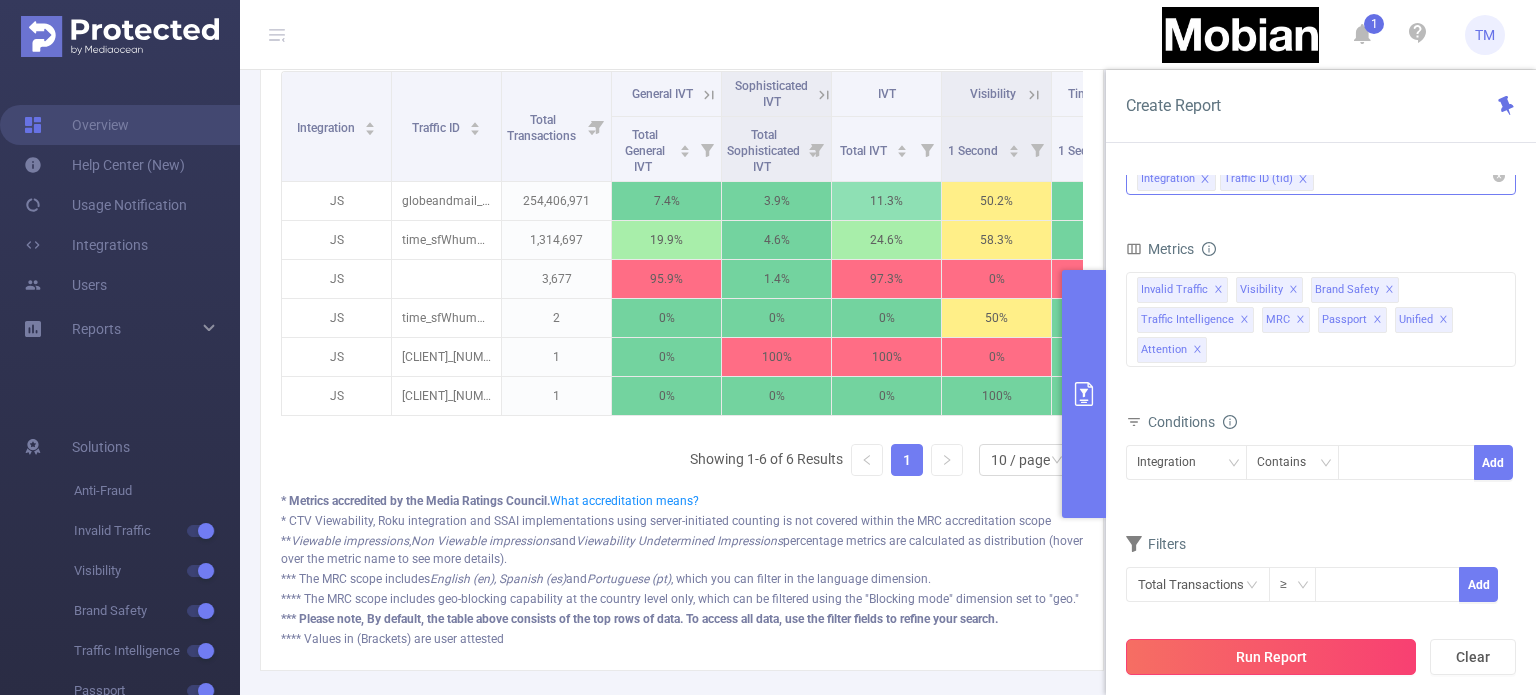 click on "Run Report" at bounding box center (1271, 657) 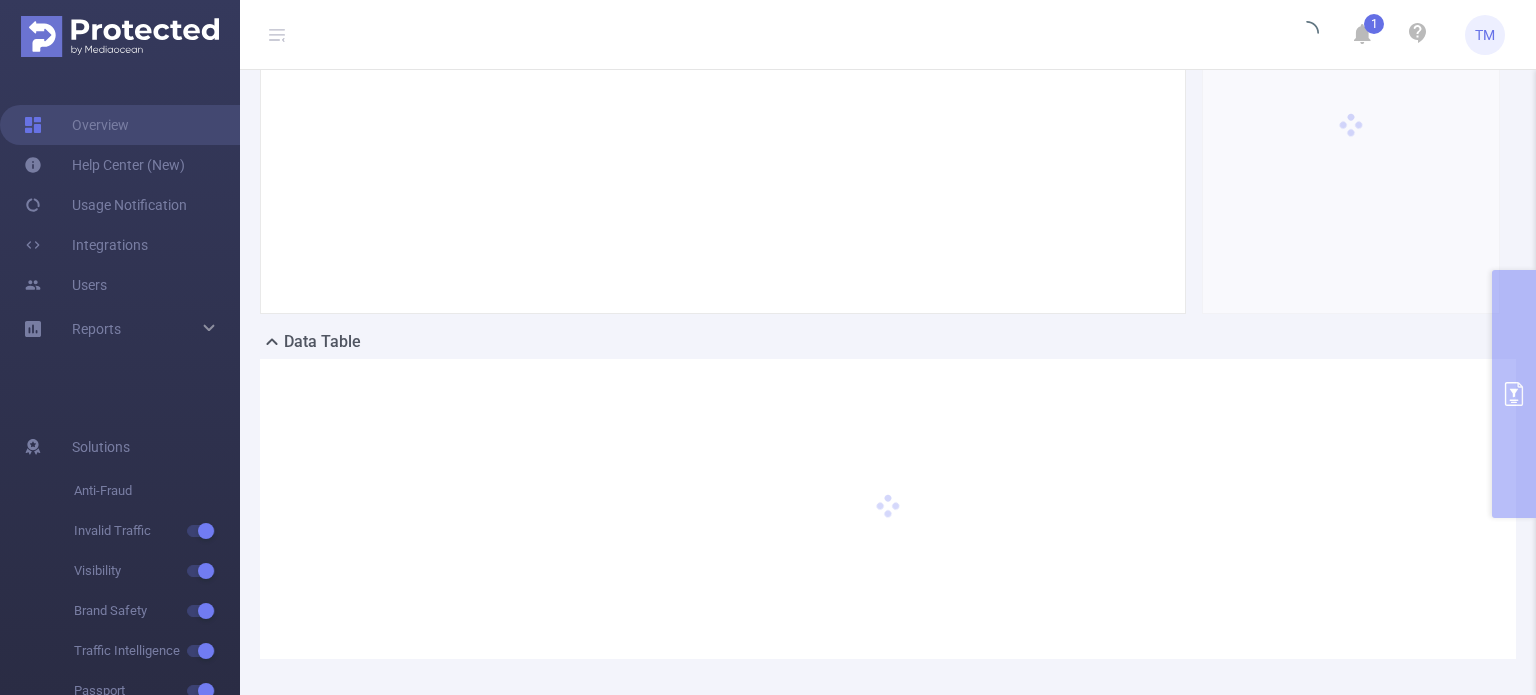 scroll, scrollTop: 315, scrollLeft: 0, axis: vertical 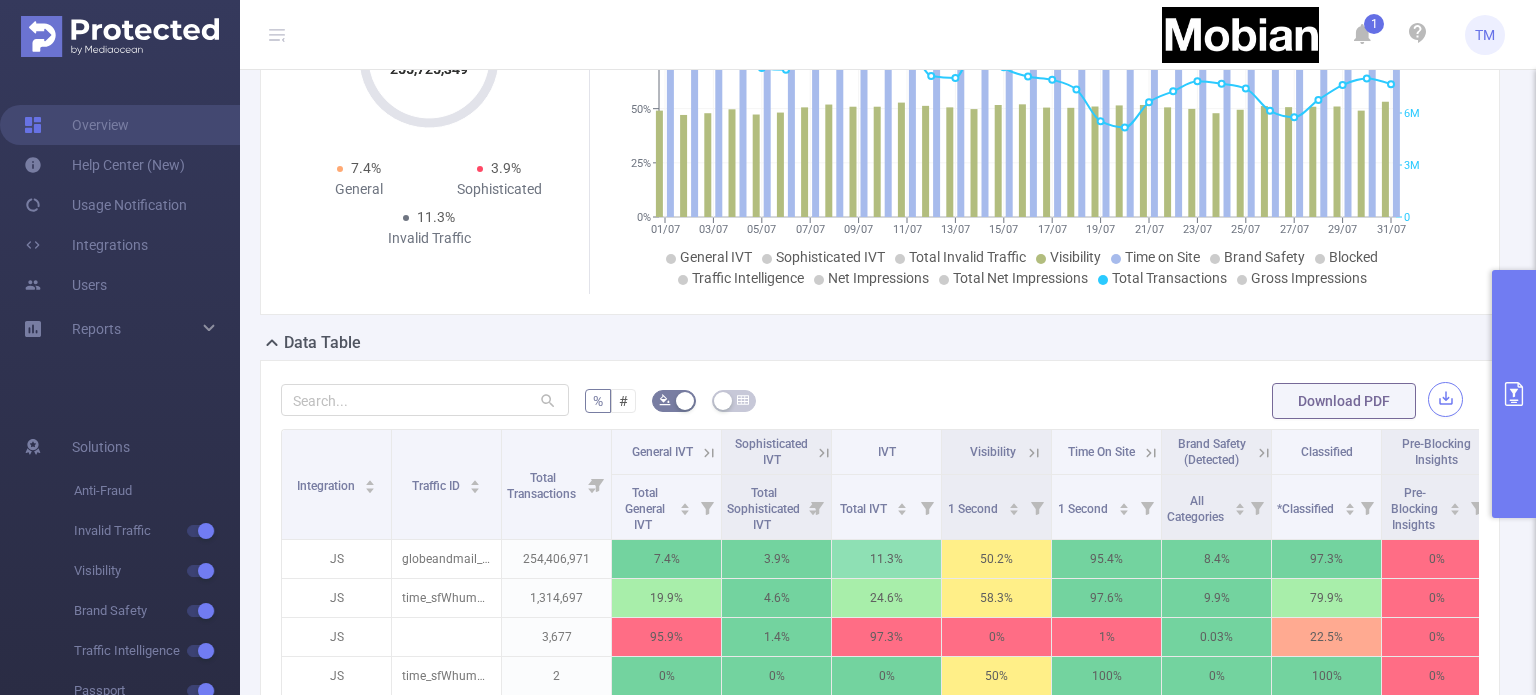 click at bounding box center (1445, 399) 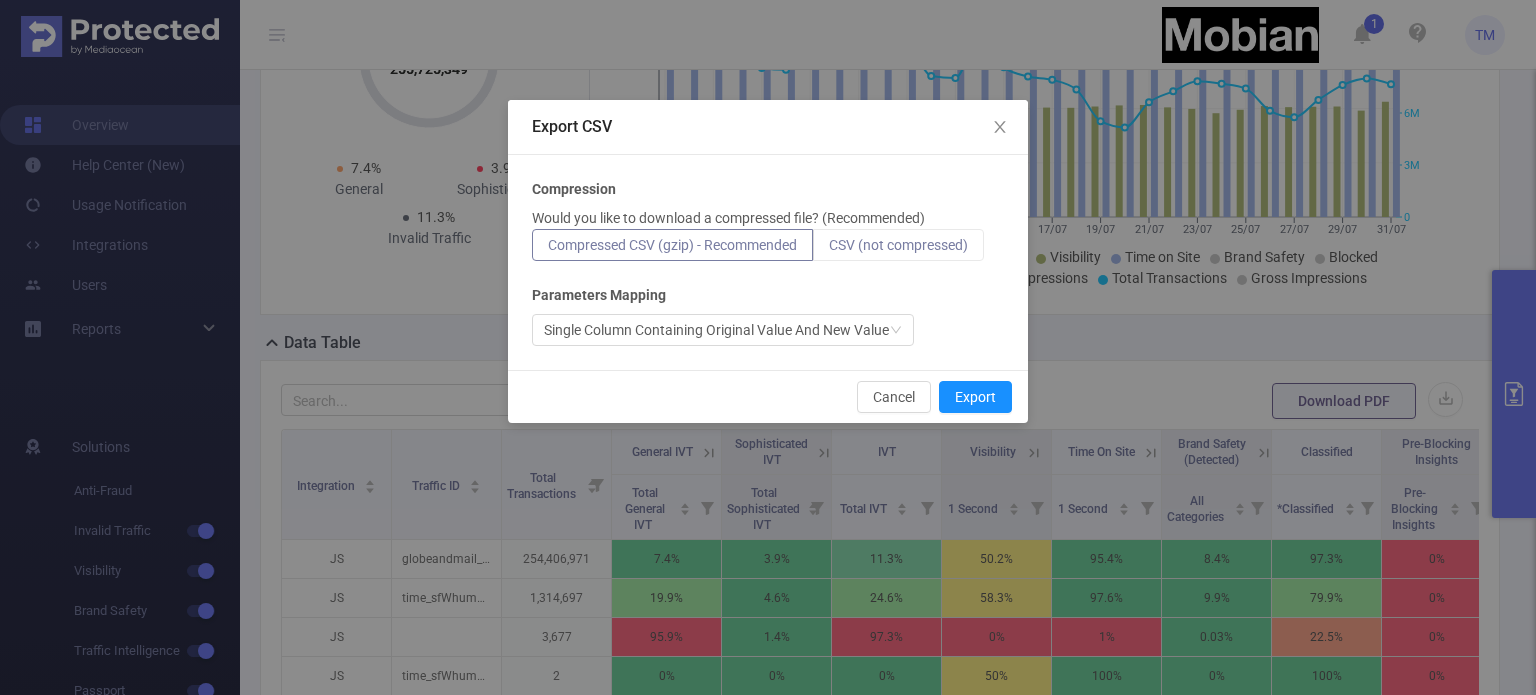 click on "CSV (not compressed)" at bounding box center [898, 245] 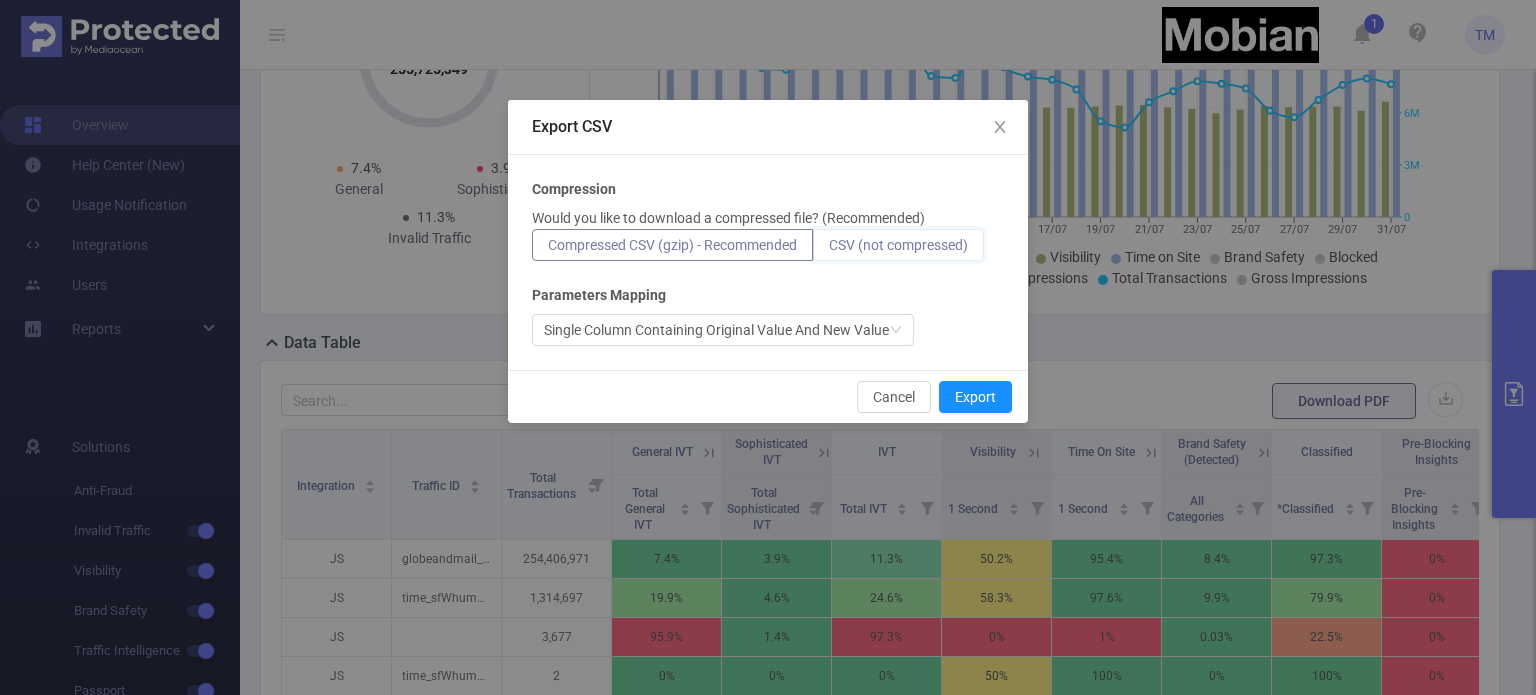 click on "CSV (not compressed)" at bounding box center (829, 250) 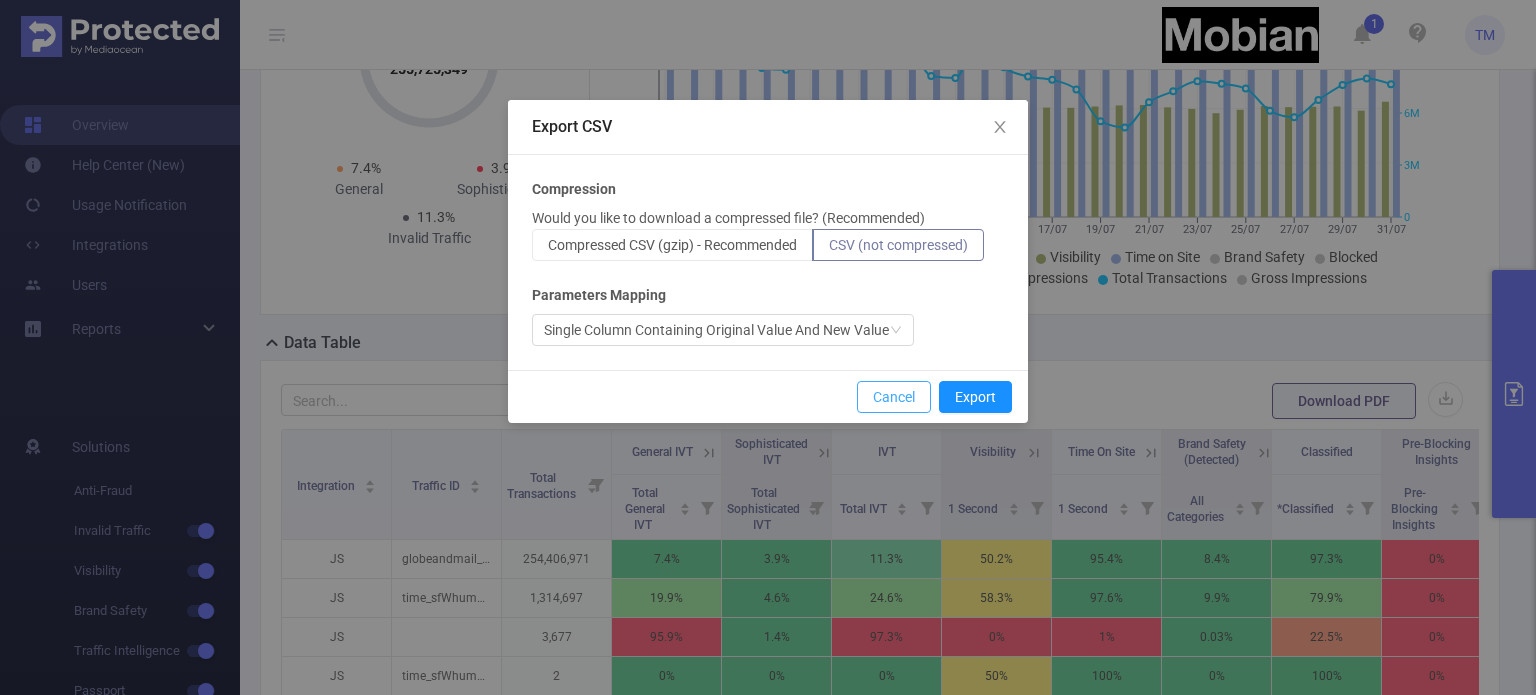 click on "Cancel" at bounding box center (894, 397) 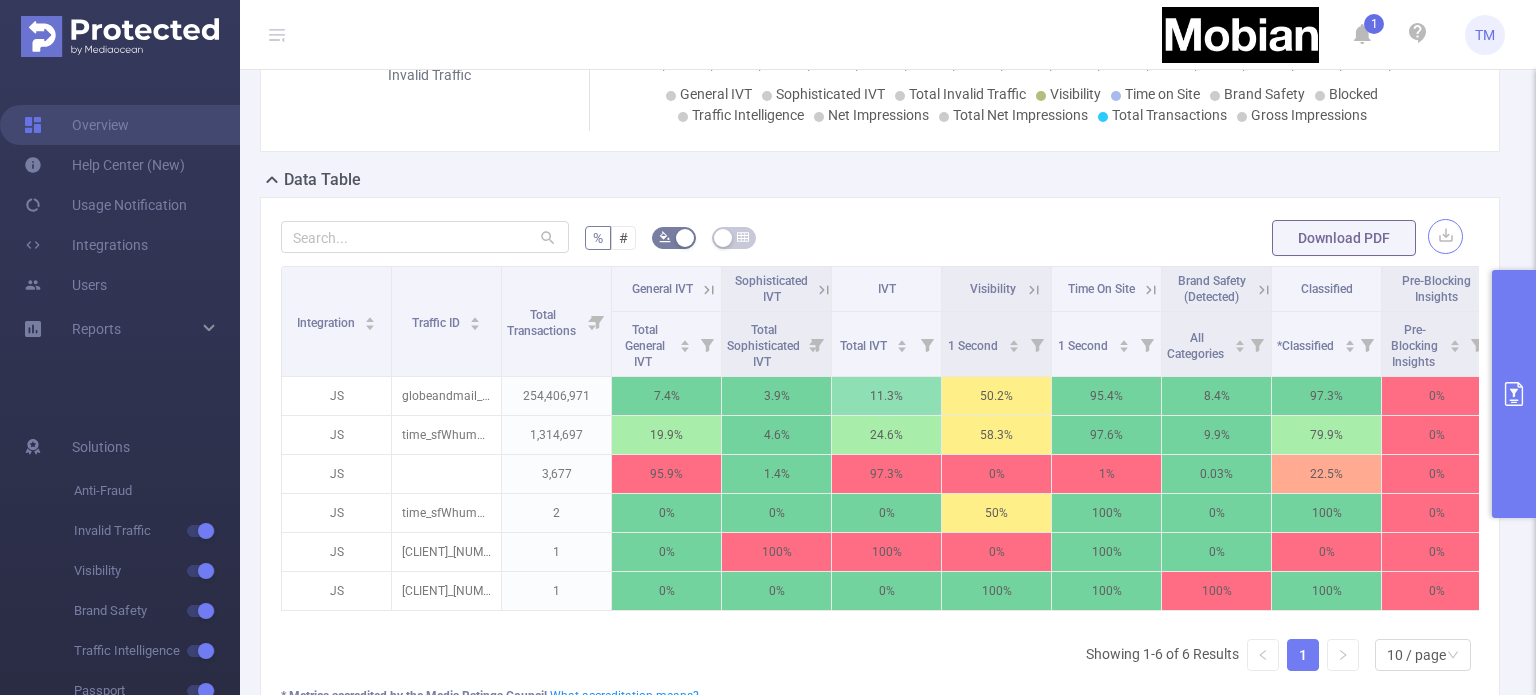 scroll, scrollTop: 476, scrollLeft: 0, axis: vertical 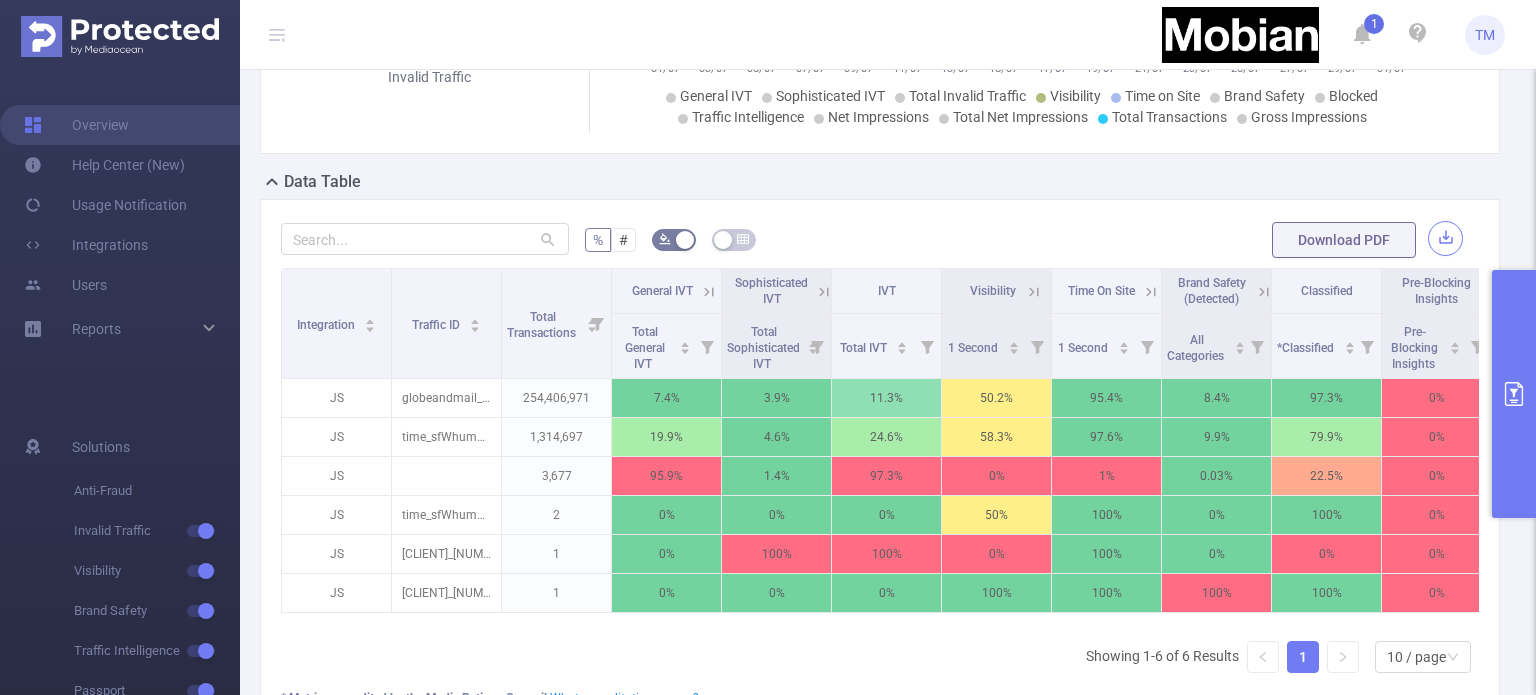 click at bounding box center (1445, 238) 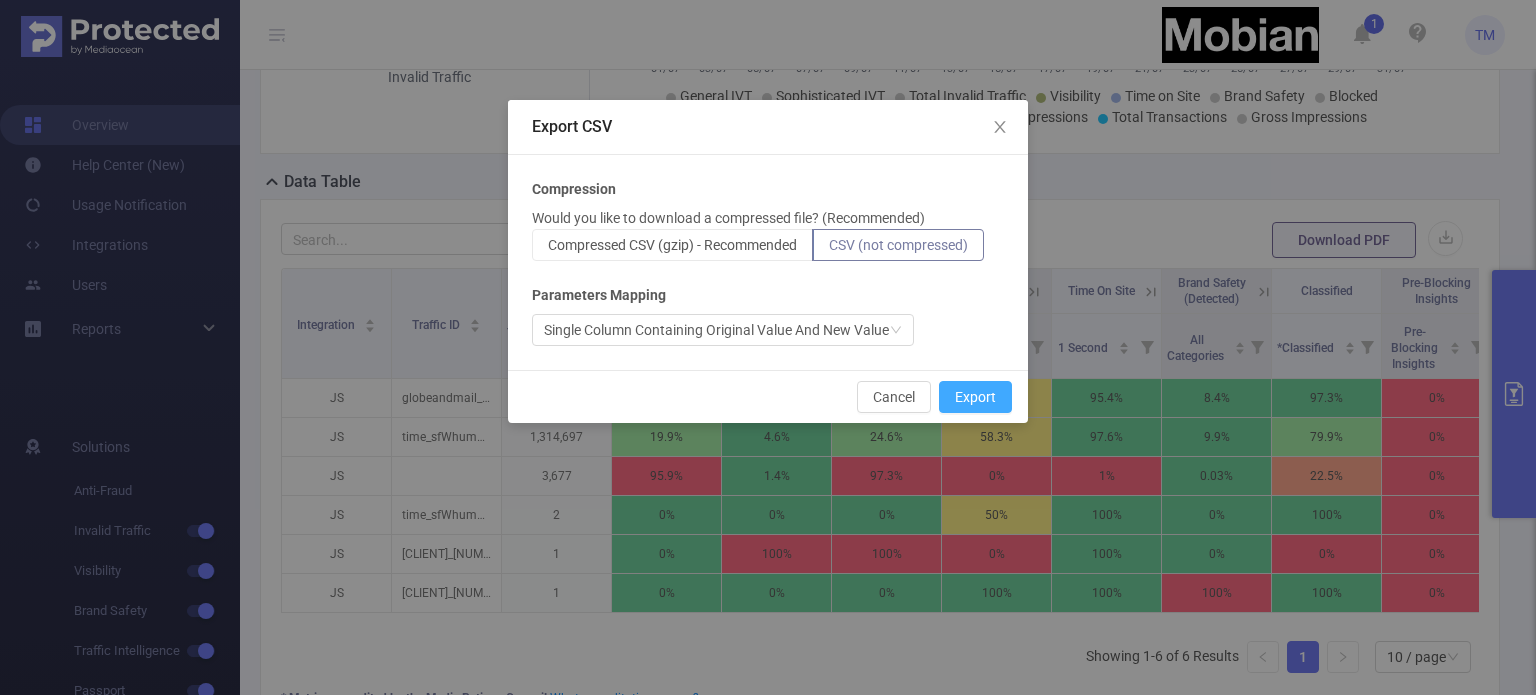 click on "Export" at bounding box center [975, 397] 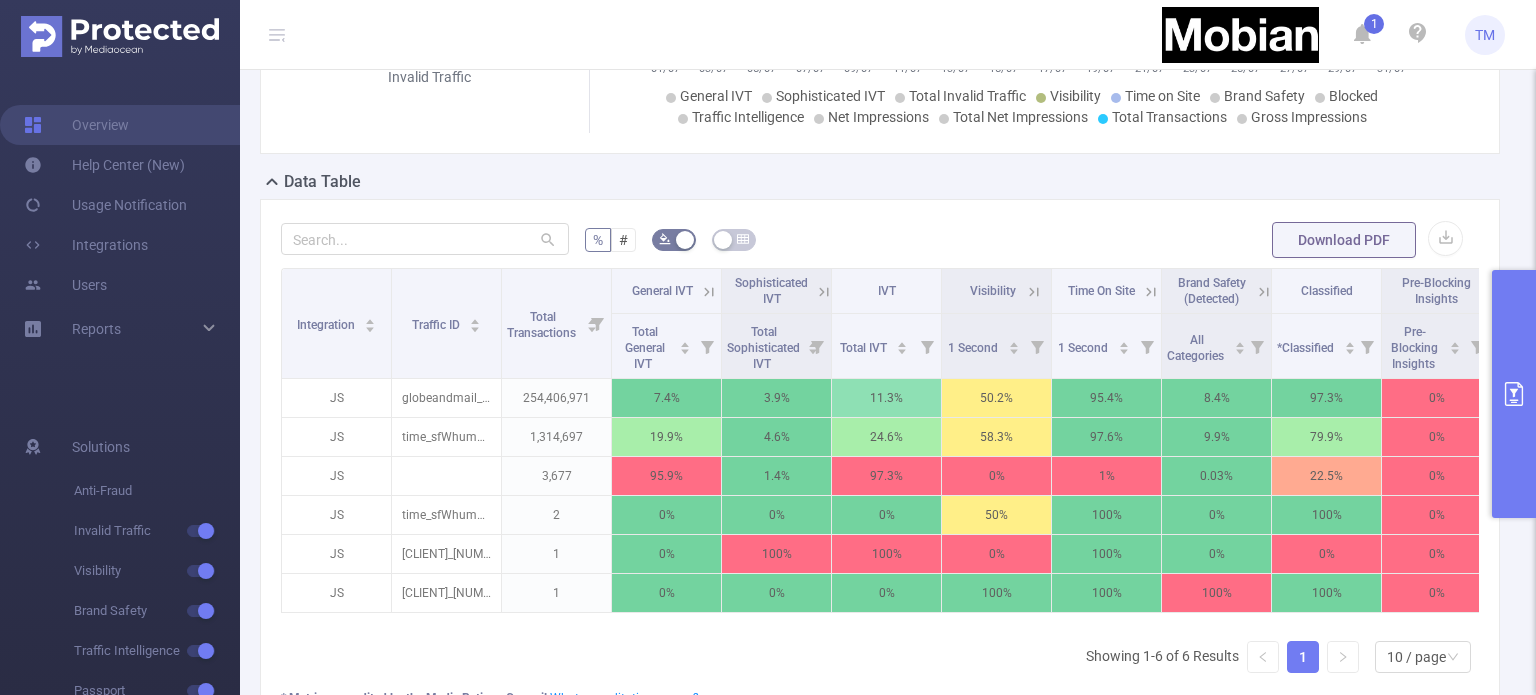 click on "1   TM" at bounding box center [768, 35] 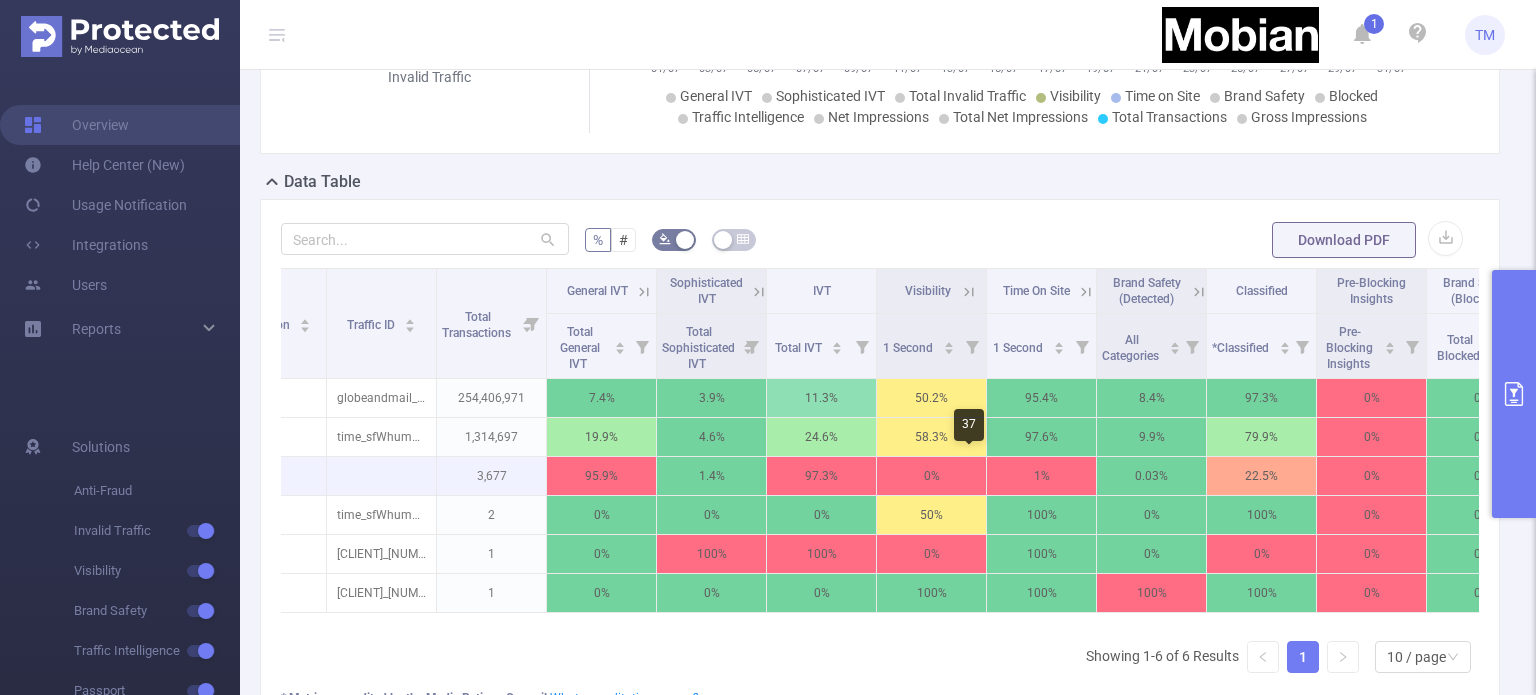 scroll, scrollTop: 0, scrollLeft: 0, axis: both 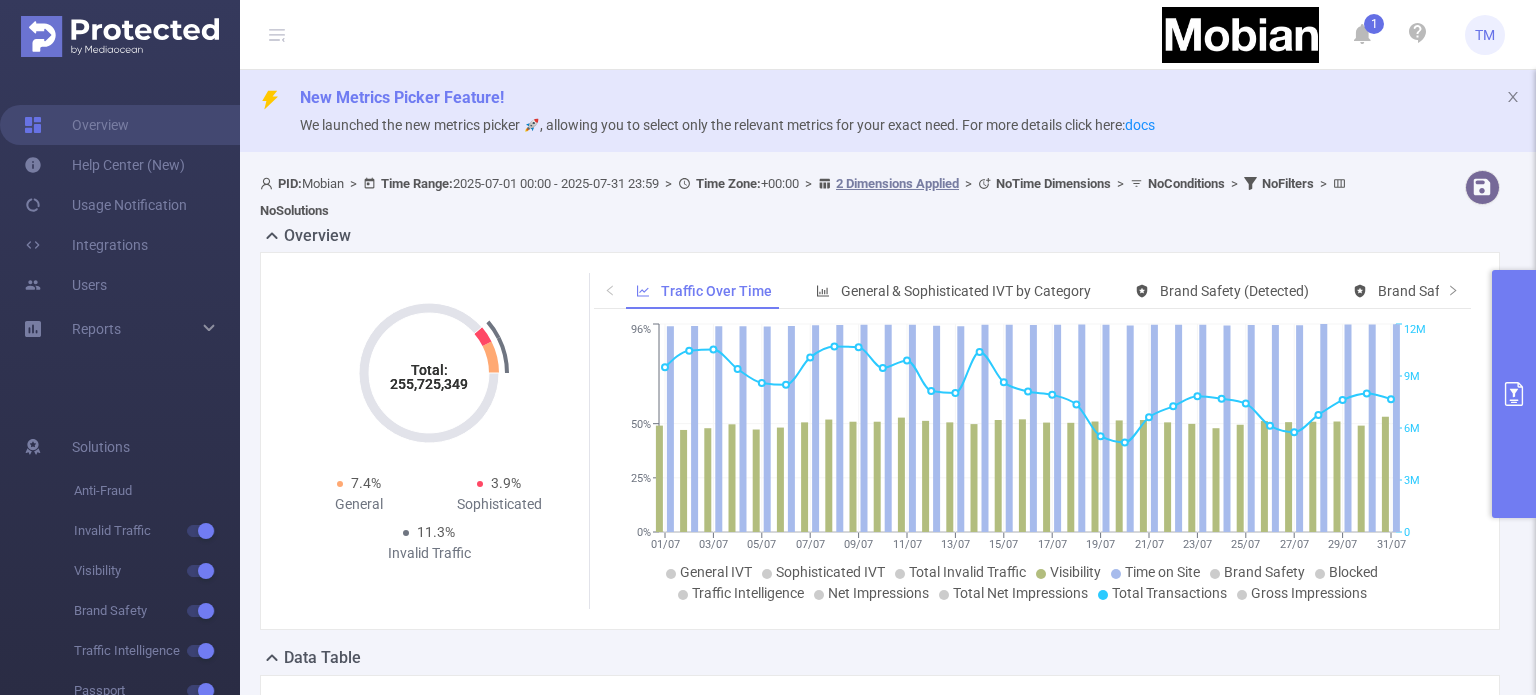 click at bounding box center (1514, 394) 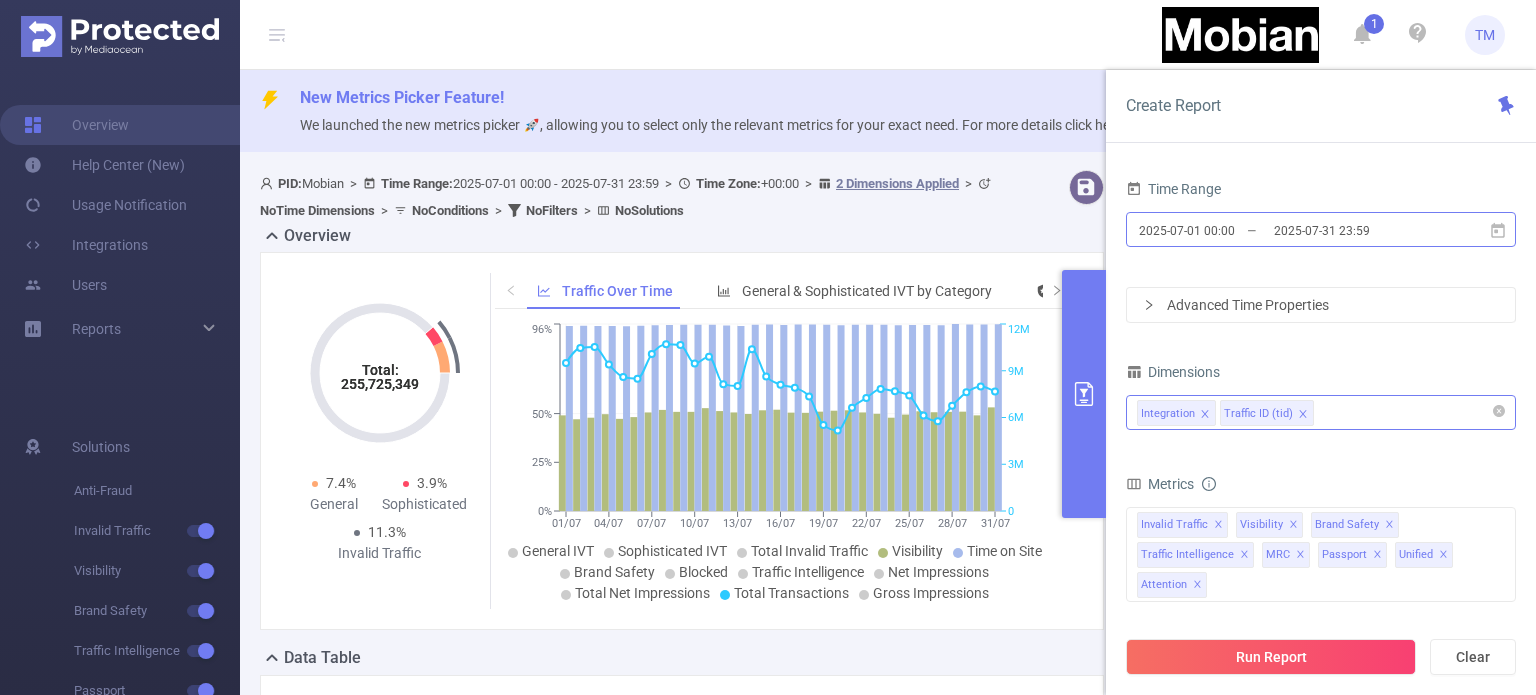 click on "2025-07-01 00:00" at bounding box center [1218, 230] 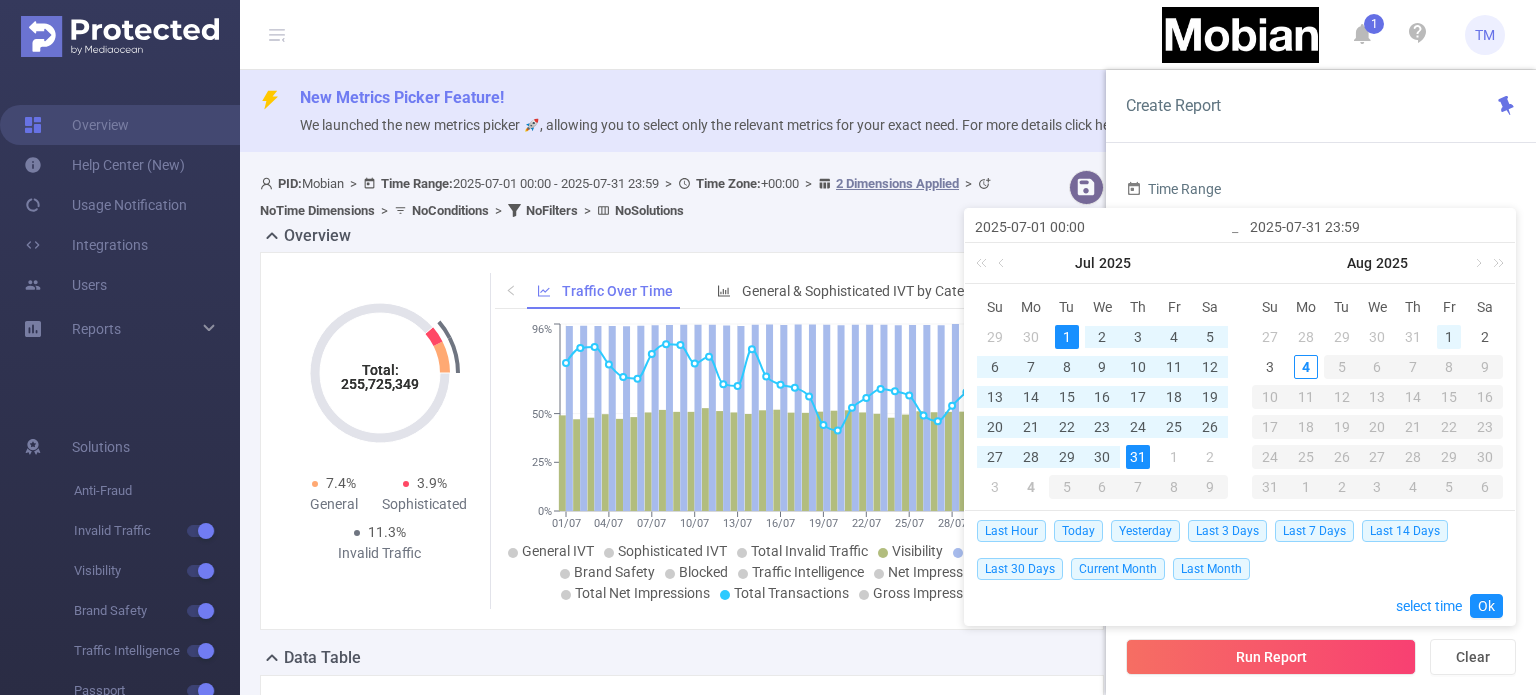 click on "1" at bounding box center [1449, 337] 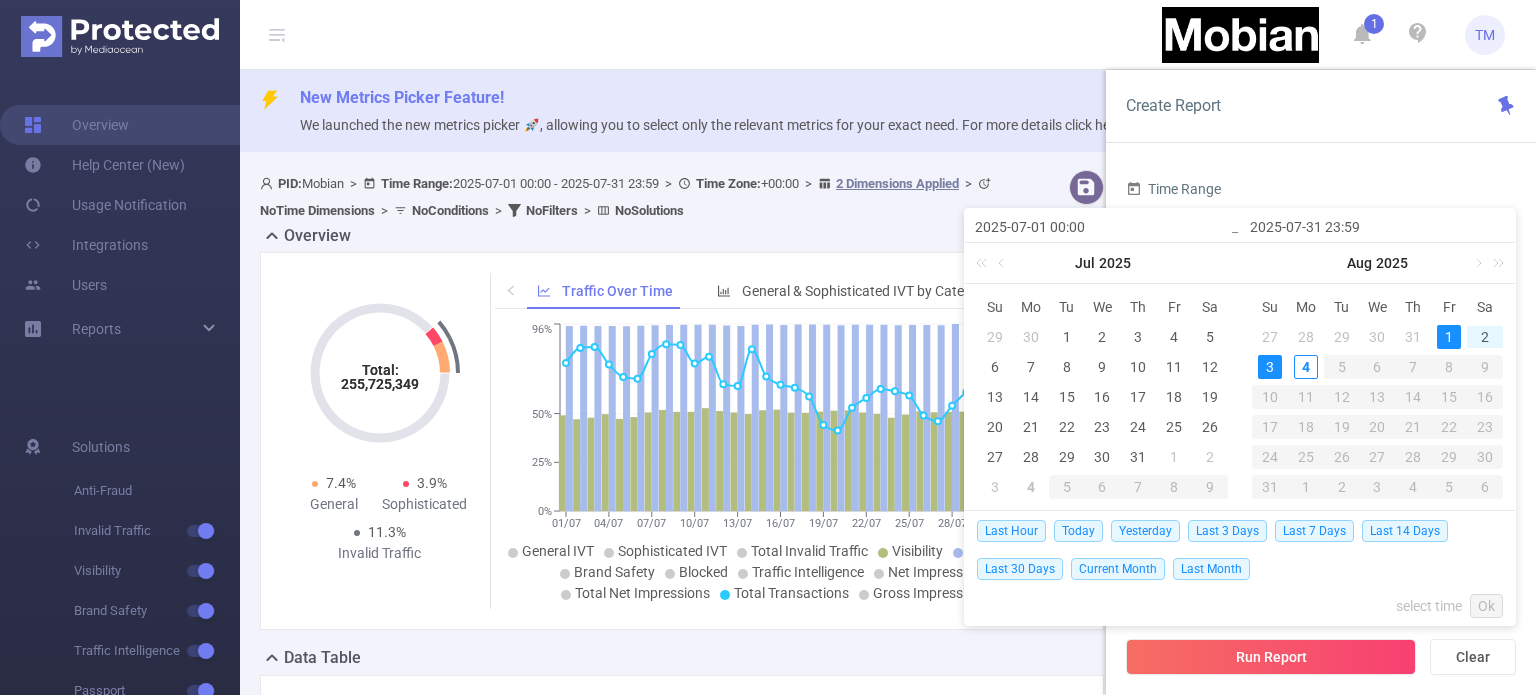 click on "3" at bounding box center [1270, 367] 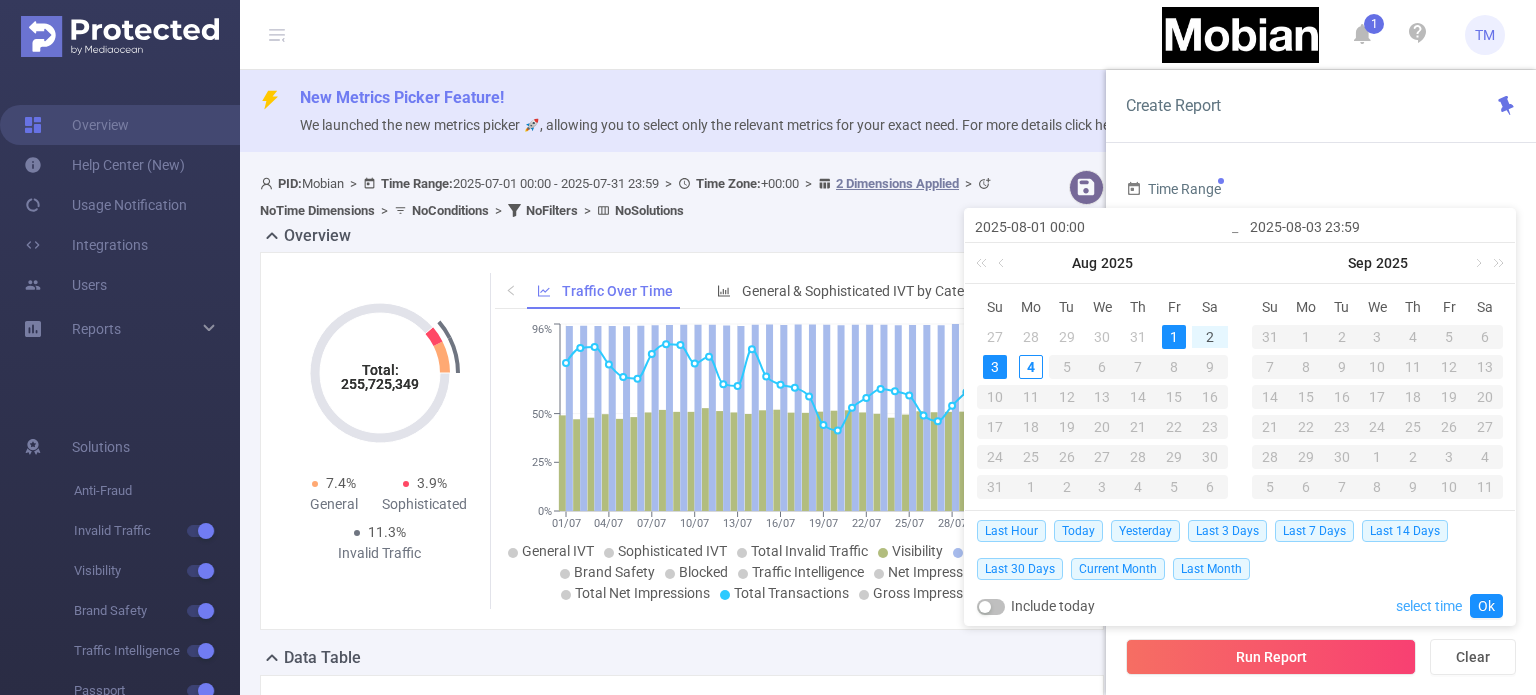 click on "select time" at bounding box center [1429, 606] 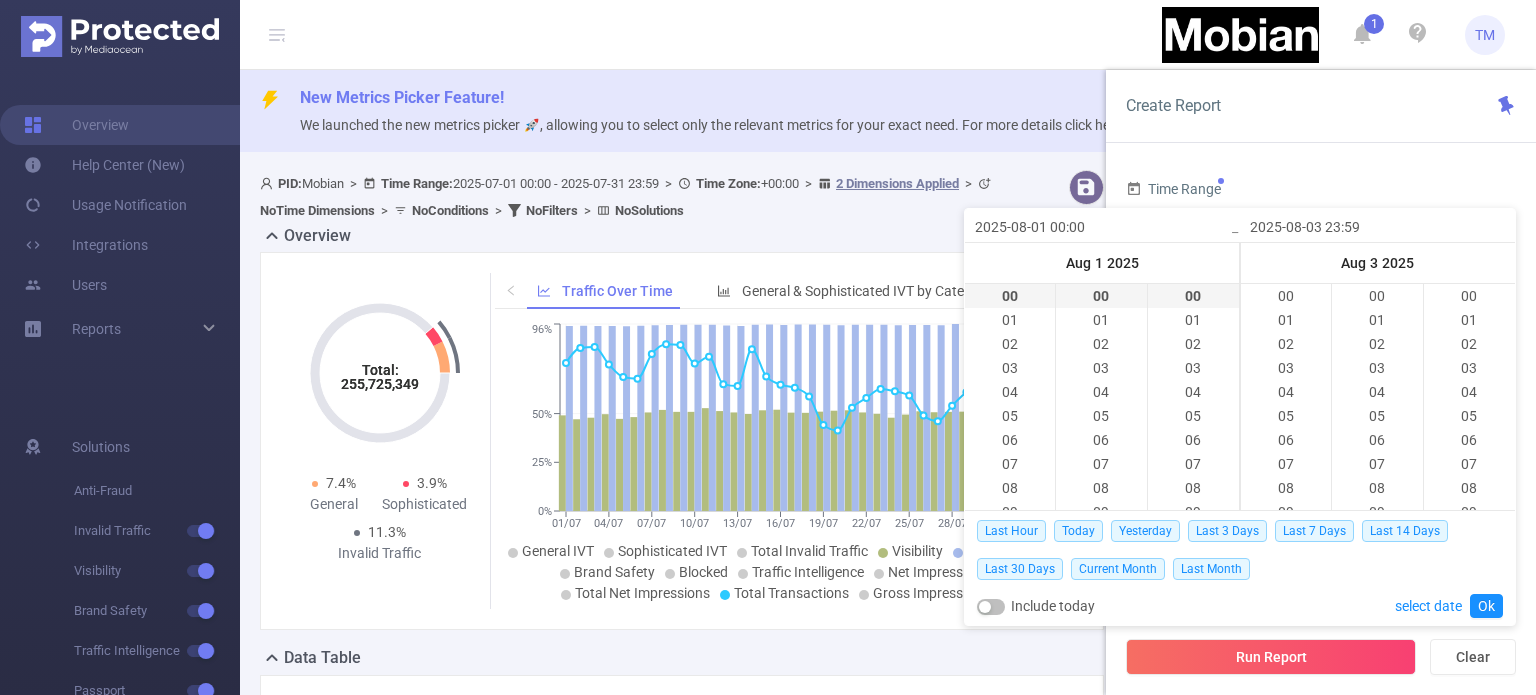 scroll, scrollTop: 552, scrollLeft: 0, axis: vertical 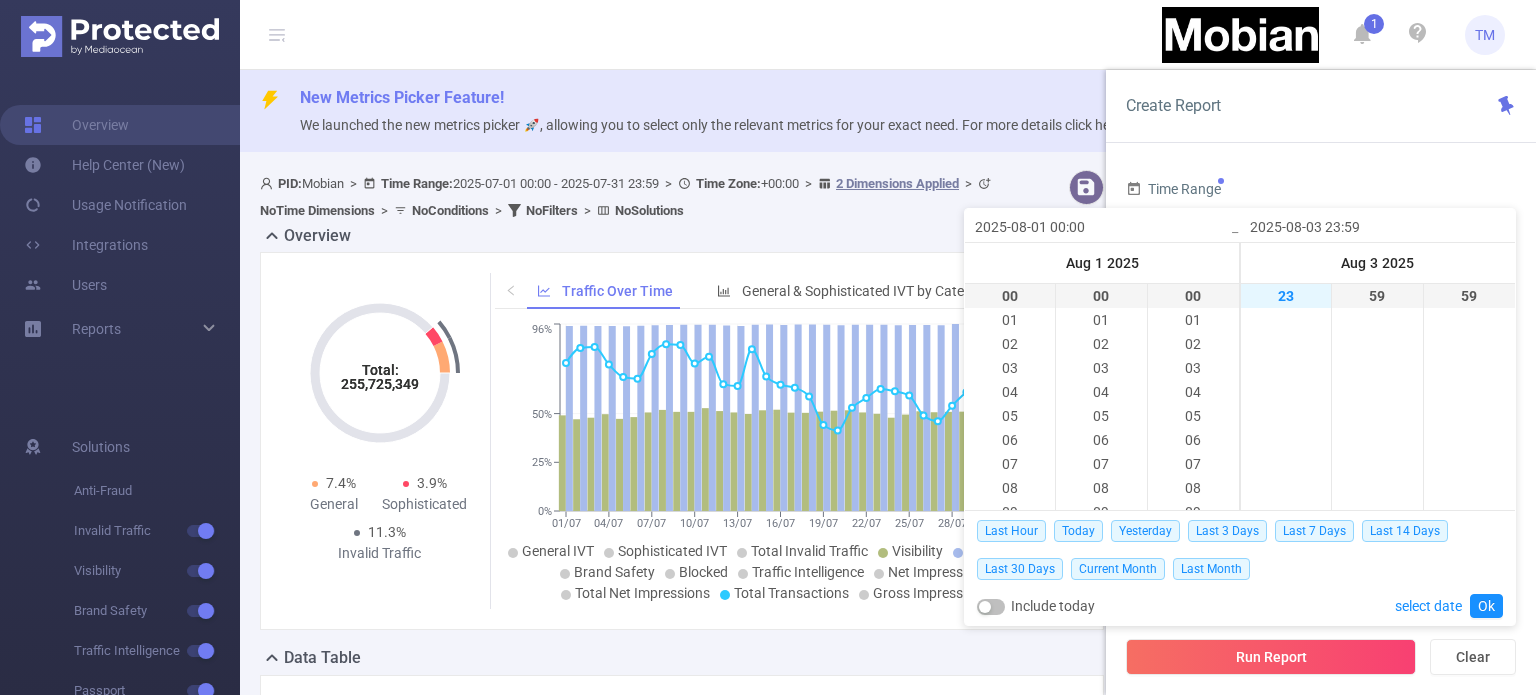 click on "23" at bounding box center [1286, 296] 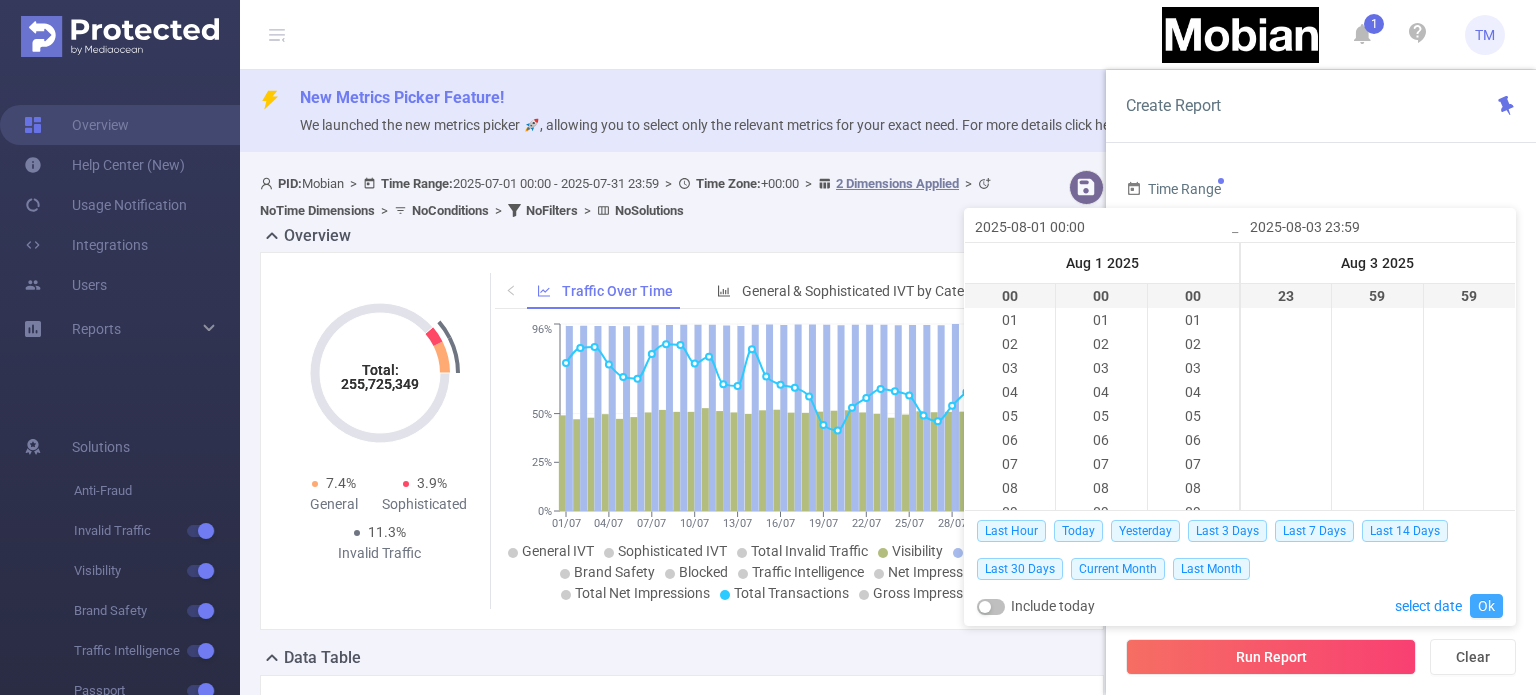 click on "Ok" at bounding box center [1486, 606] 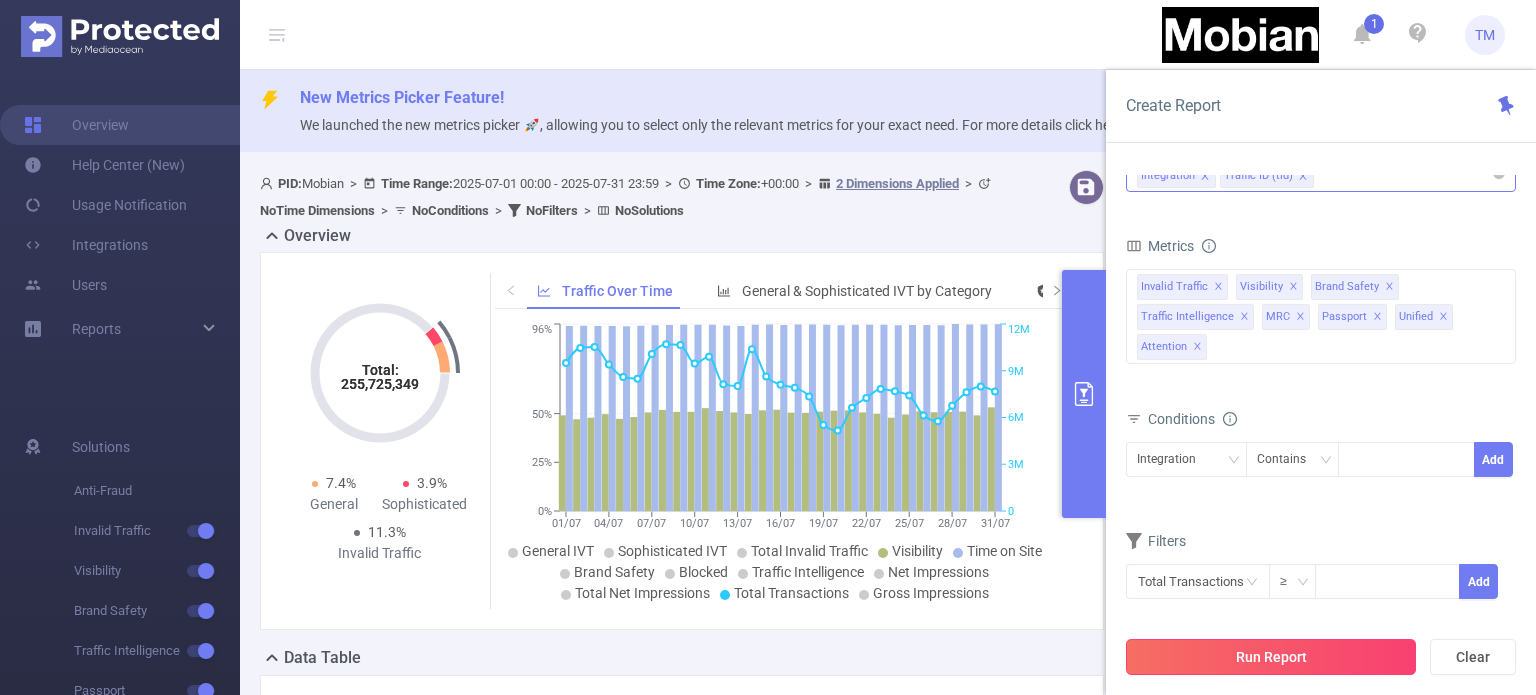 click on "Run Report" at bounding box center (1271, 657) 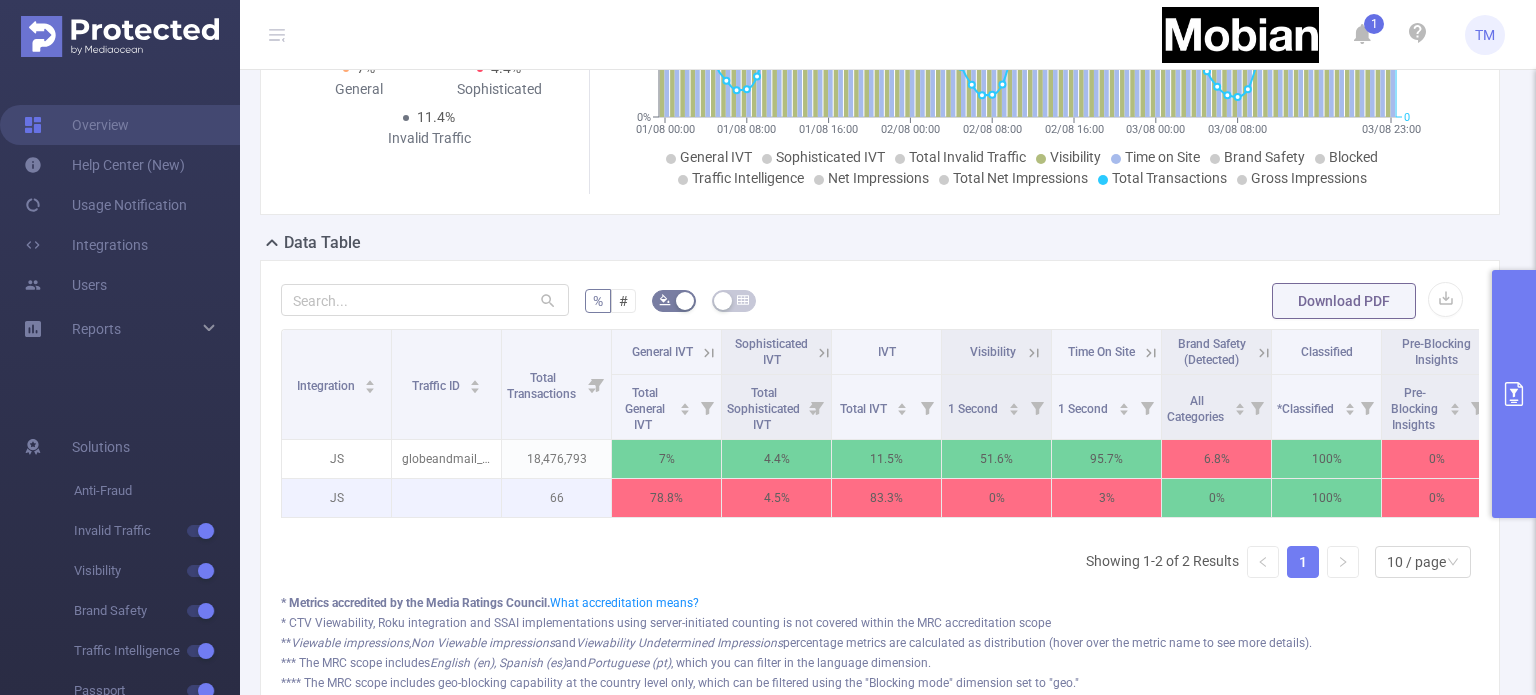 scroll, scrollTop: 431, scrollLeft: 0, axis: vertical 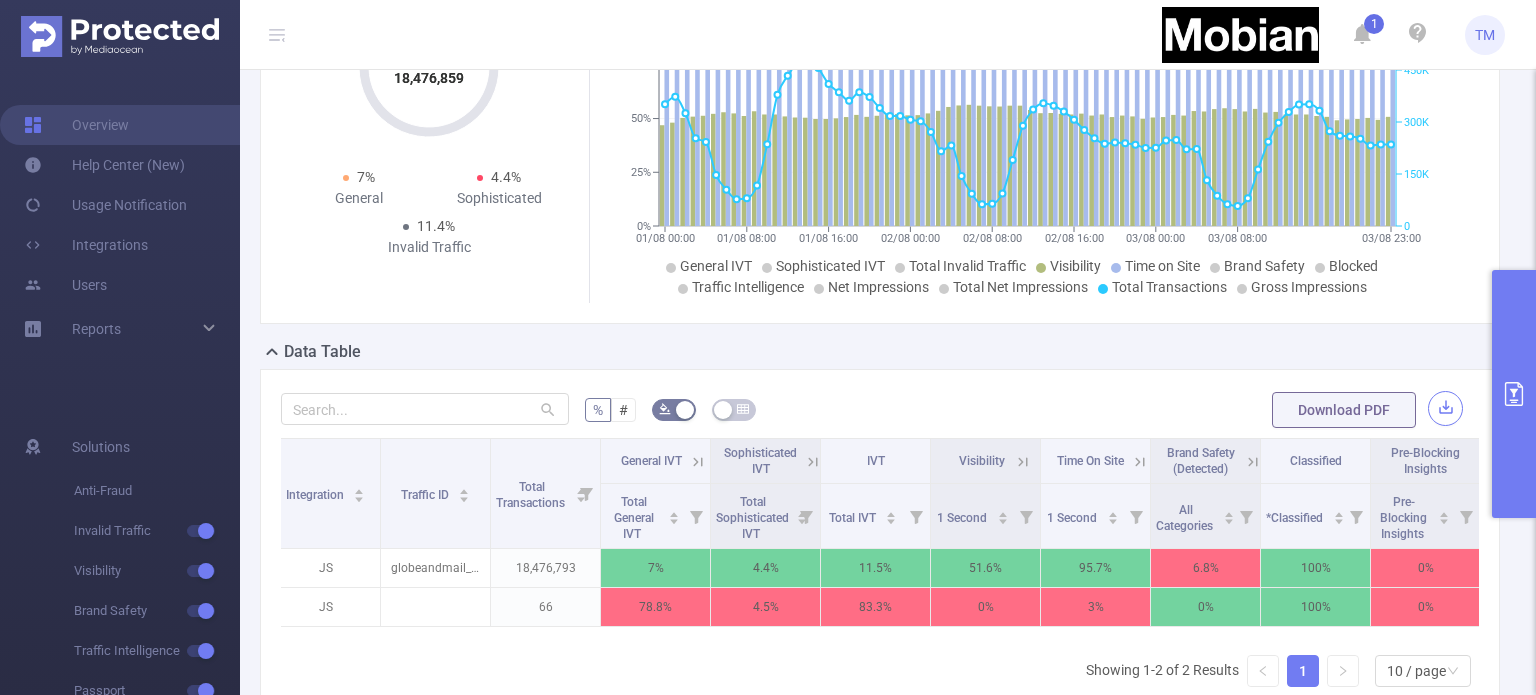 click at bounding box center [1445, 408] 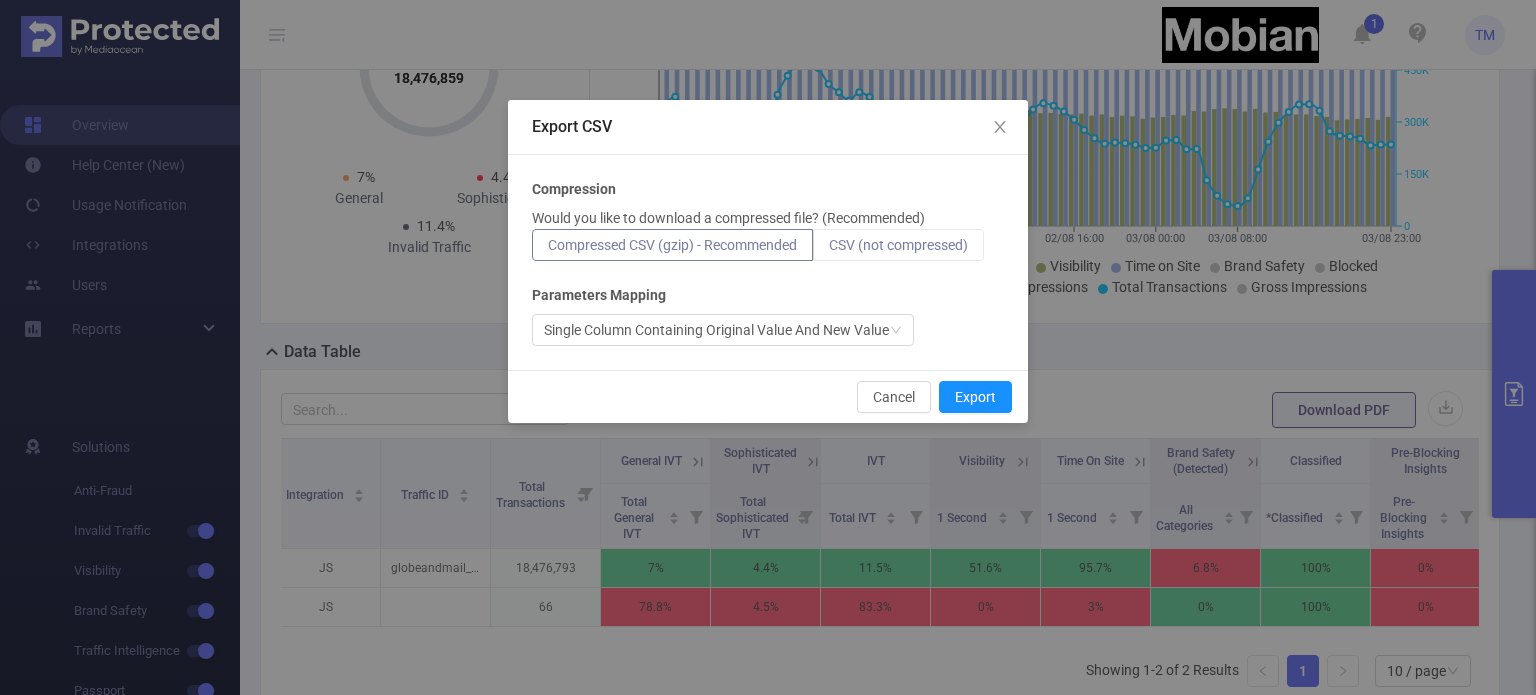 click on "CSV (not compressed)" at bounding box center (898, 245) 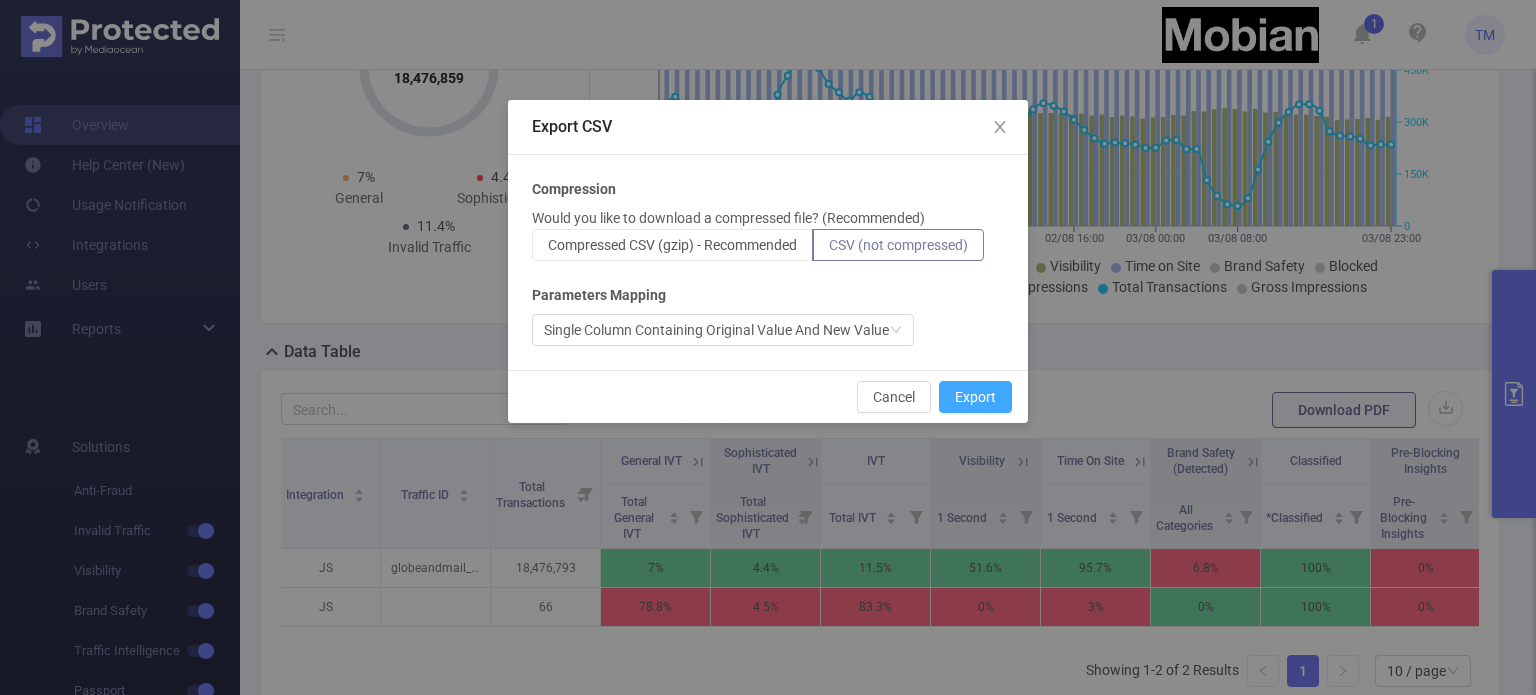 click on "Export" at bounding box center [975, 397] 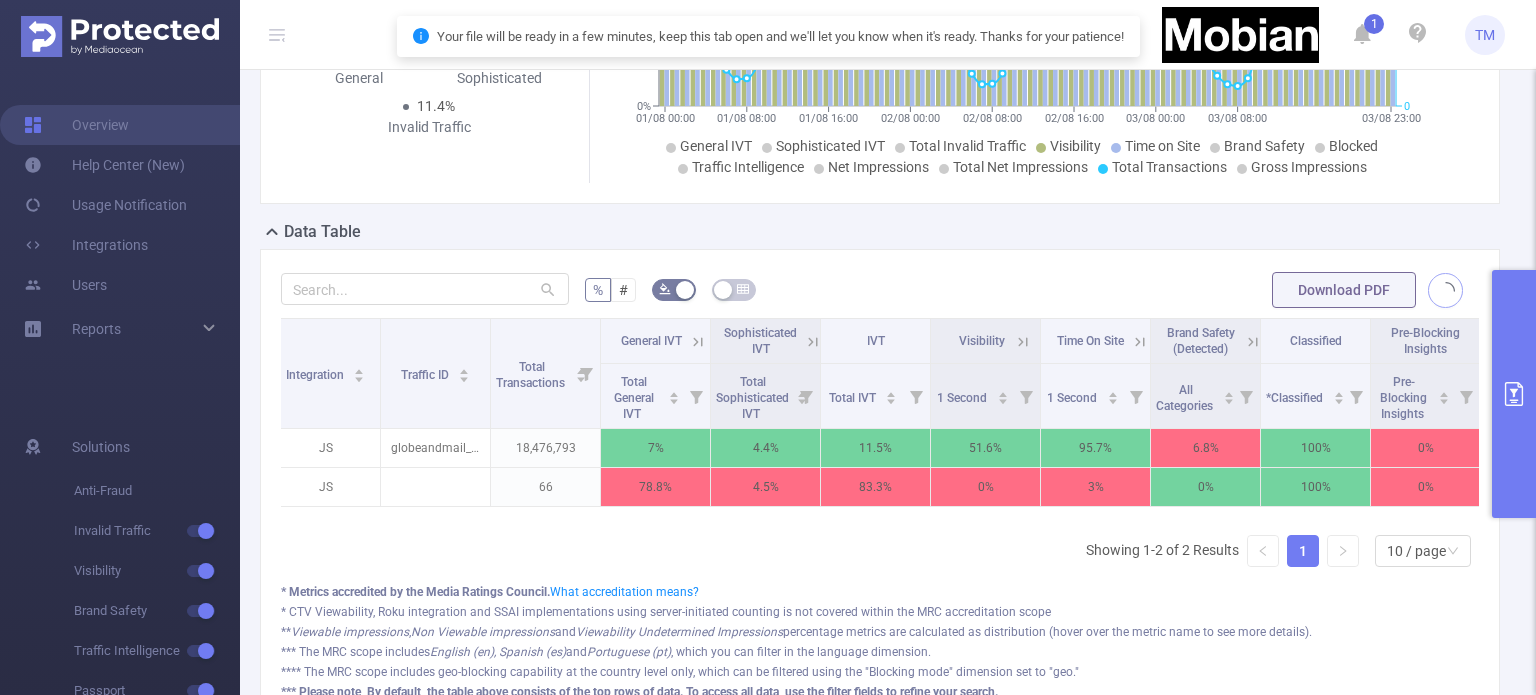 scroll, scrollTop: 428, scrollLeft: 0, axis: vertical 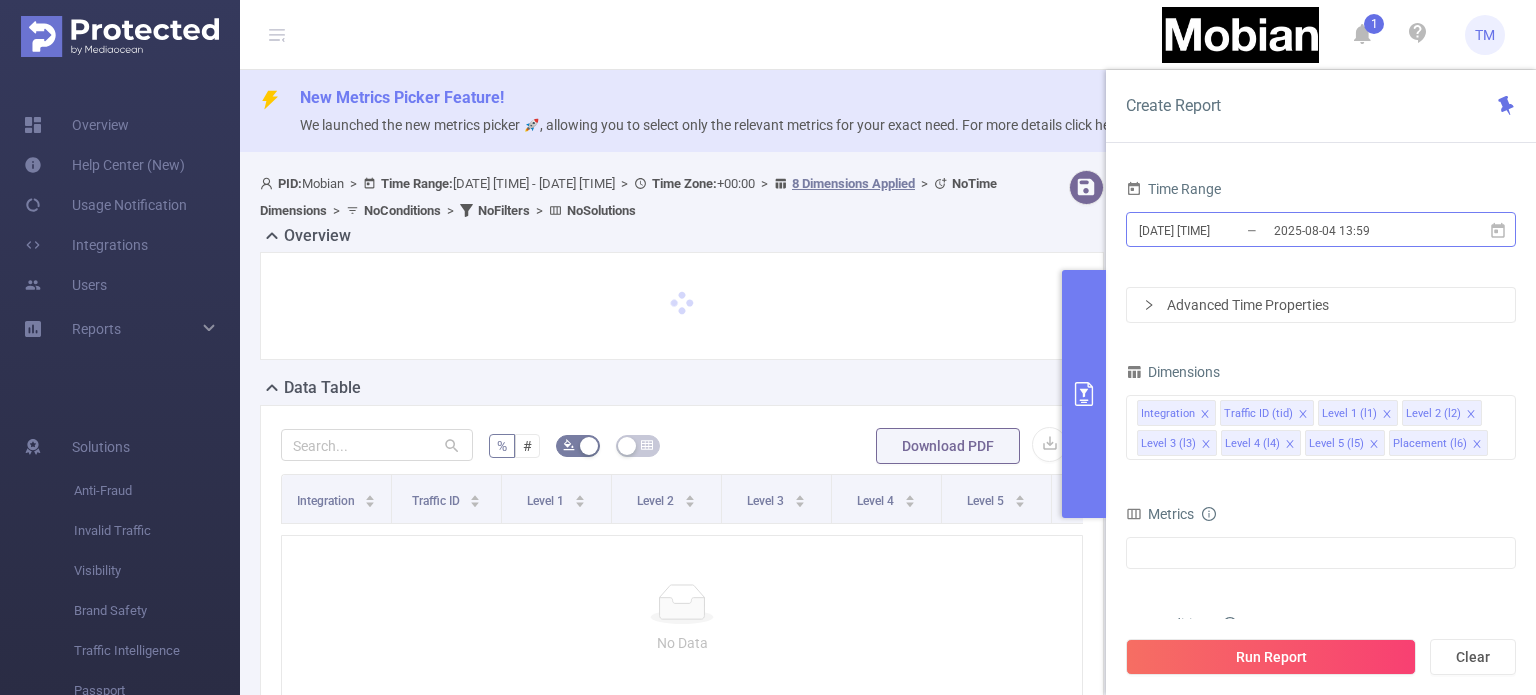 click on "[DATE] [TIME]" at bounding box center (1218, 230) 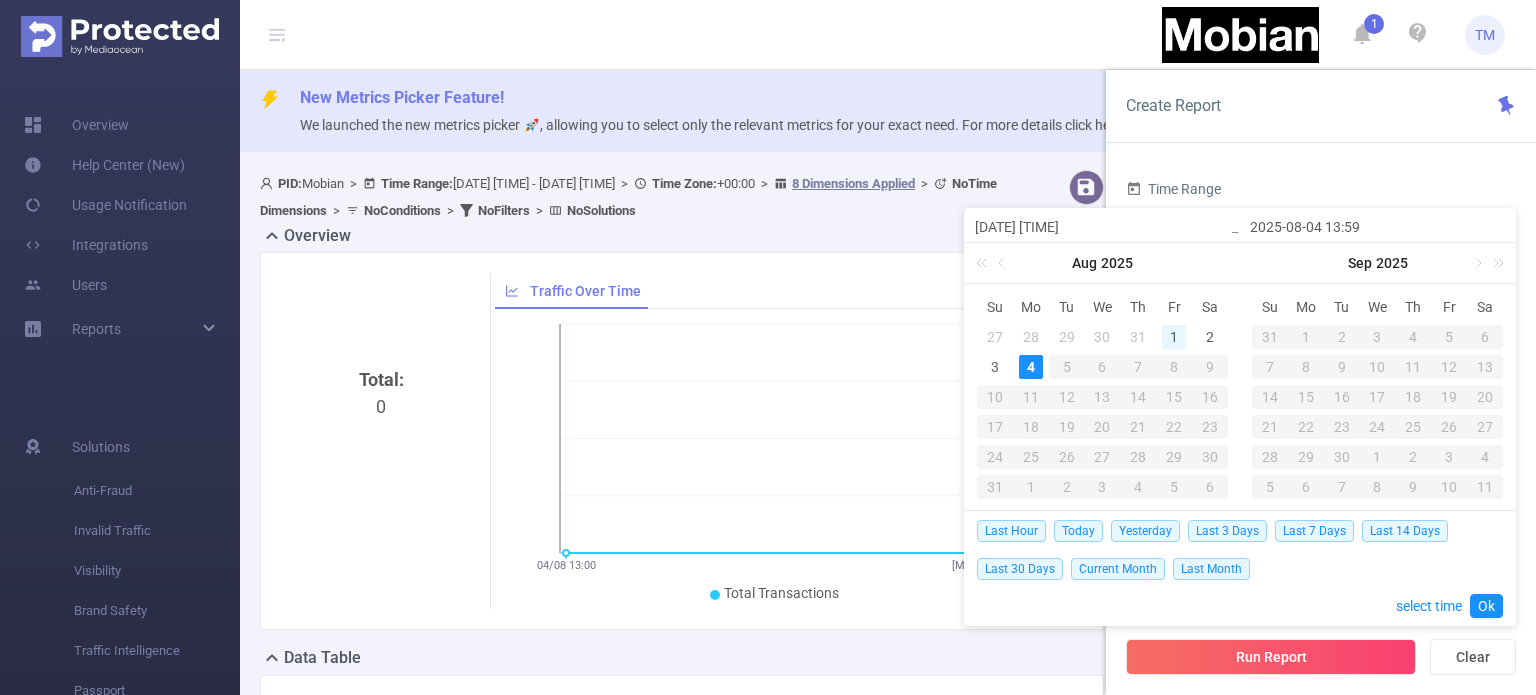 click on "1" at bounding box center [1174, 337] 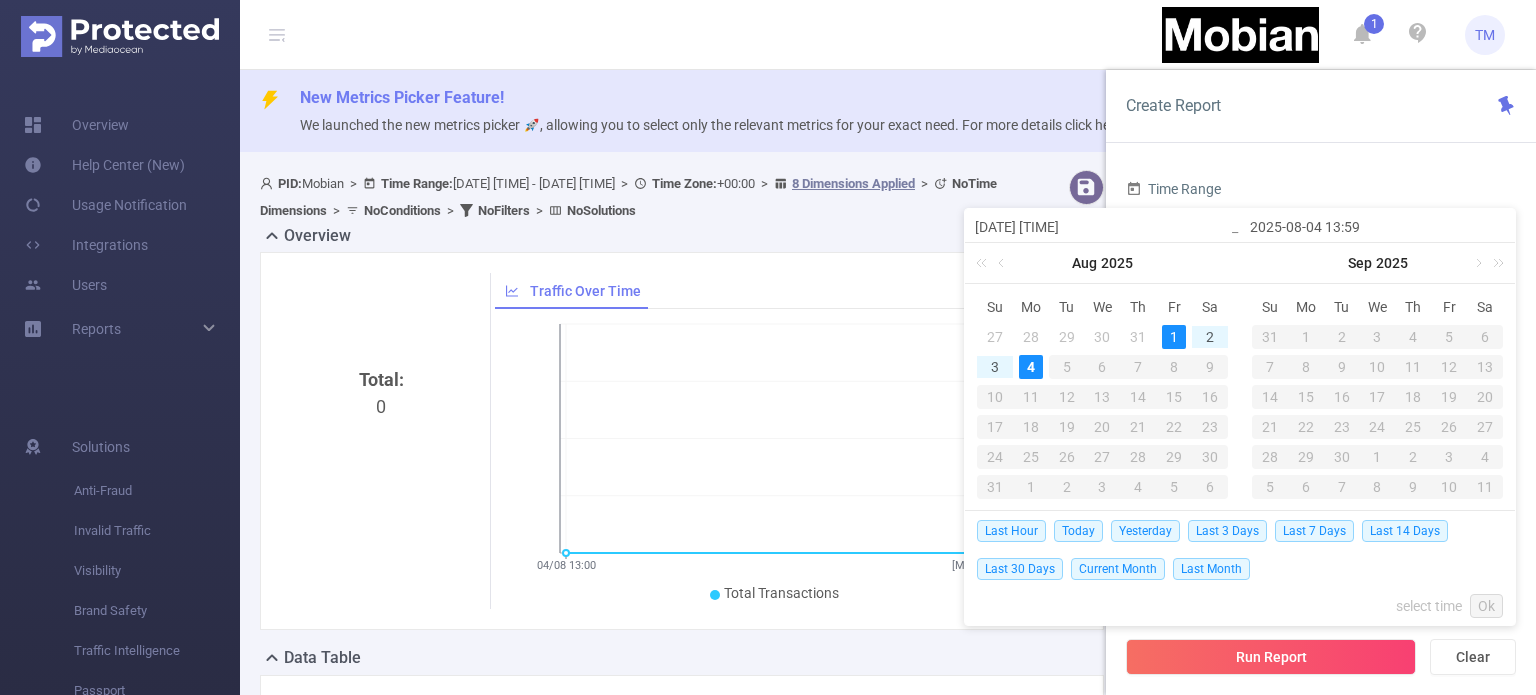 click on "4" at bounding box center [1031, 367] 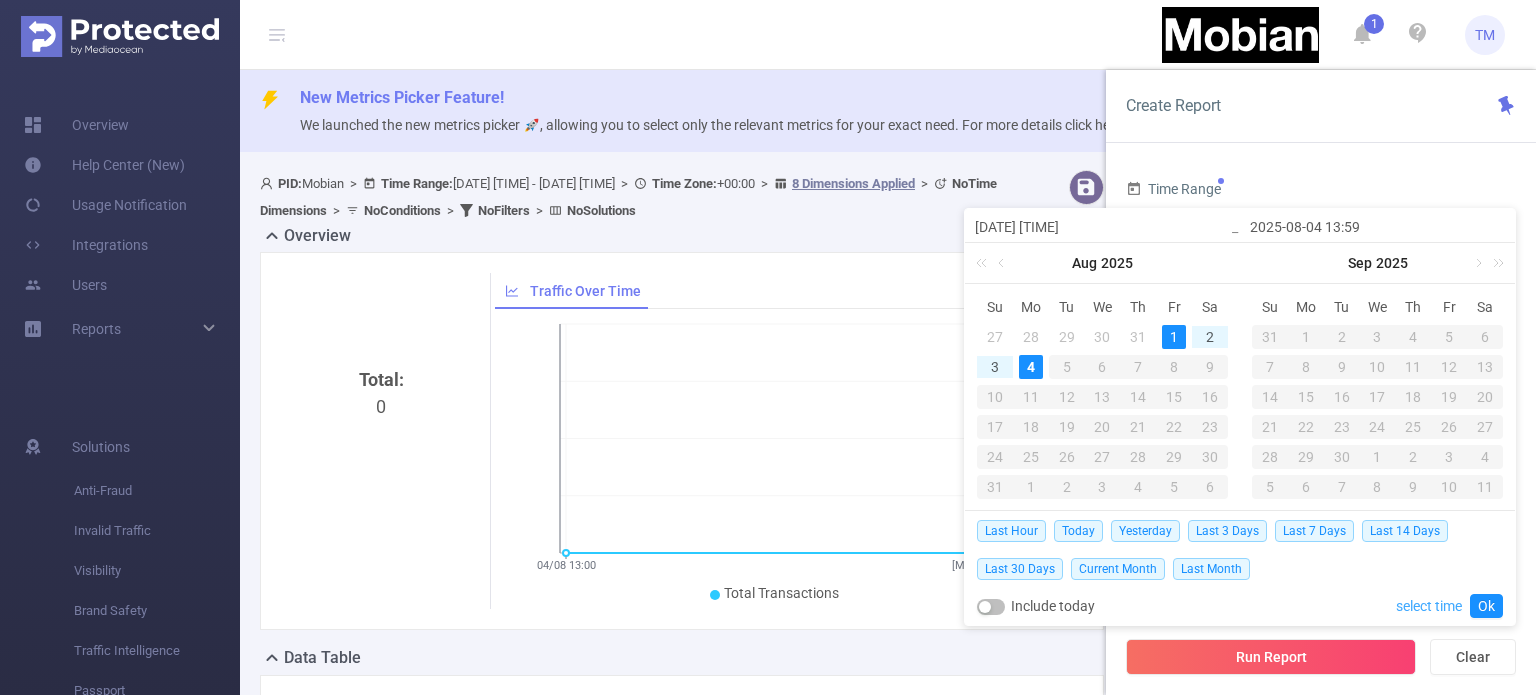 click on "select time" at bounding box center (1429, 606) 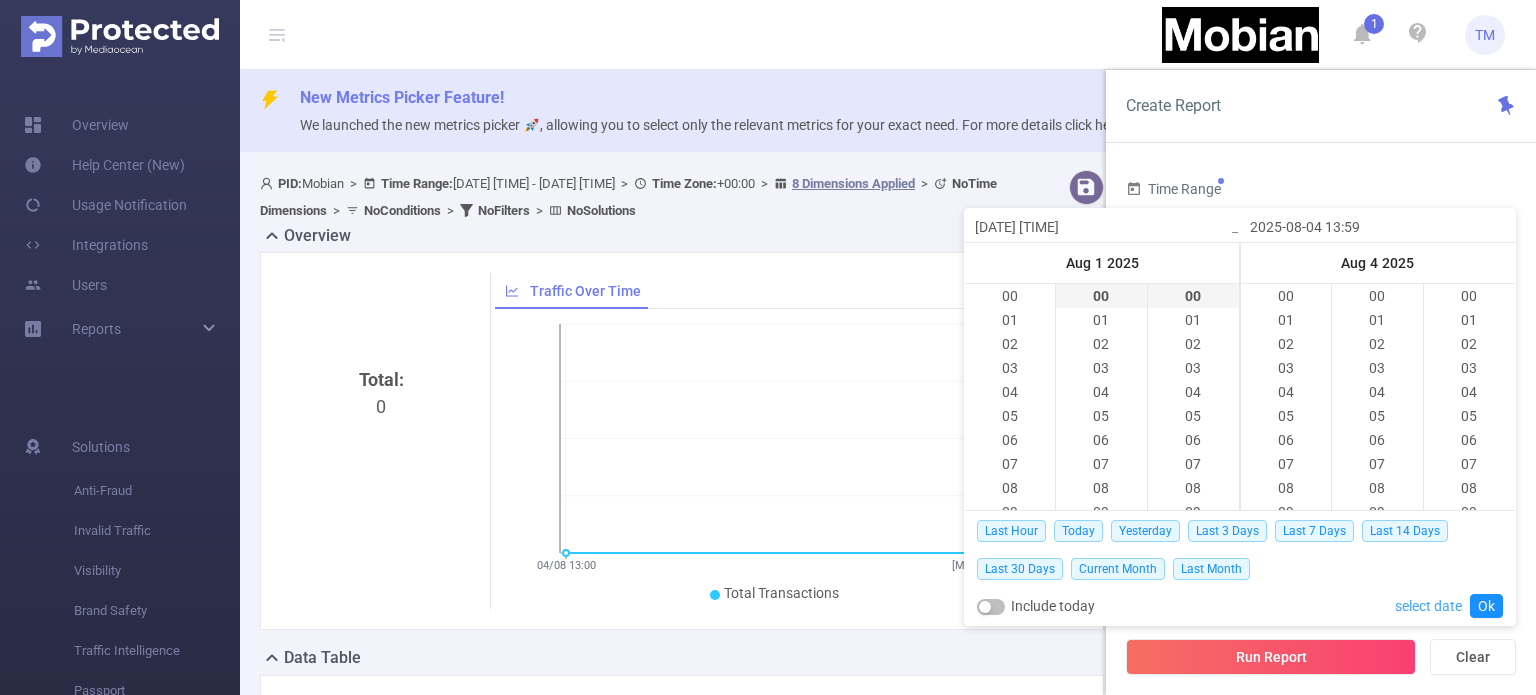 scroll, scrollTop: 312, scrollLeft: 0, axis: vertical 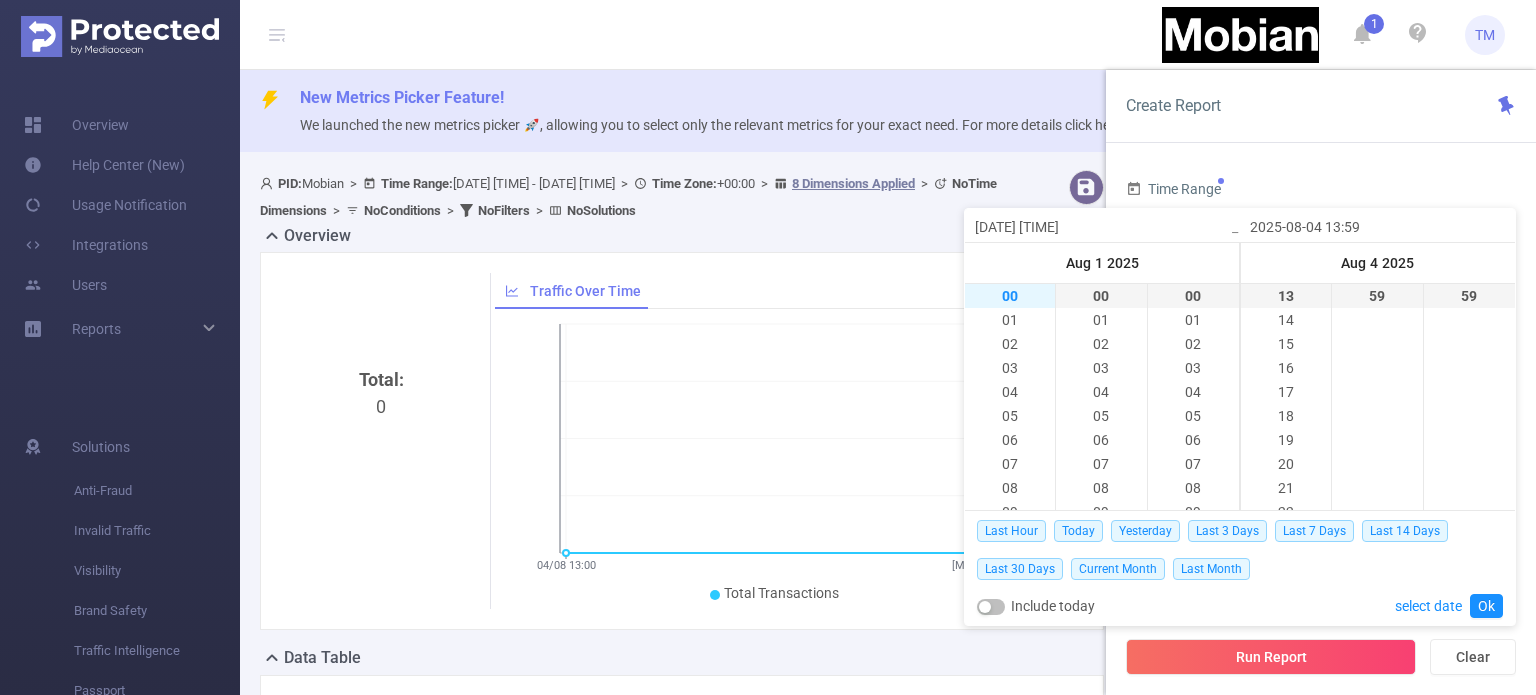 click on "00" at bounding box center [1010, 296] 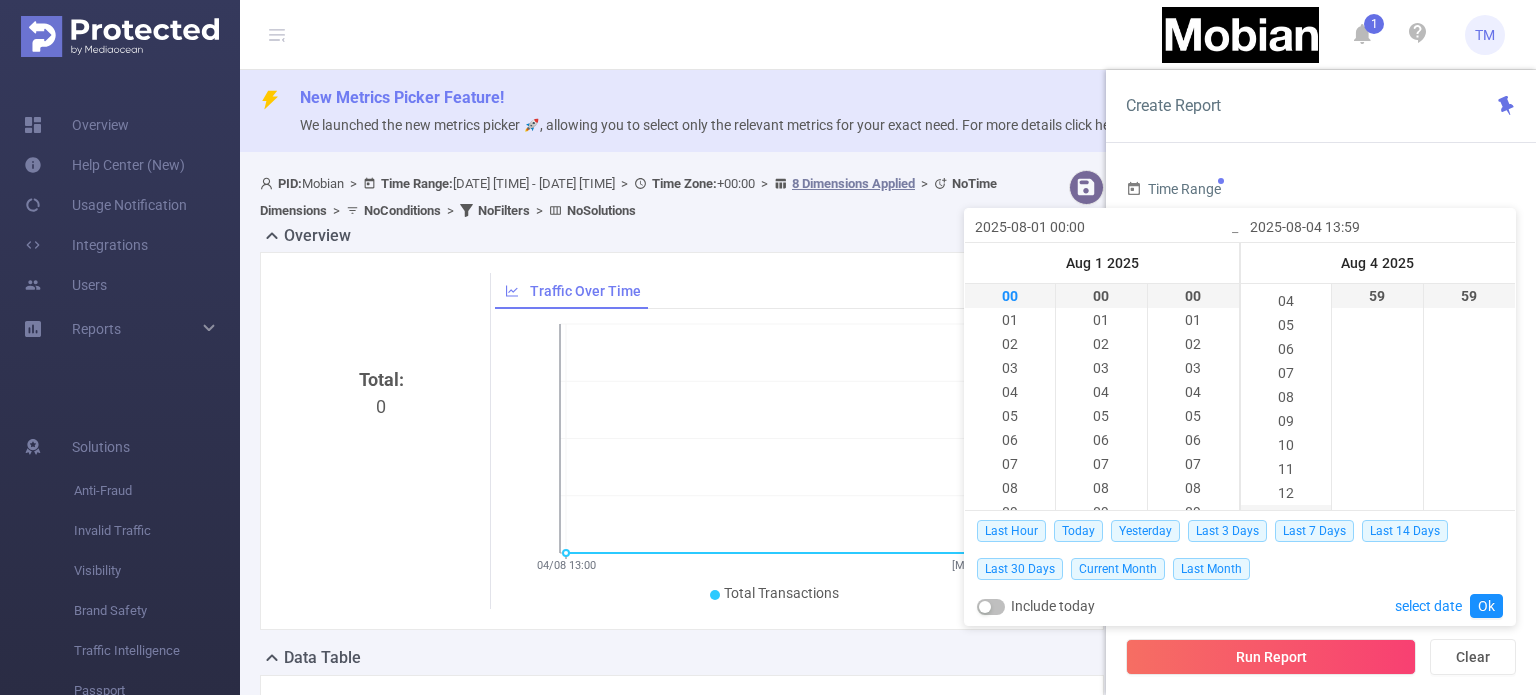 scroll, scrollTop: 122, scrollLeft: 0, axis: vertical 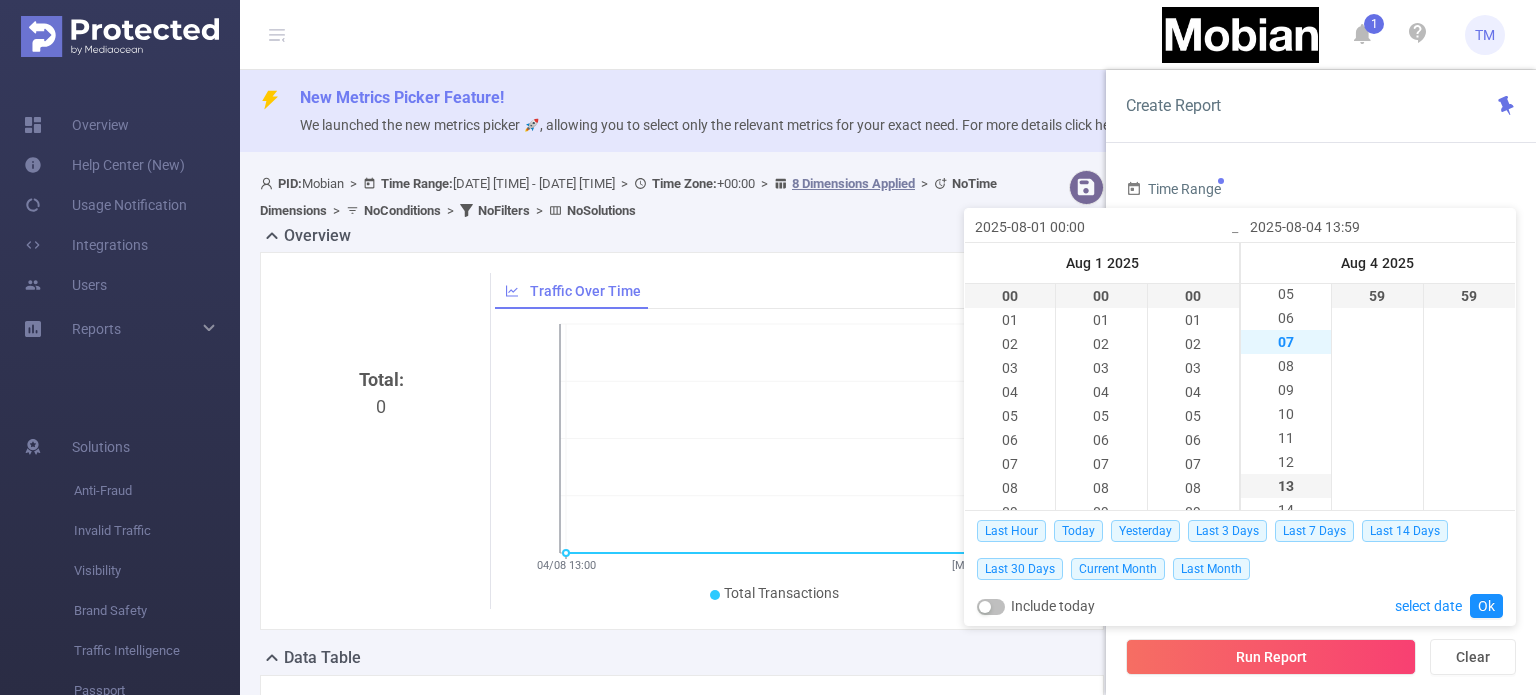 click on "07" at bounding box center (1286, 342) 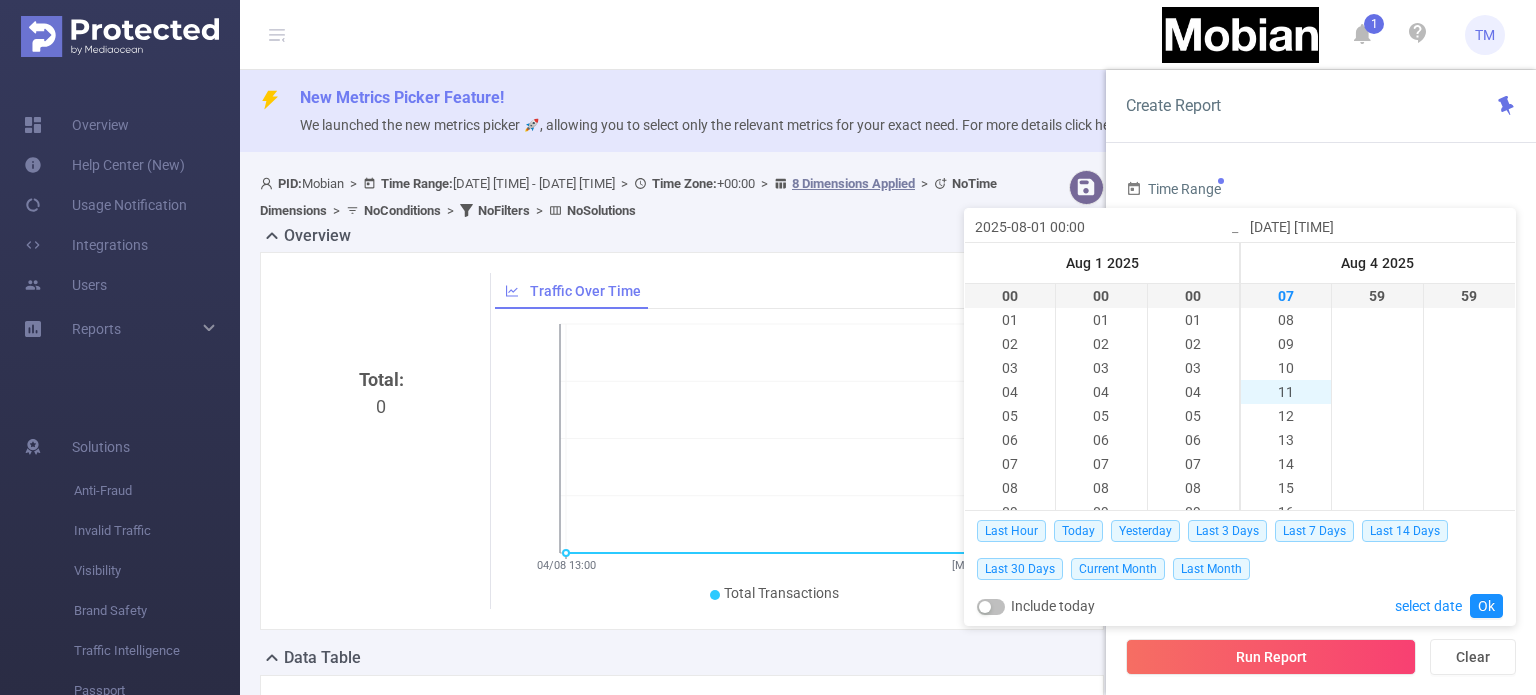 scroll, scrollTop: 552, scrollLeft: 0, axis: vertical 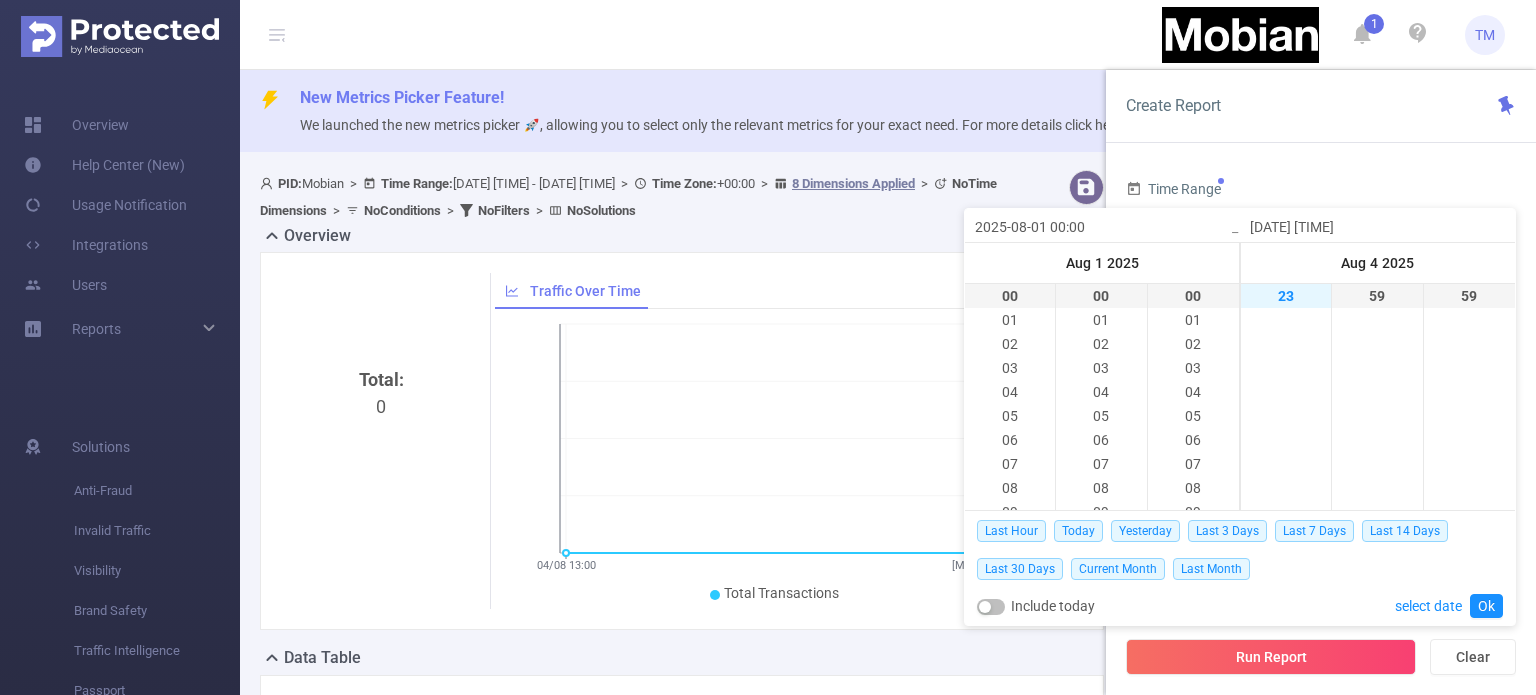 click on "23" at bounding box center [1286, 296] 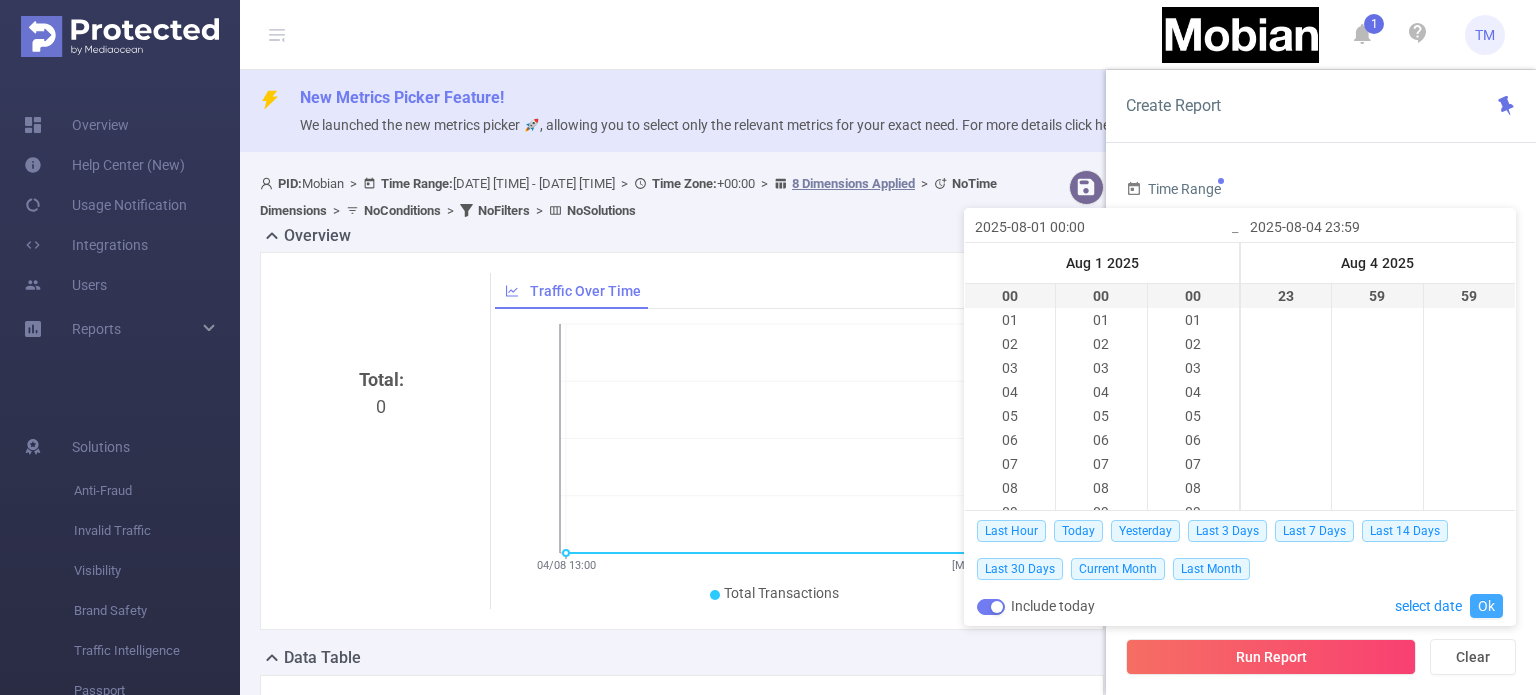 click on "Ok" at bounding box center (1486, 606) 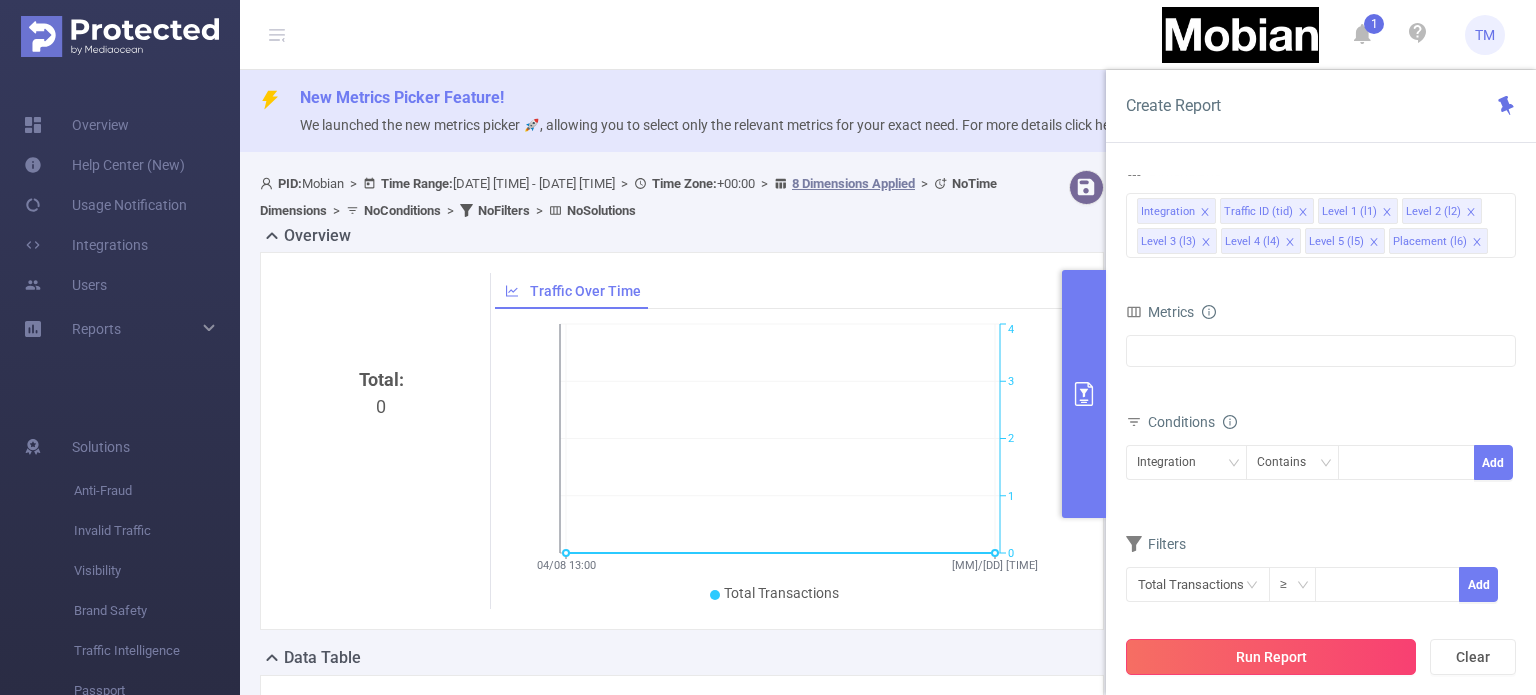 click on "Run Report" at bounding box center [1271, 657] 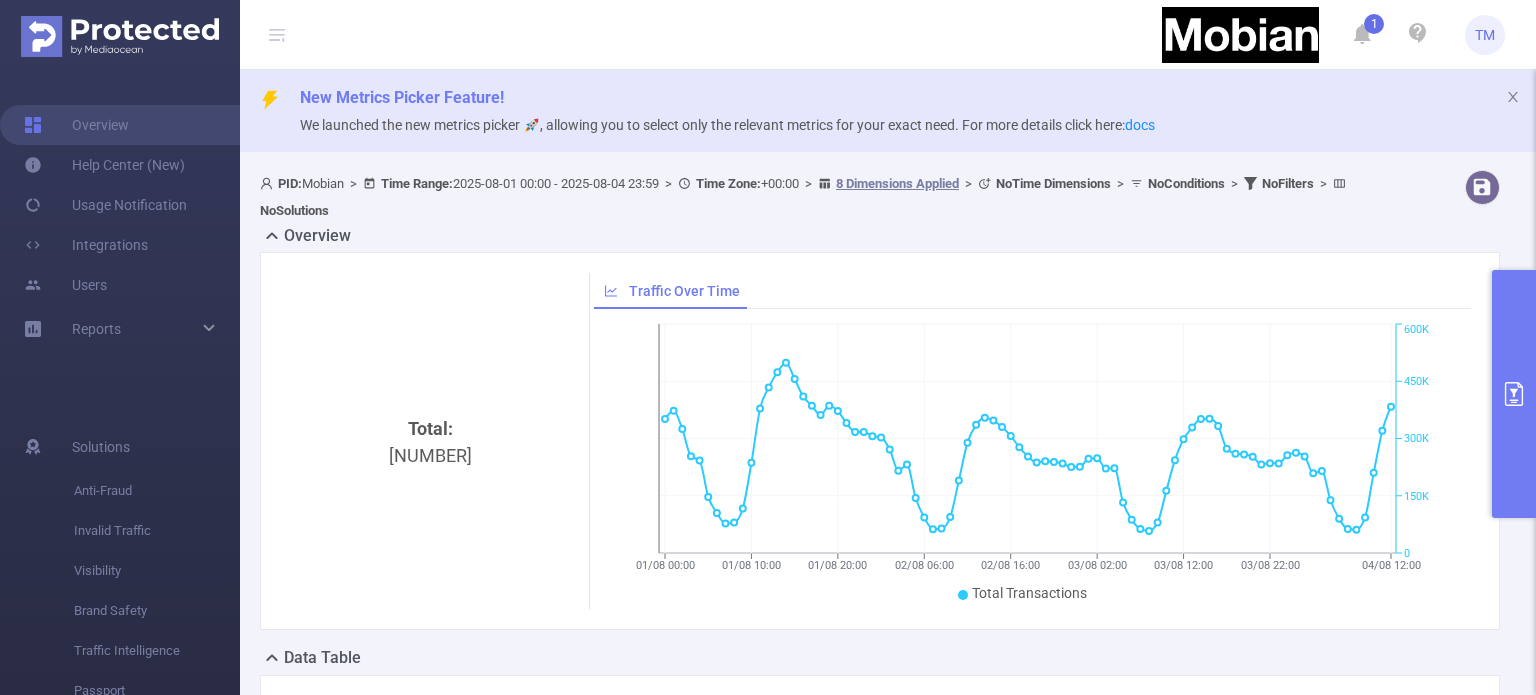 click at bounding box center [1514, 394] 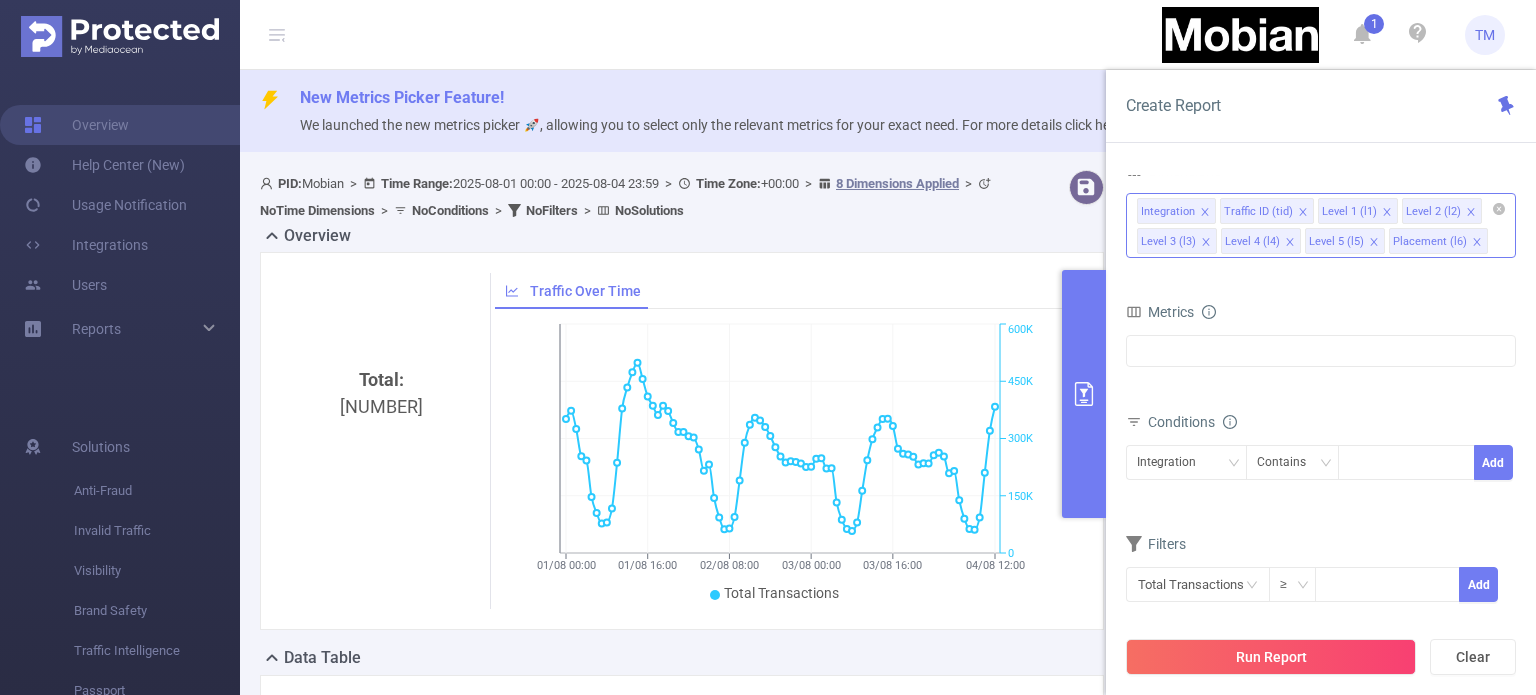 click 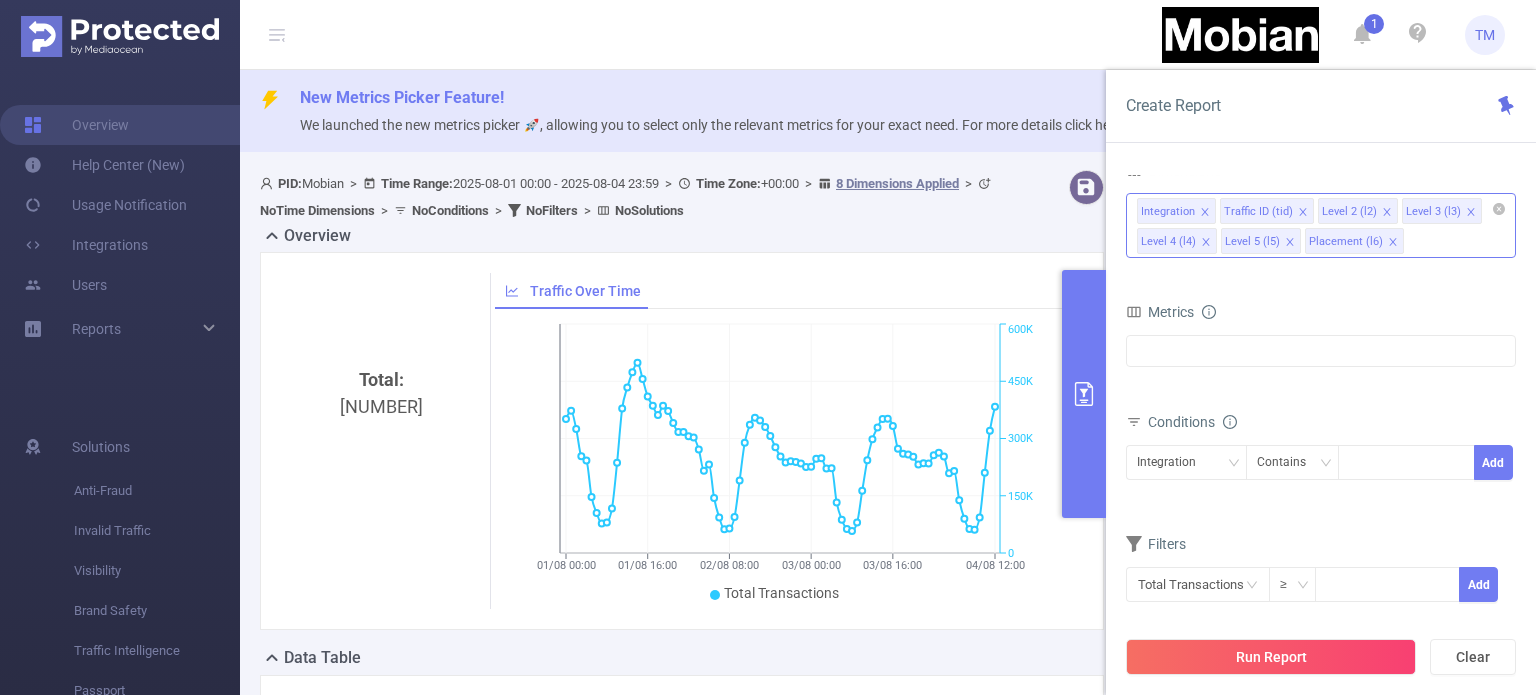 click 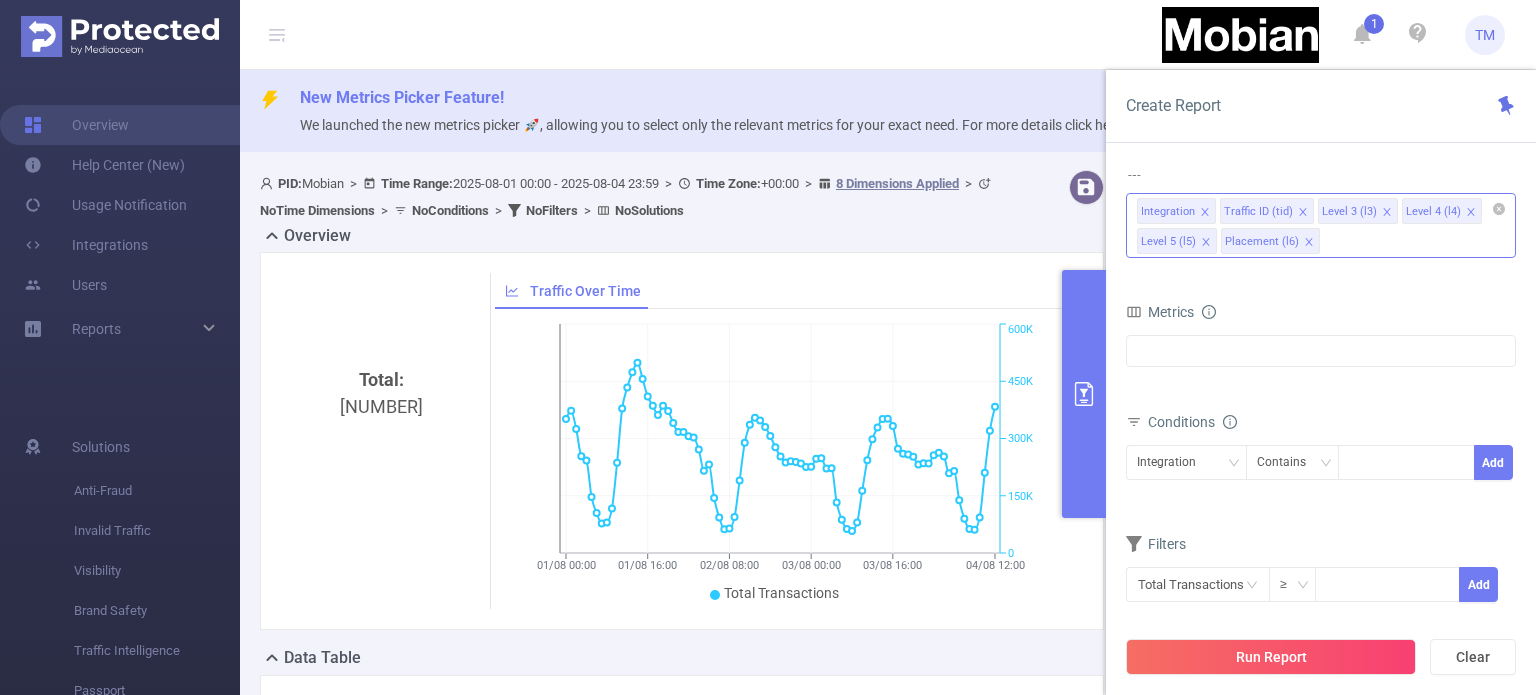 click 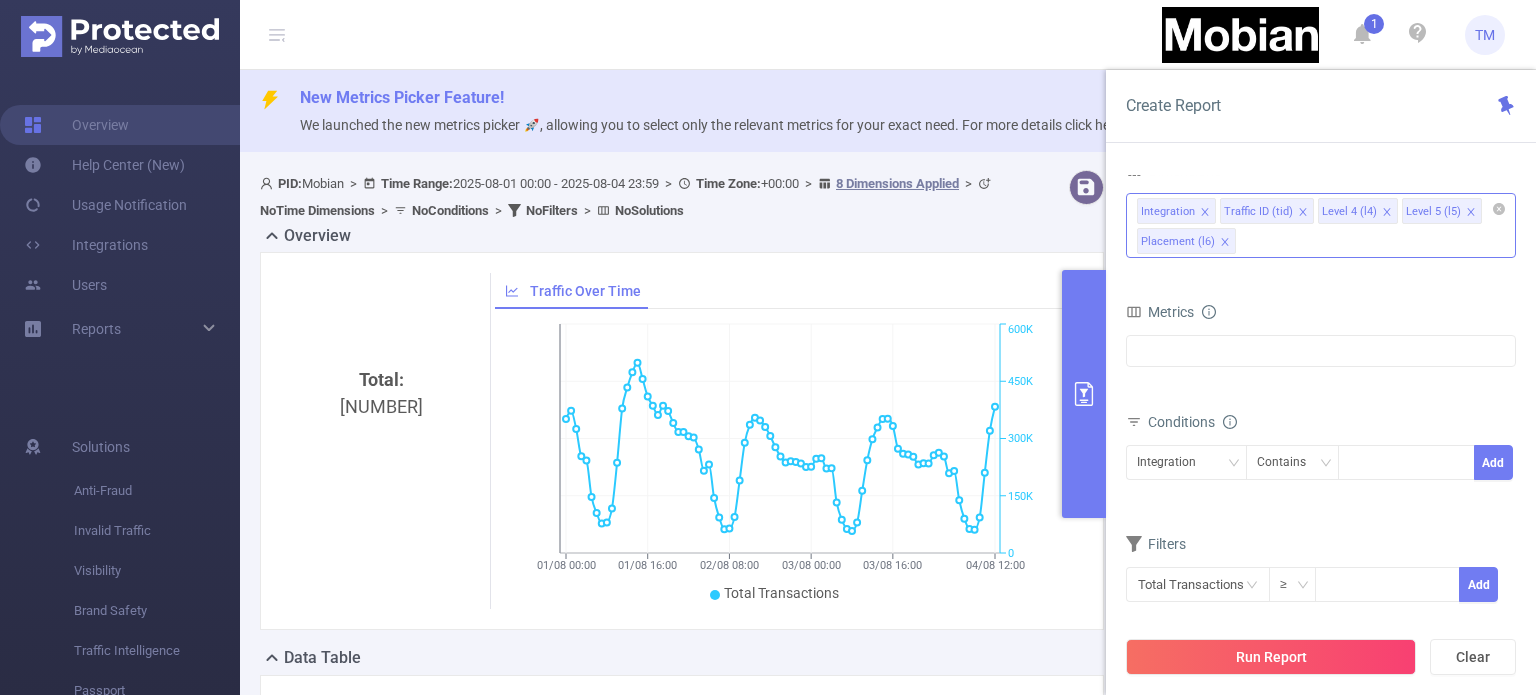 click 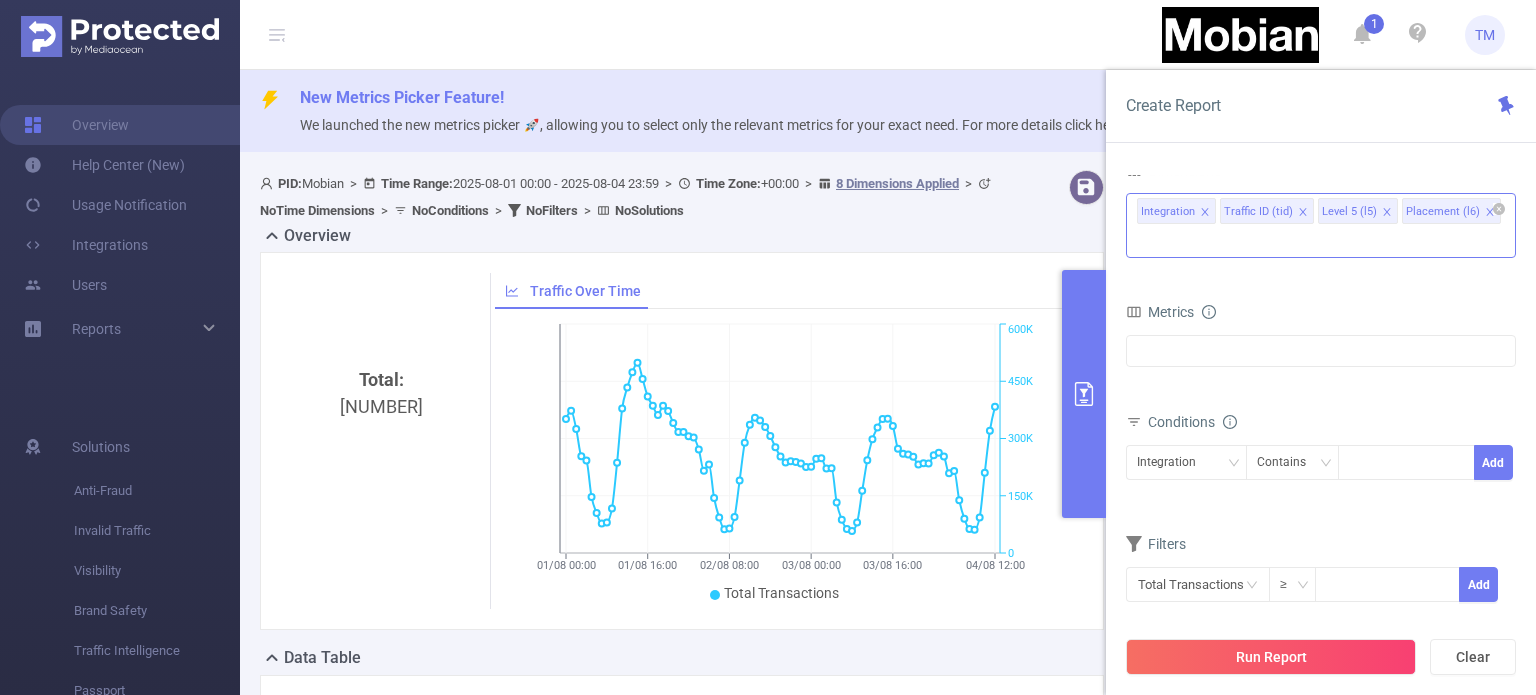 click 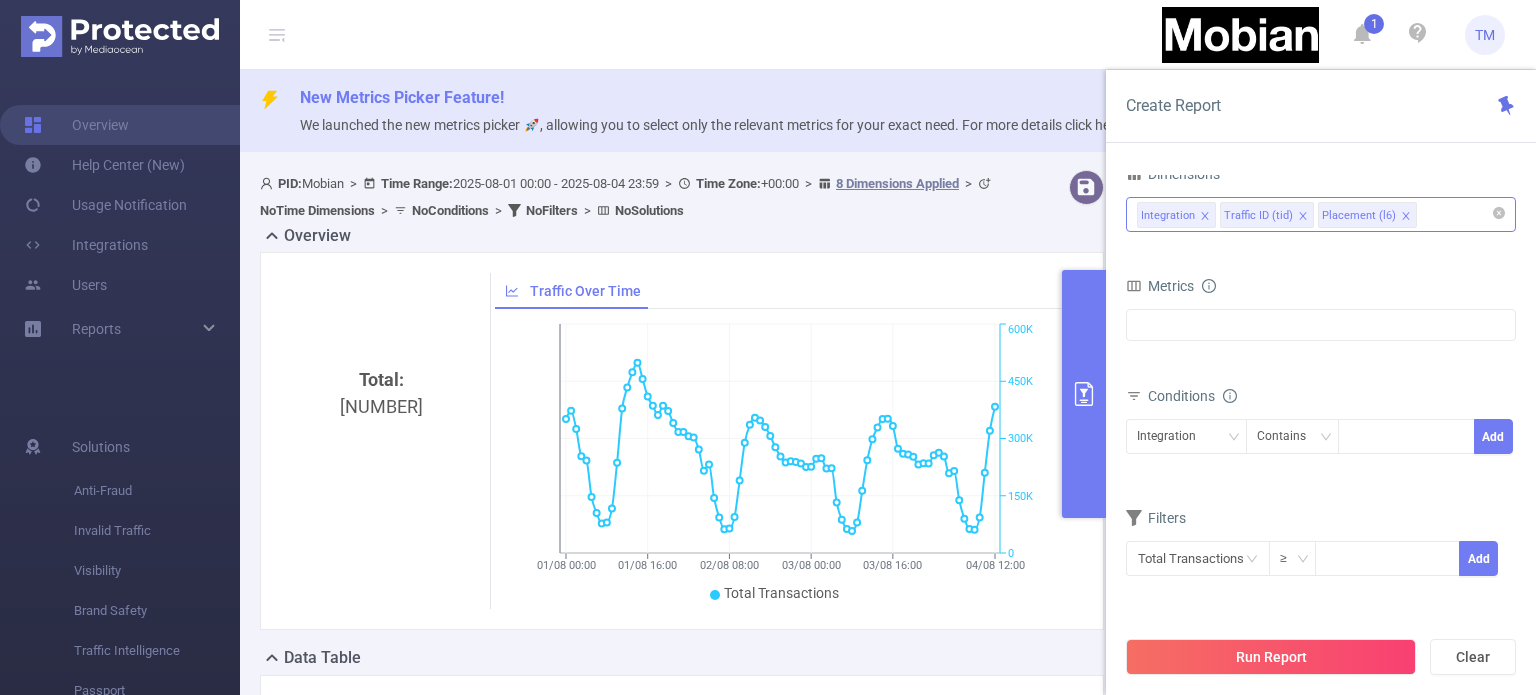 click 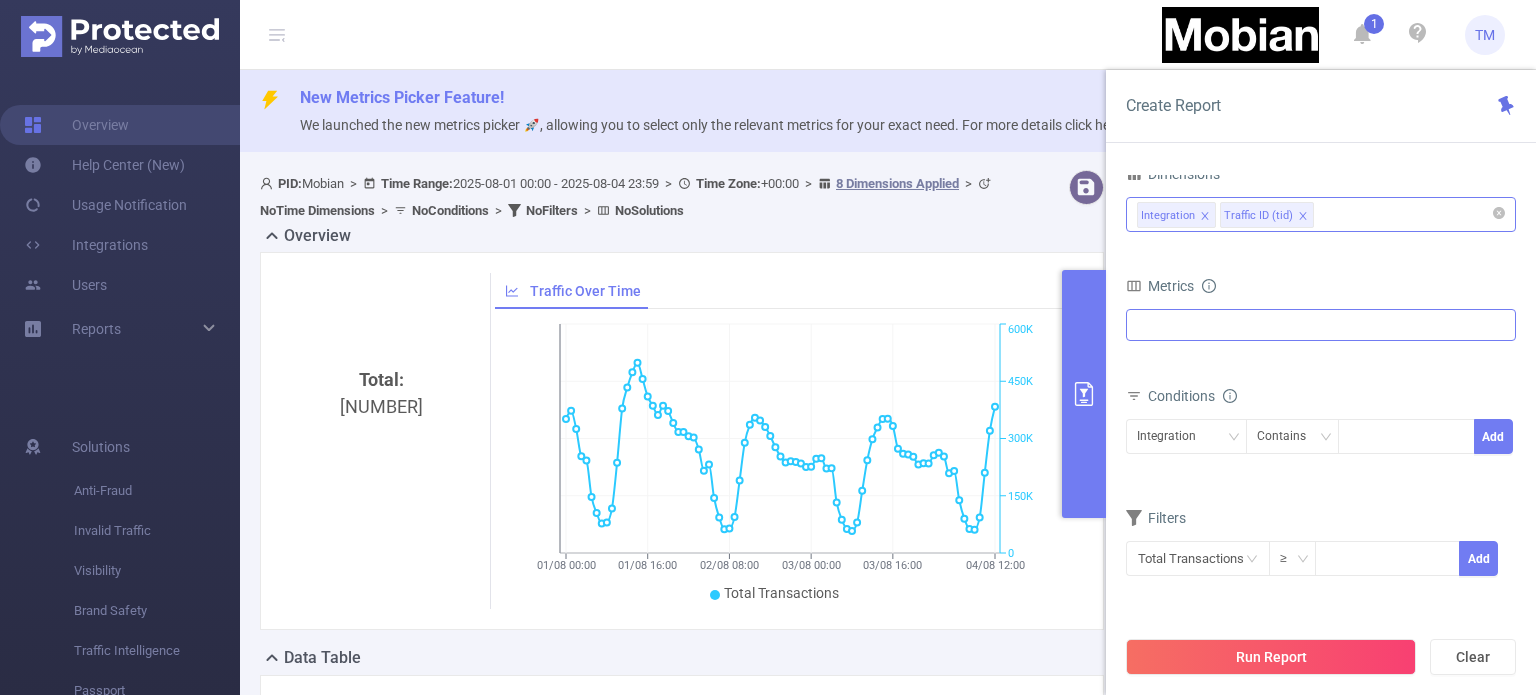 click at bounding box center (1321, 325) 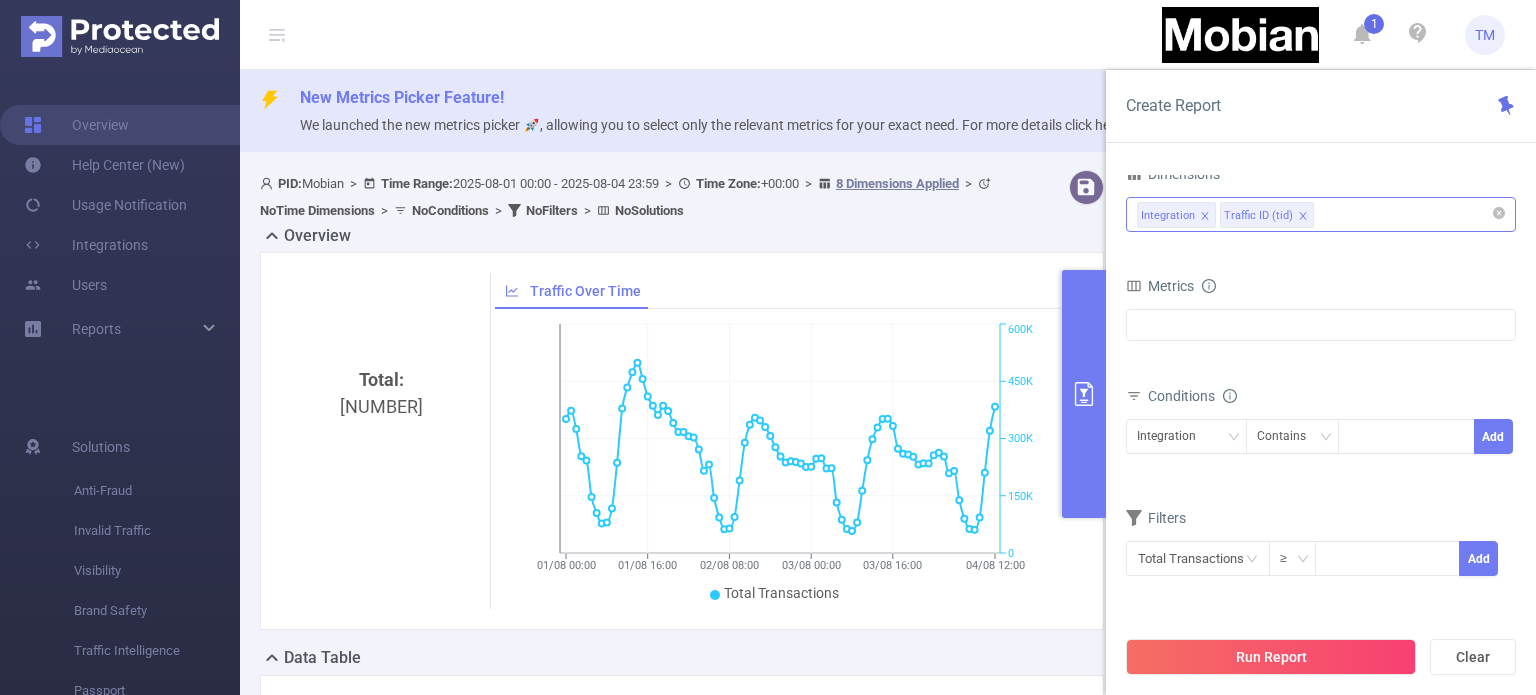 click on "Integration Traffic ID (tid)" at bounding box center [1321, 214] 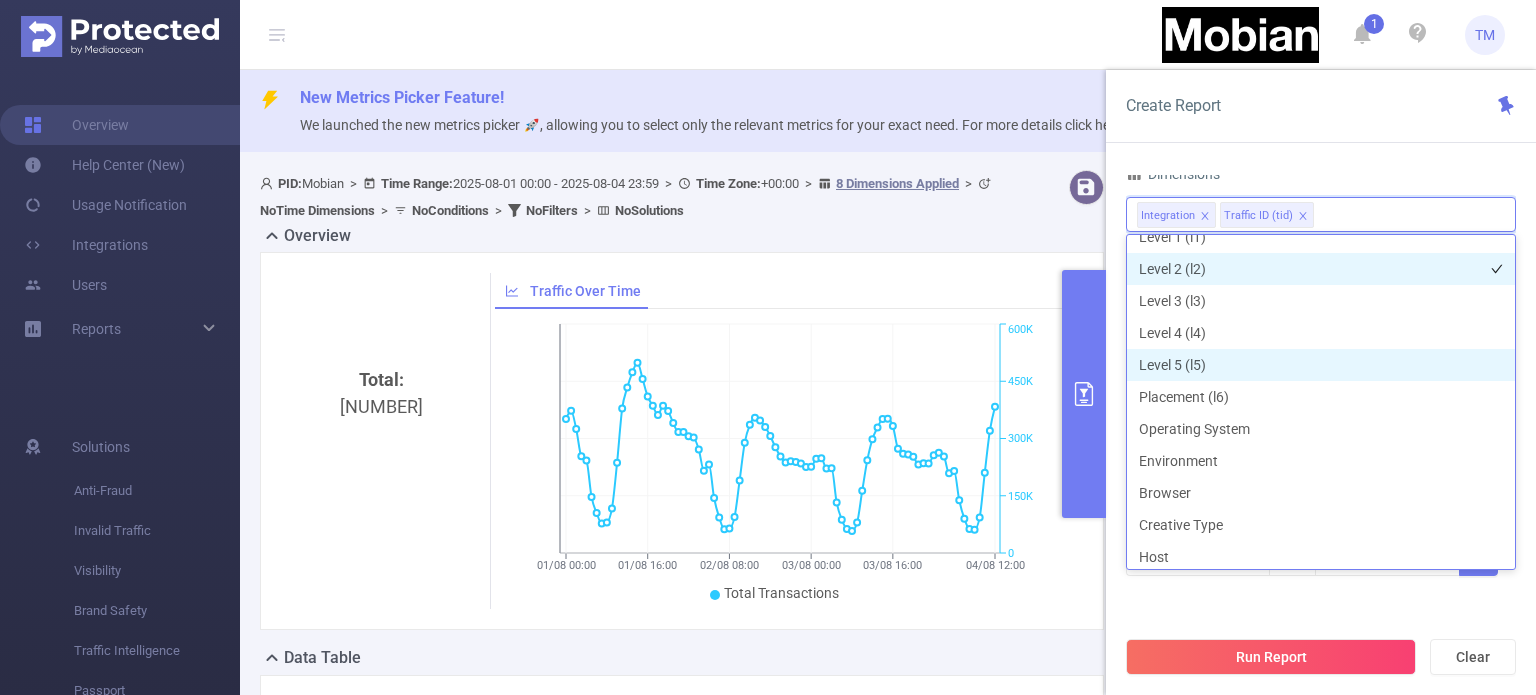 scroll, scrollTop: 0, scrollLeft: 0, axis: both 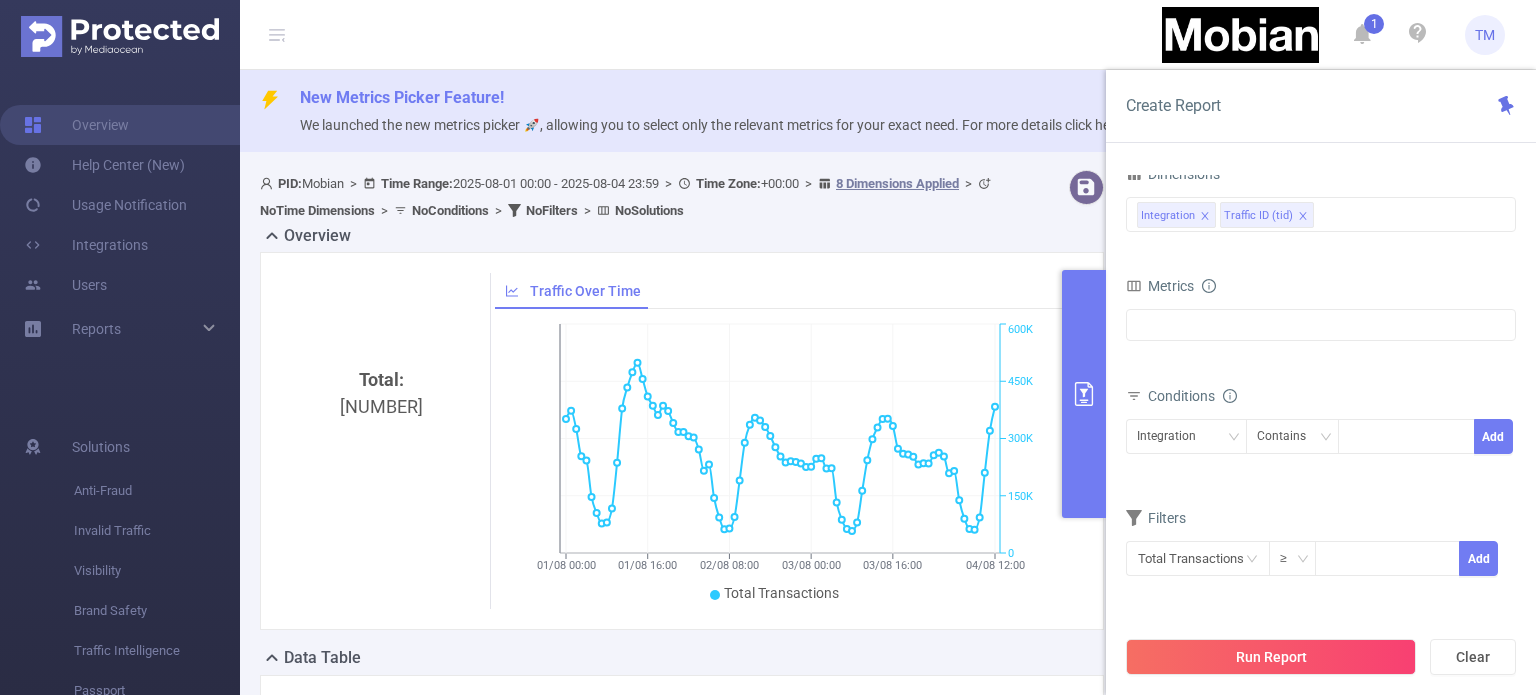click on "Overview" at bounding box center (690, 238) 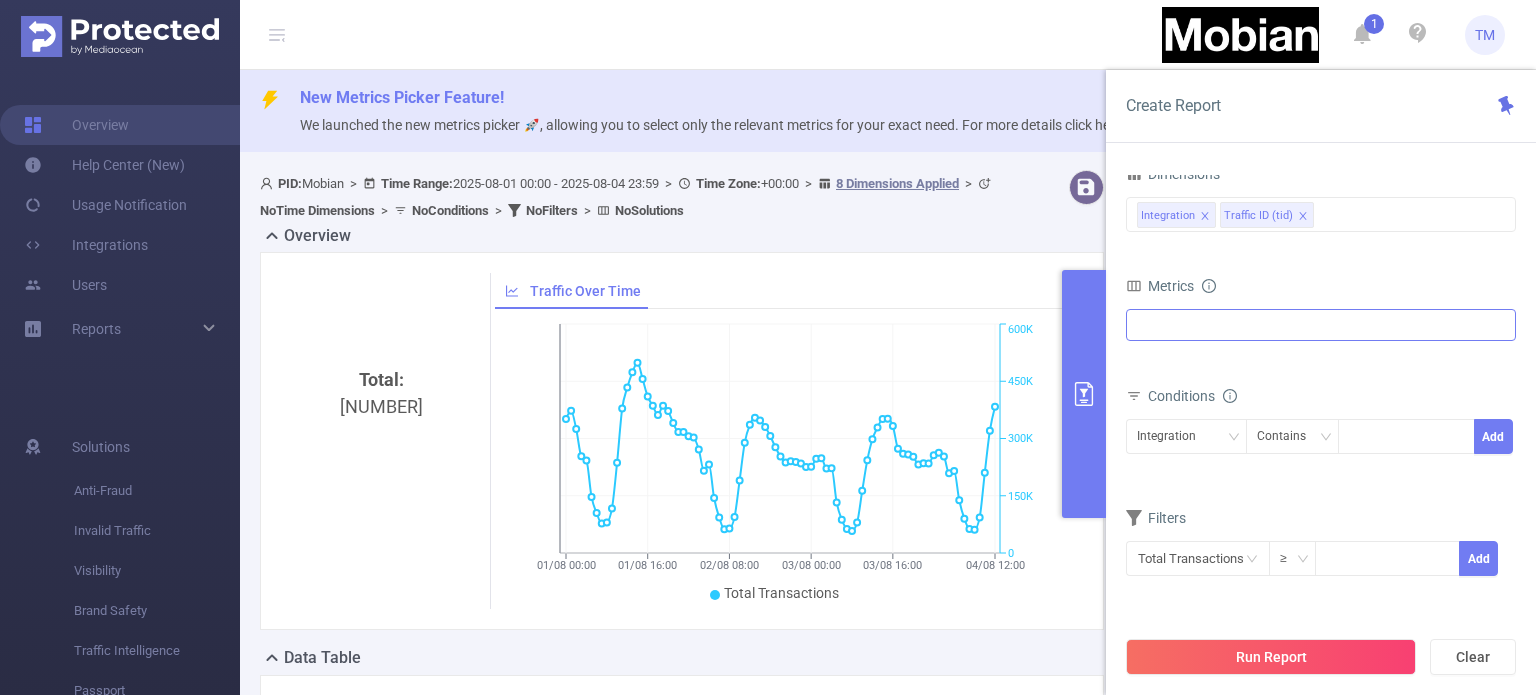 click on "Invalid Traffic Visibility Brand Safety Traffic Intelligence MRC Passport Unified Attention" at bounding box center [1321, 325] 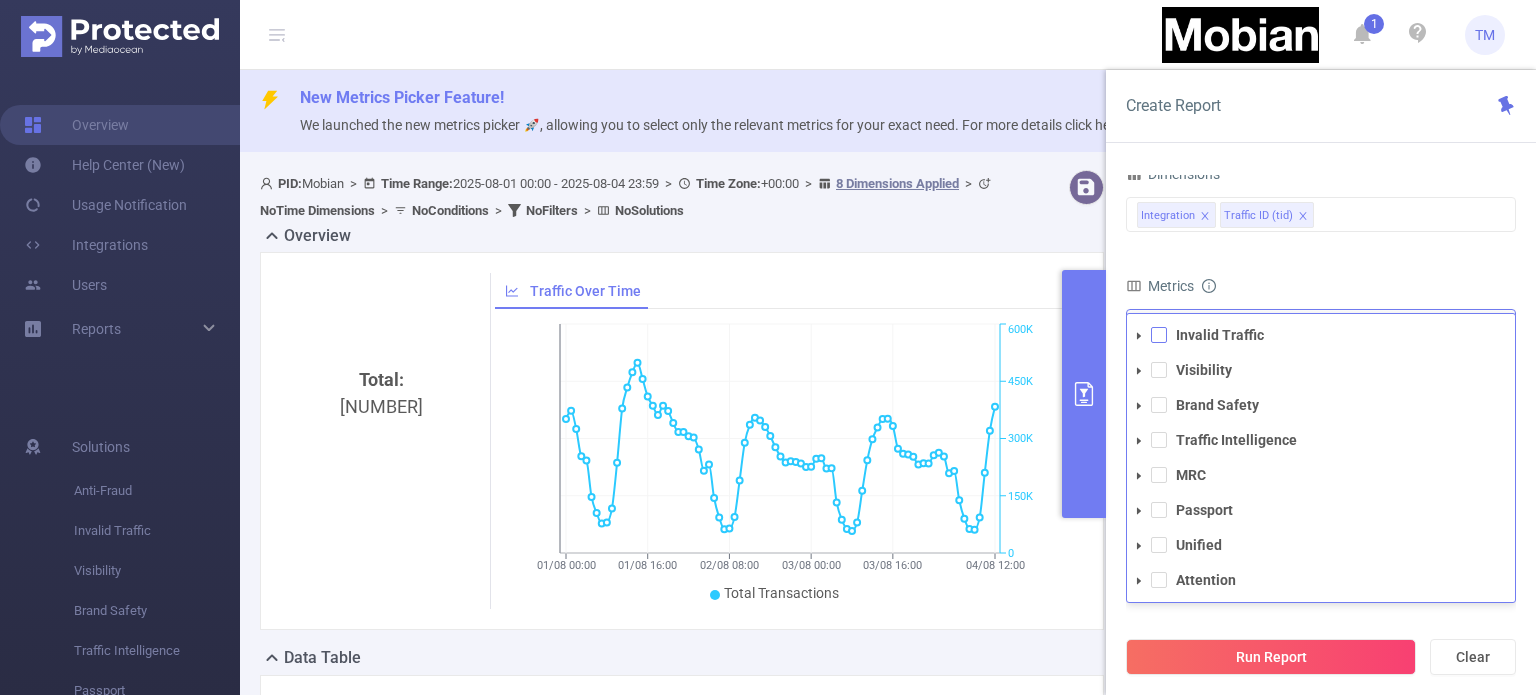 click at bounding box center (1159, 335) 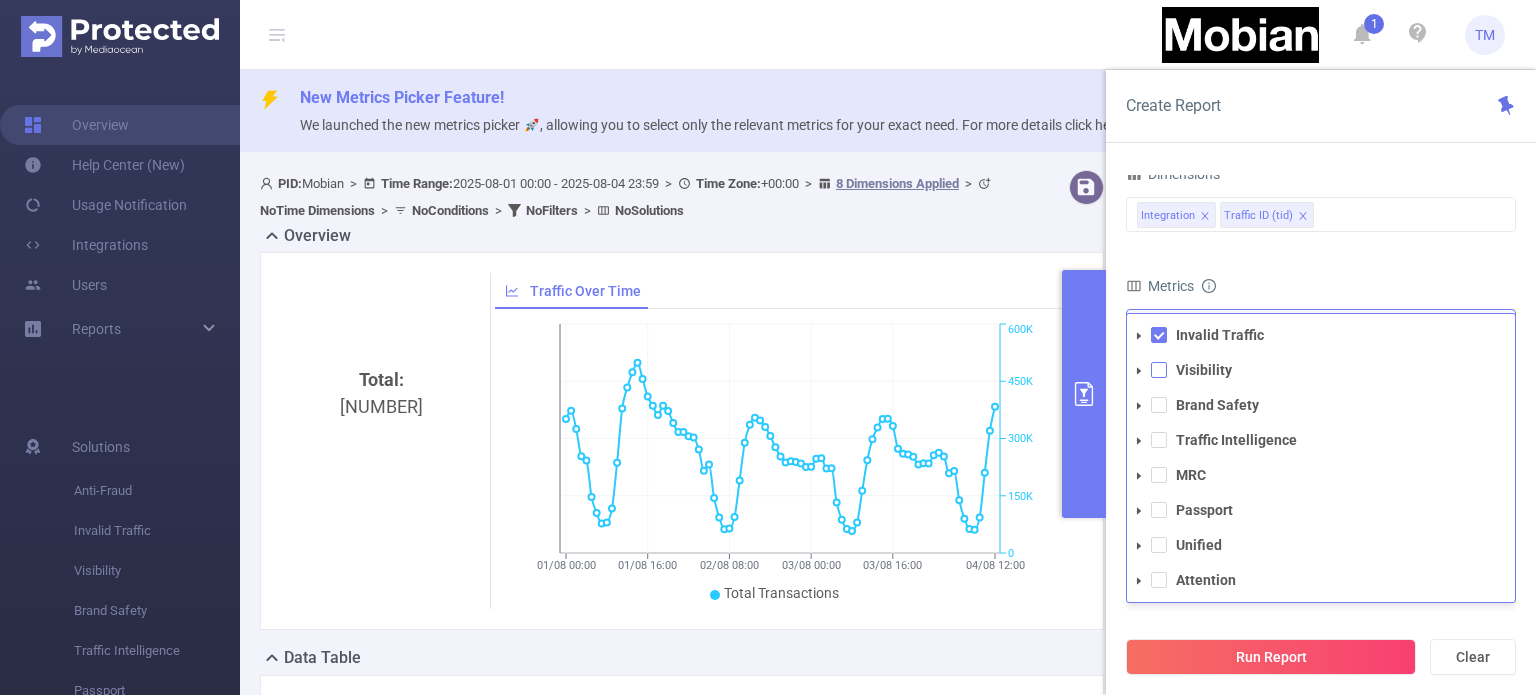 click at bounding box center (1159, 370) 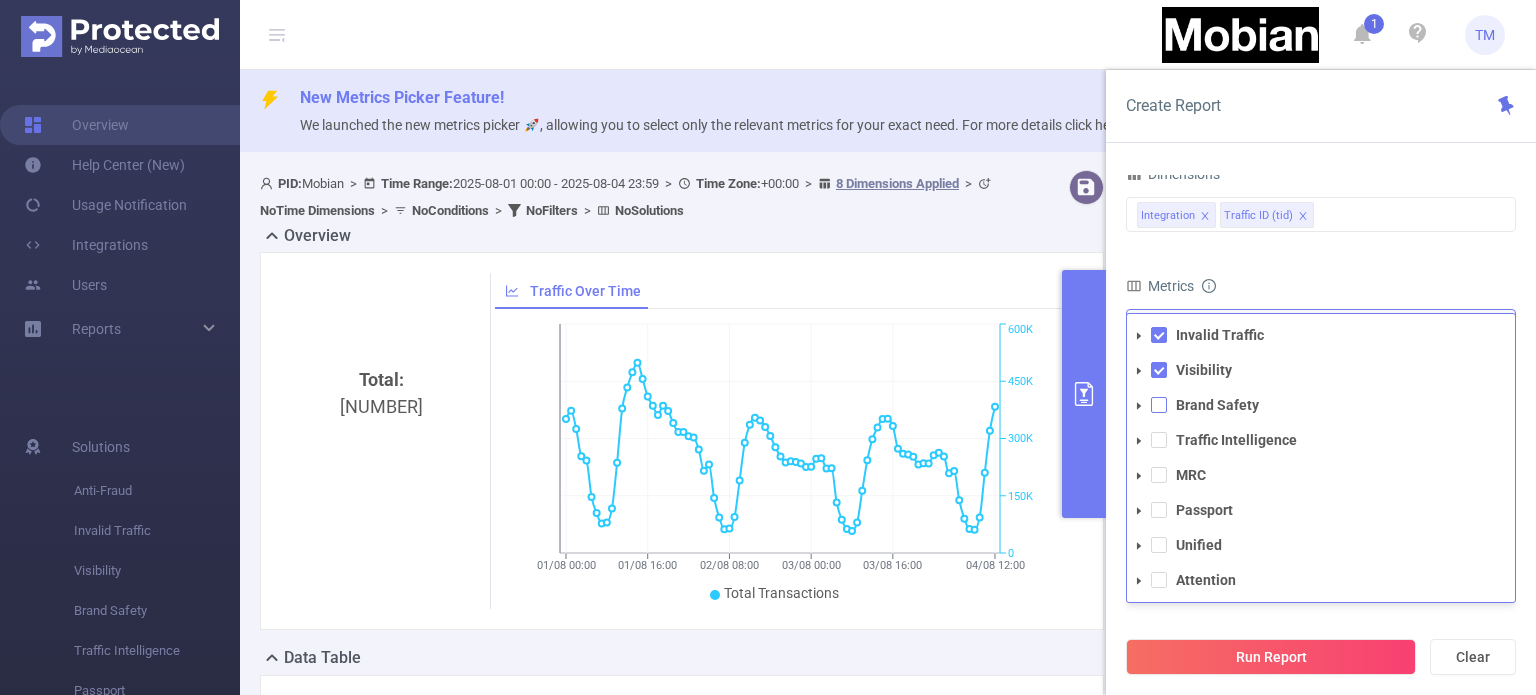 click at bounding box center (1159, 405) 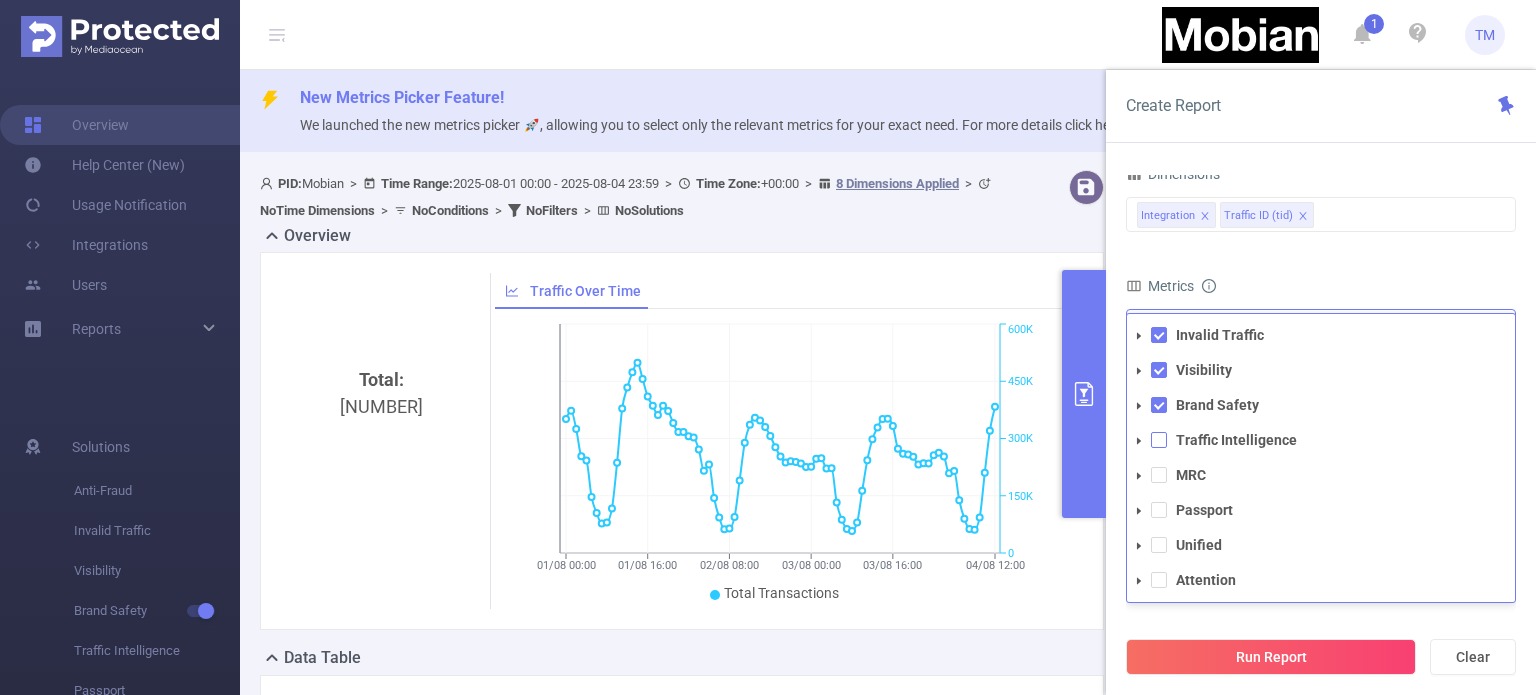 click at bounding box center (1159, 440) 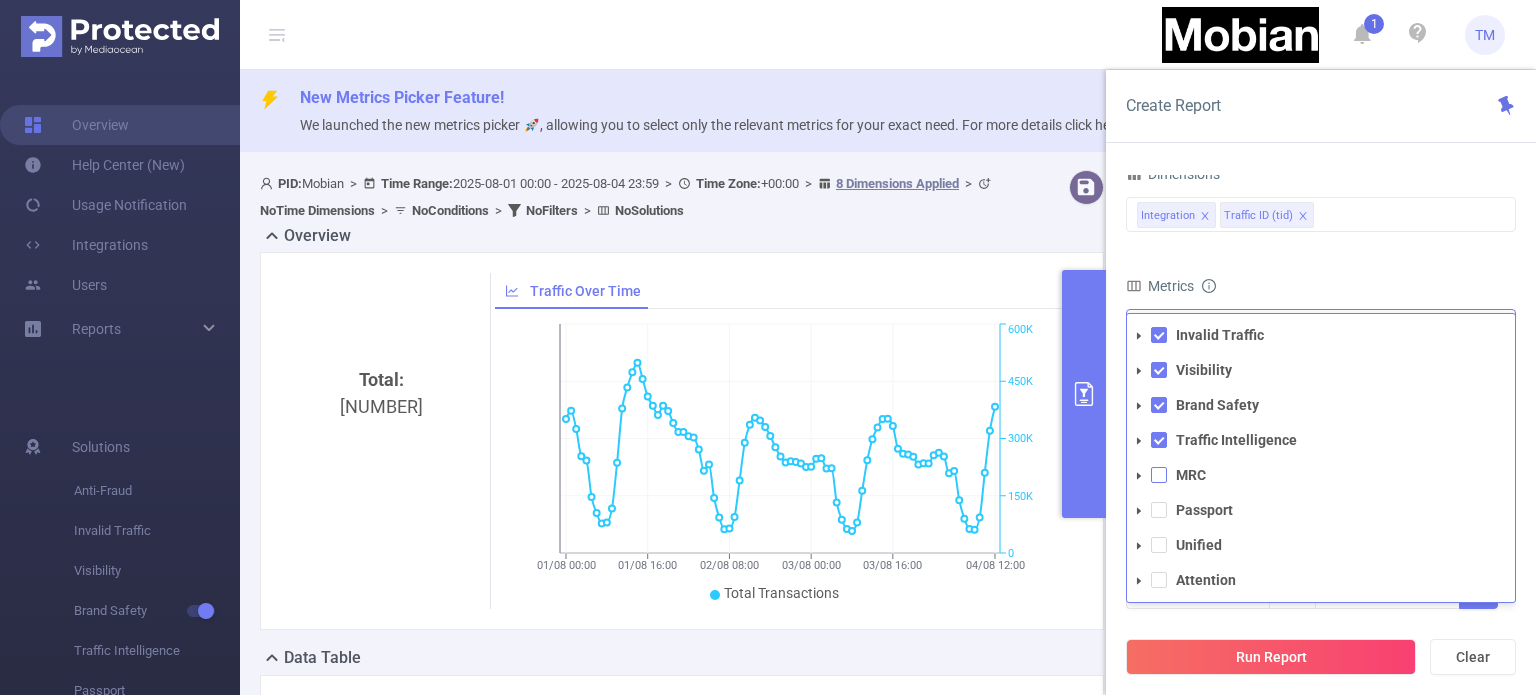 click at bounding box center (1159, 475) 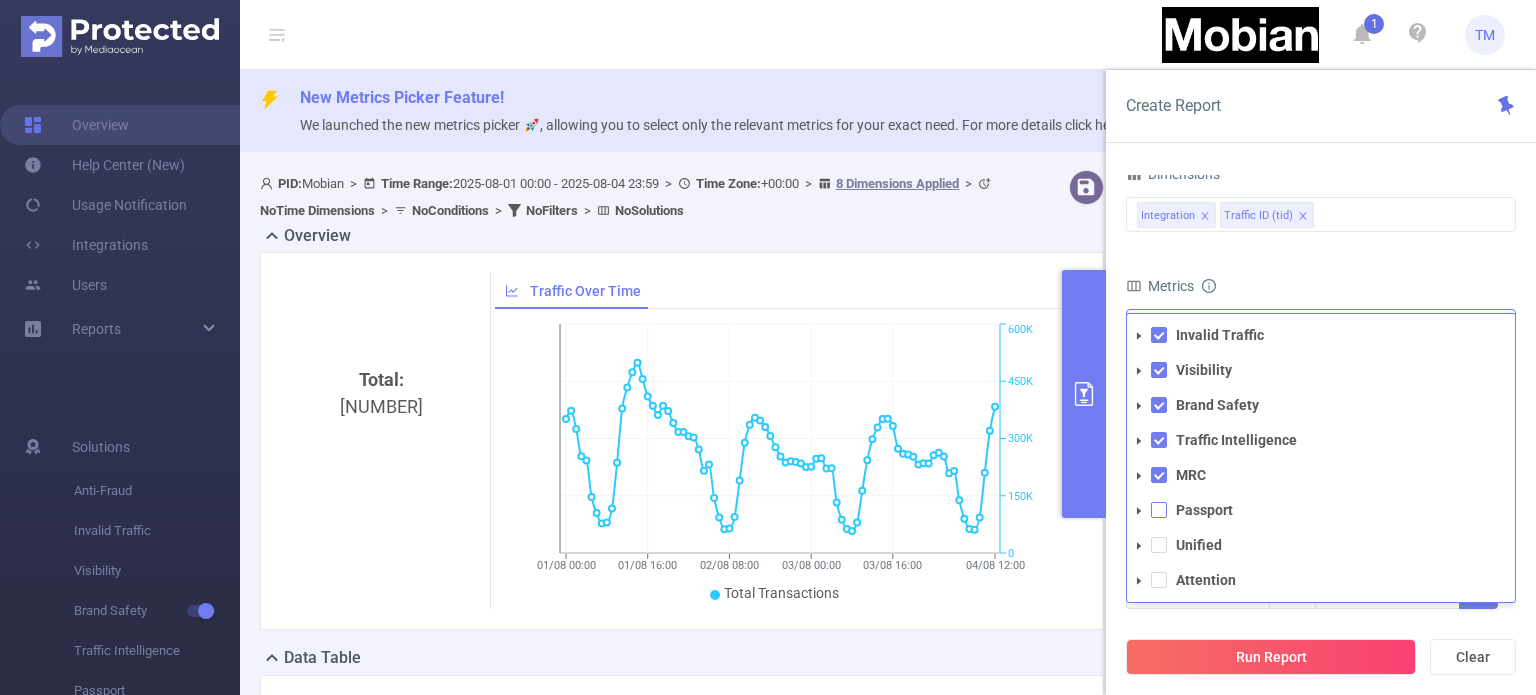 click at bounding box center (1159, 510) 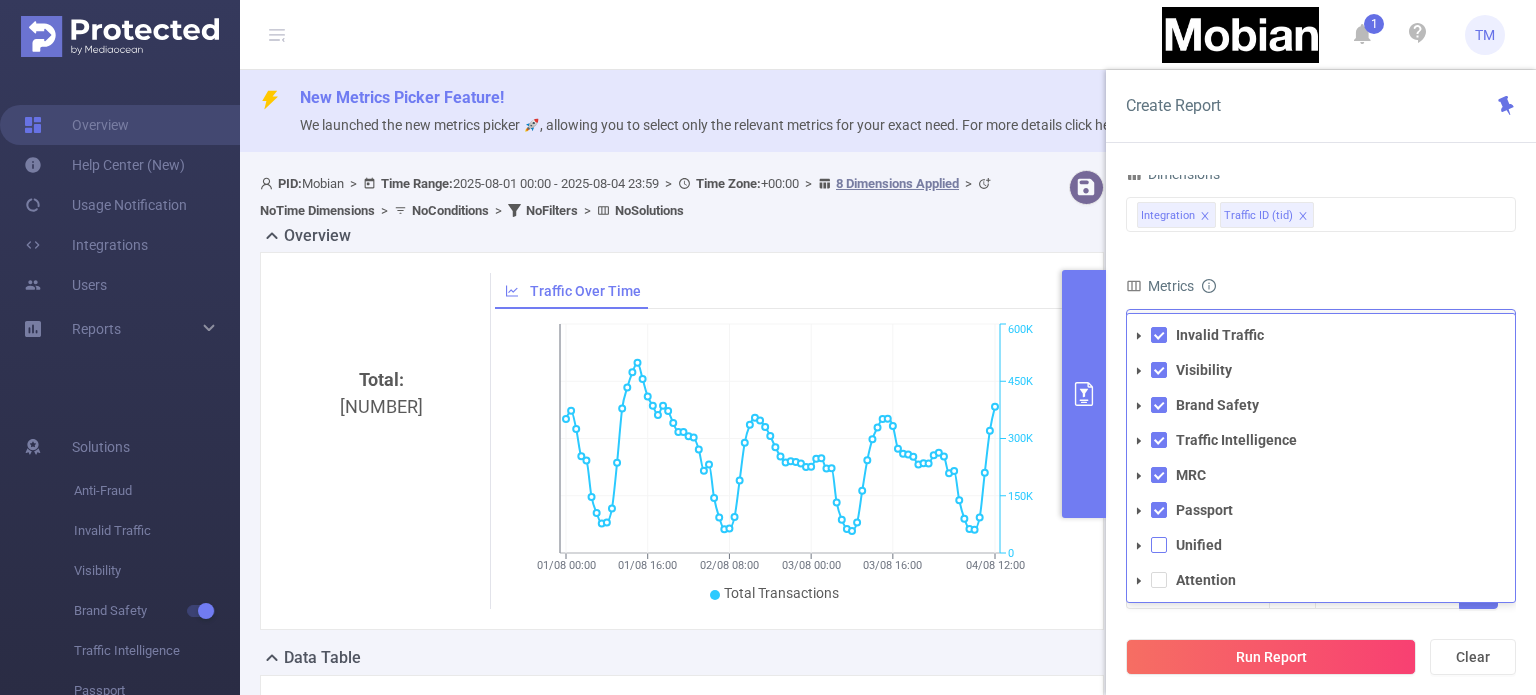 click at bounding box center (1159, 545) 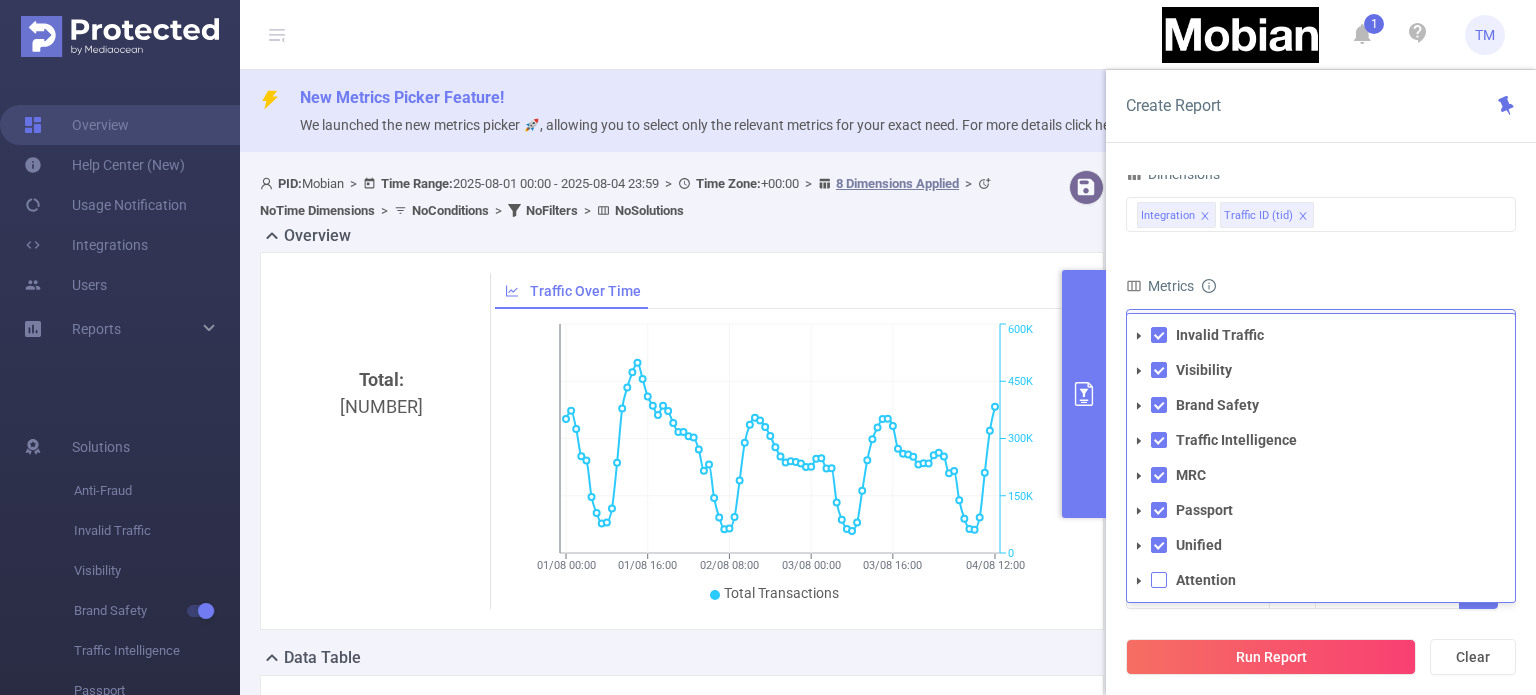 click at bounding box center [1159, 580] 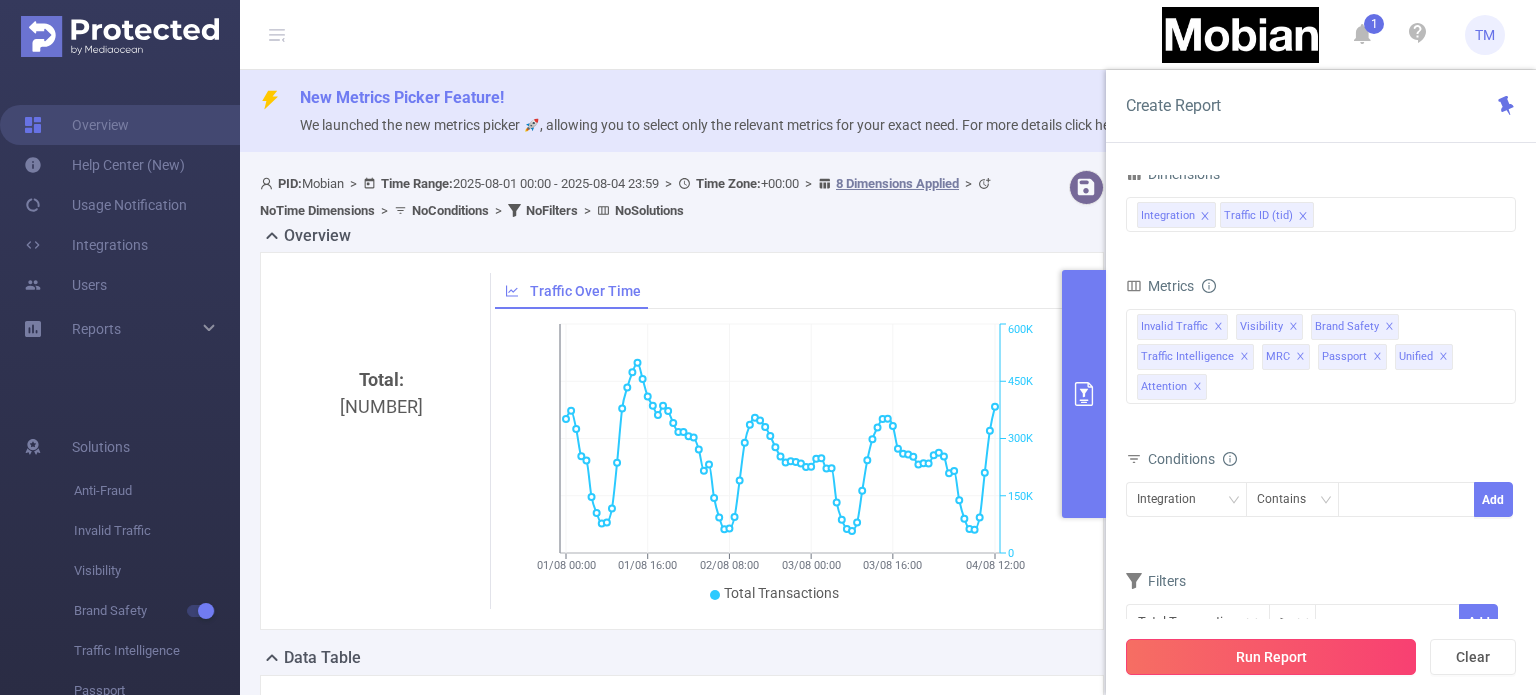 click on "Run Report" at bounding box center (1271, 657) 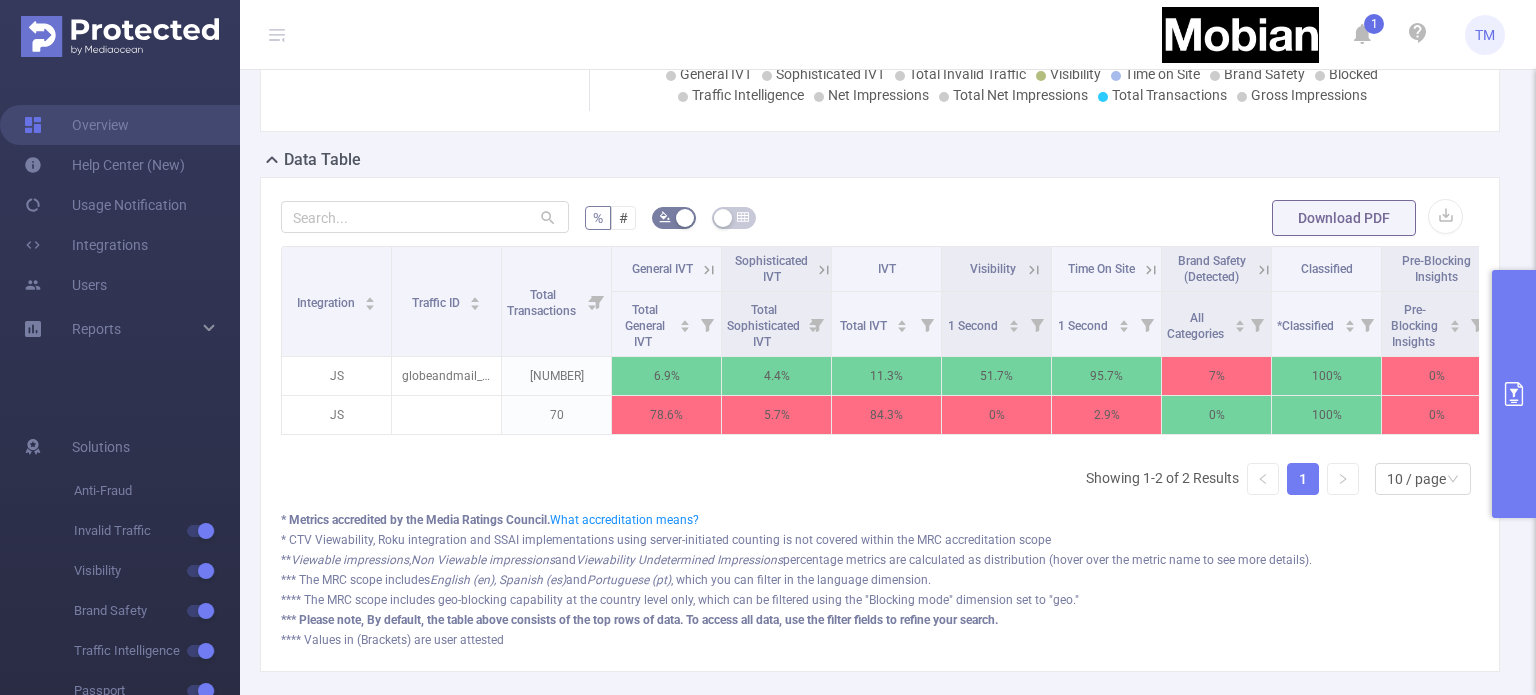scroll, scrollTop: 496, scrollLeft: 0, axis: vertical 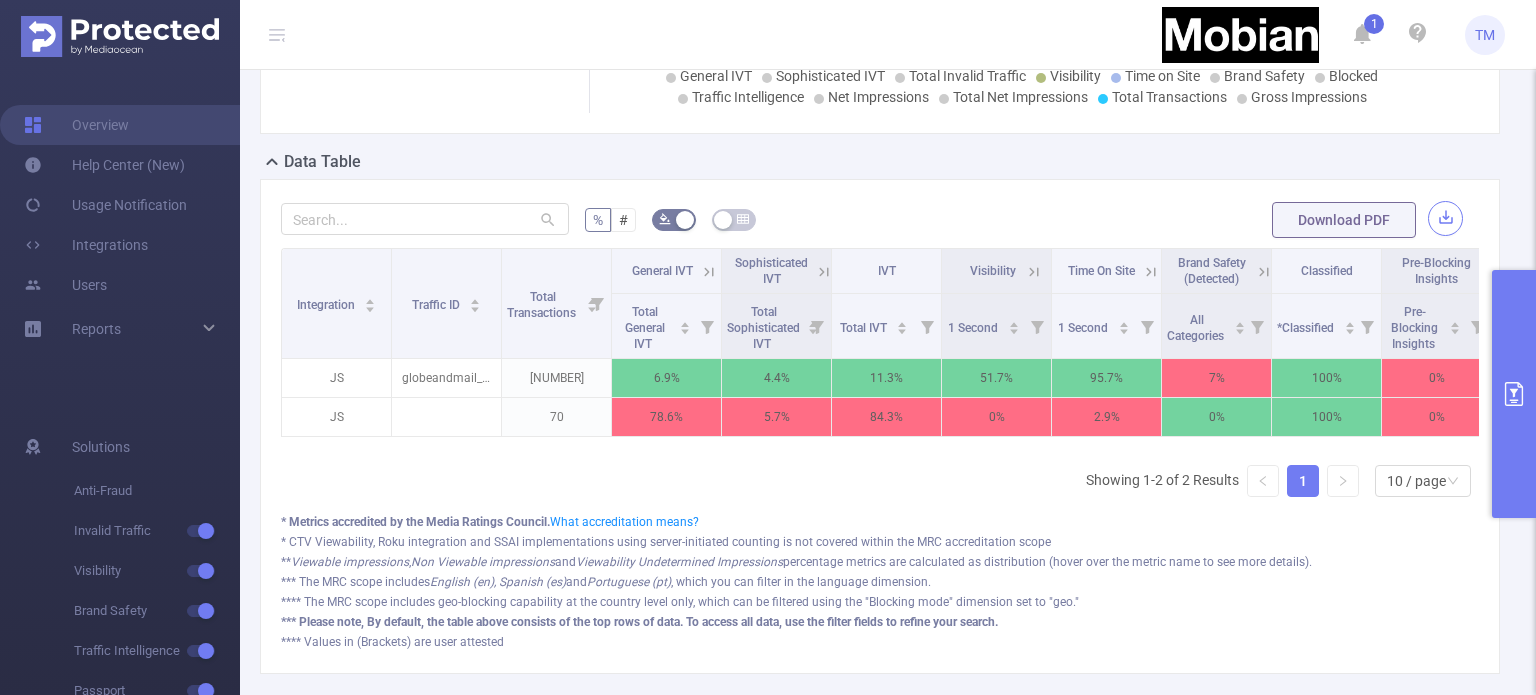 click at bounding box center [1445, 218] 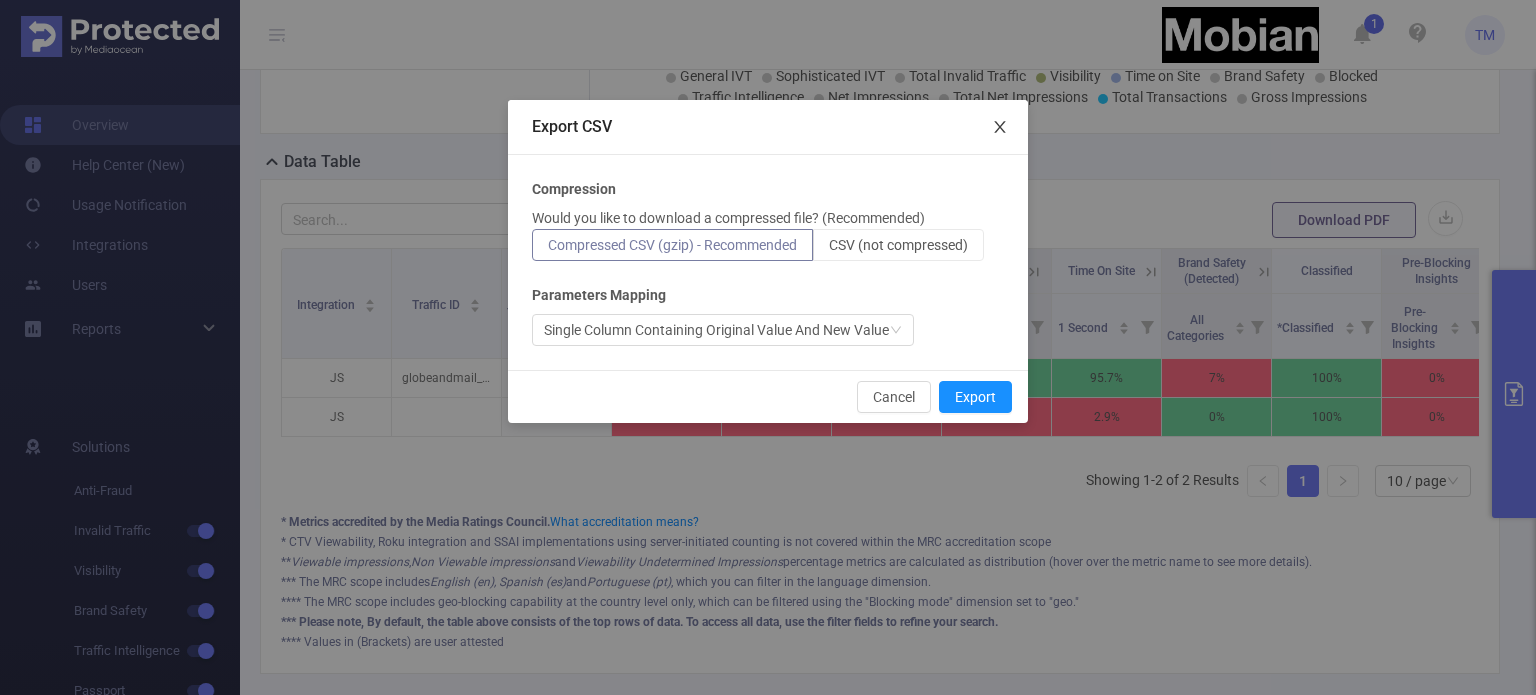 click 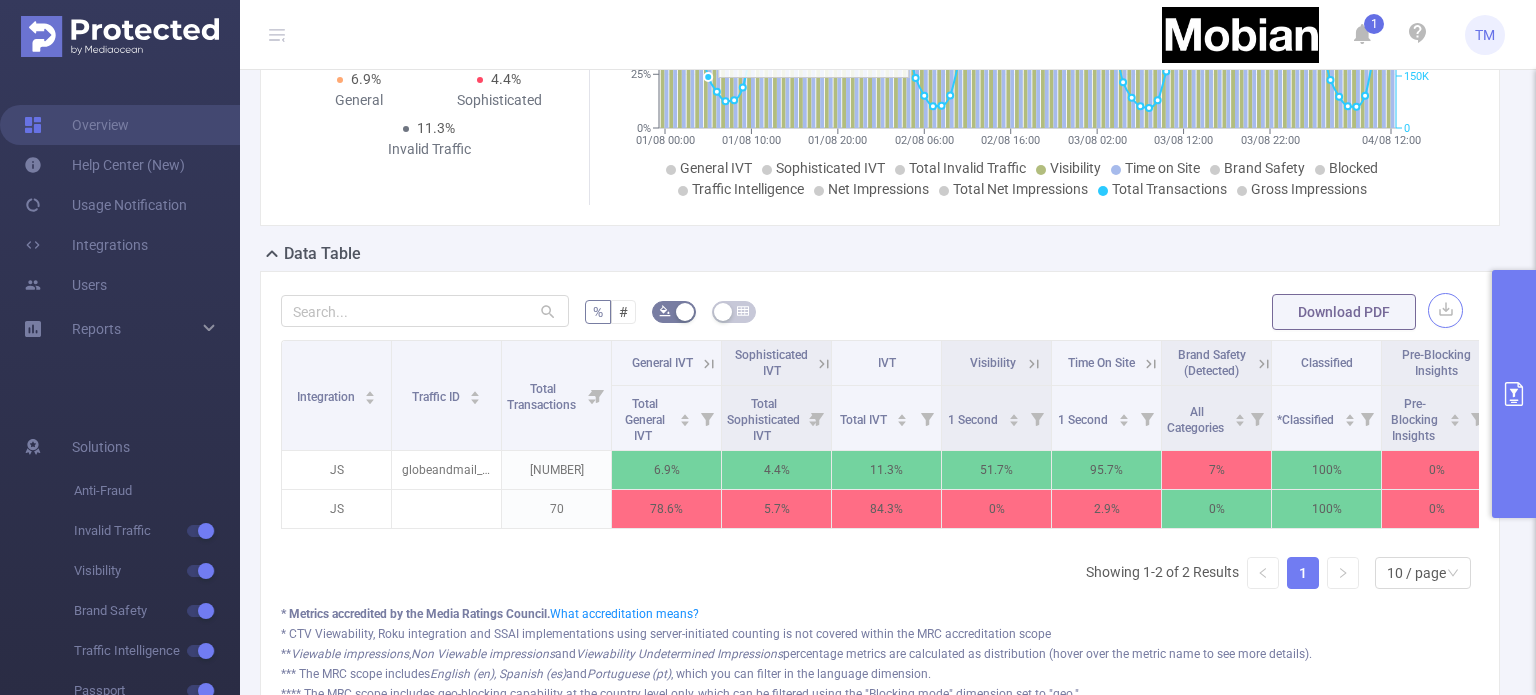 scroll, scrollTop: 404, scrollLeft: 0, axis: vertical 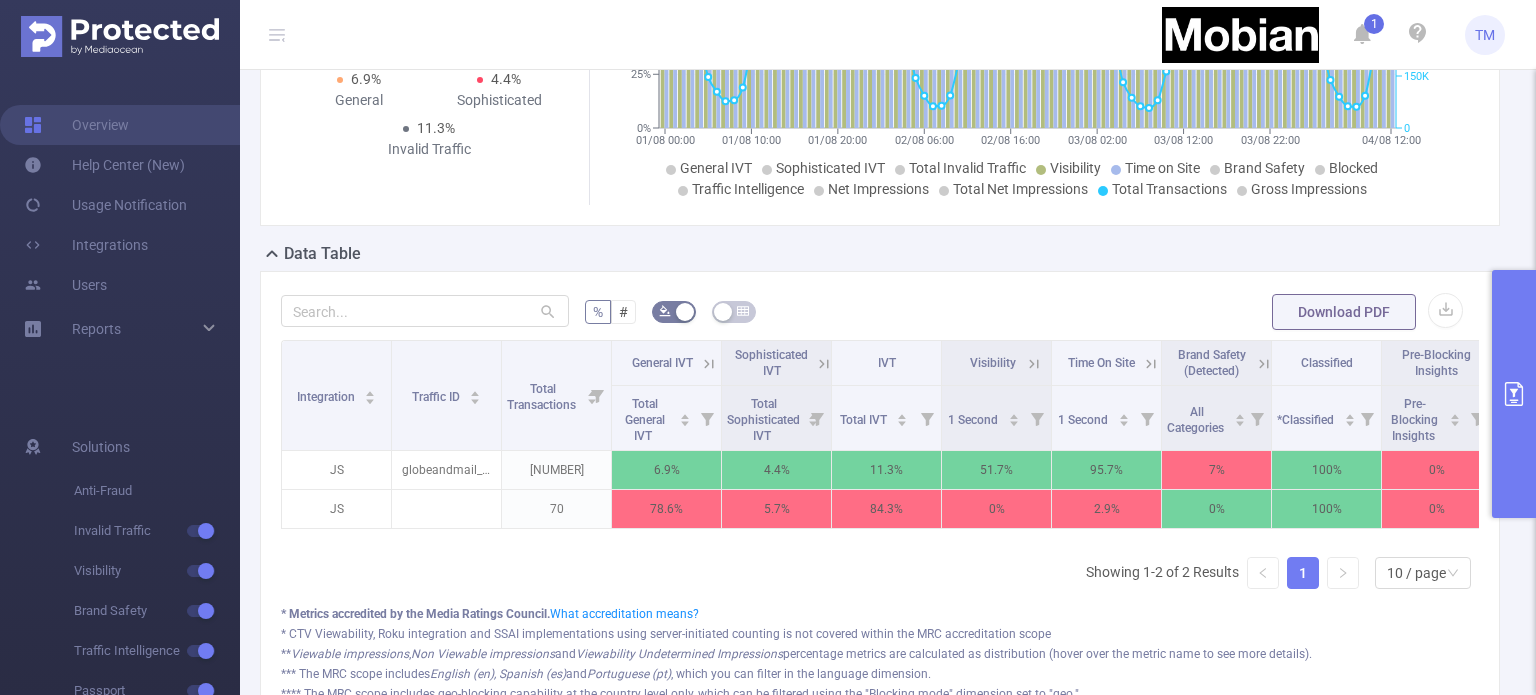 click on "Integration   Traffic ID   Total Transactions   General IVT Sophisticated IVT IVT Visibility Time On Site Brand Safety (Detected) Classified Pre-Blocking Insights Brand Safety (Blocked) Traffic Intelligence Traffic Source Clicks Tracked Ads *Gross Impressions *Net Impressions *Total Net Impressions Passport Unified Metrics Engagement Exposure Attention Total General IVT   Total Sophisticated IVT   Total IVT   1 Second   1 Second   All Categories   *Classified   Pre-Blocking Insights   Total Blocked   Insights Available   Total   Detected Clicks   Tracked Ads   *Gross Impressions   *Net Impressions   *Total Net Impressions   Rendered Transactions   Signed Transactions   Verified Transactions   Trusted Impressions   Score   Score   Score   JS globeandmail_782bjhda301-gam_display 21,031,378 6.9% 4.4% 11.3% 51.7% 95.7% 7% 100% 0% 0% 17% 18.8% 0.11% 21,031,378 17,043,776 92.3% 88.1% 0% 0% 0% 75% 23.02 % 24.12 % 23.76 % JS 70 78.6% 5.7% 84.3% 0% 2.9% 0% 100% 0% 0% 0% 0% 0% 70 0 0% 0% 0% 0%" at bounding box center (880, 472) 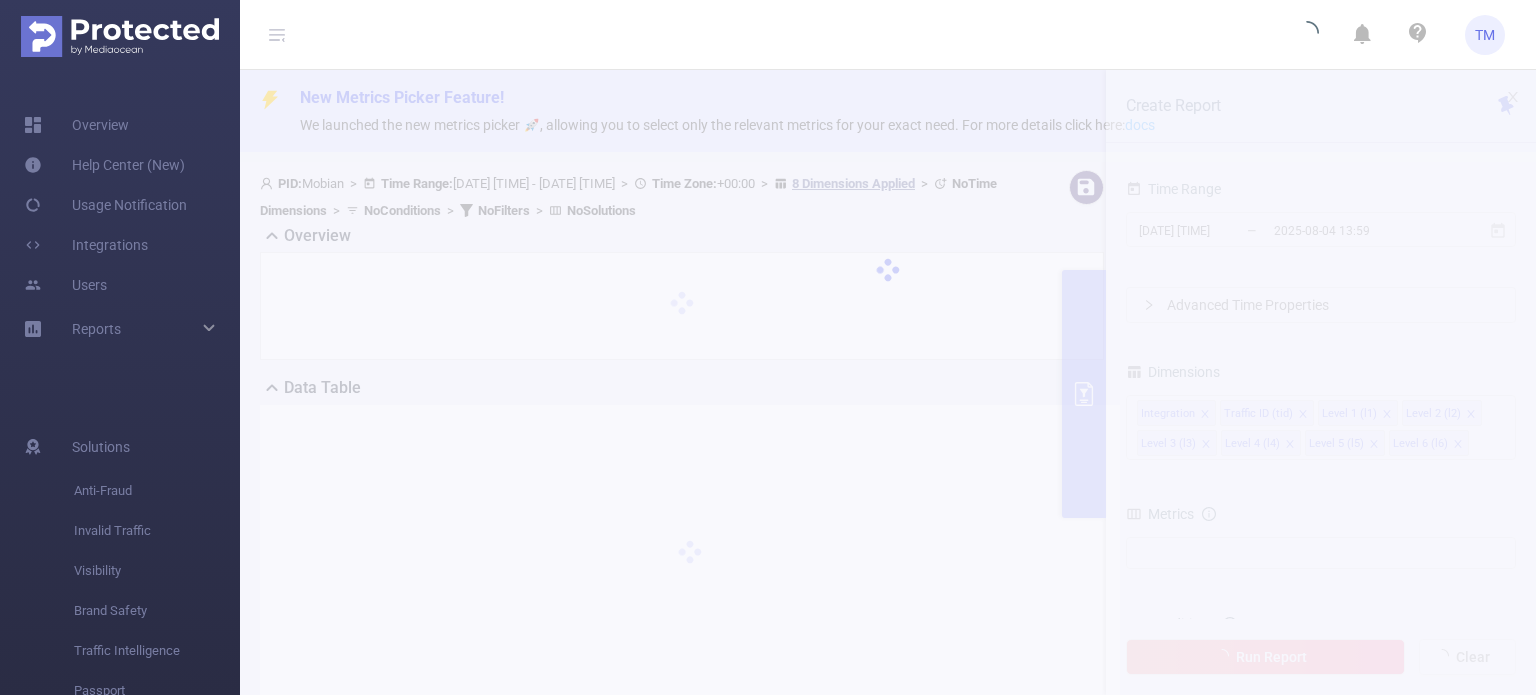 scroll, scrollTop: 0, scrollLeft: 0, axis: both 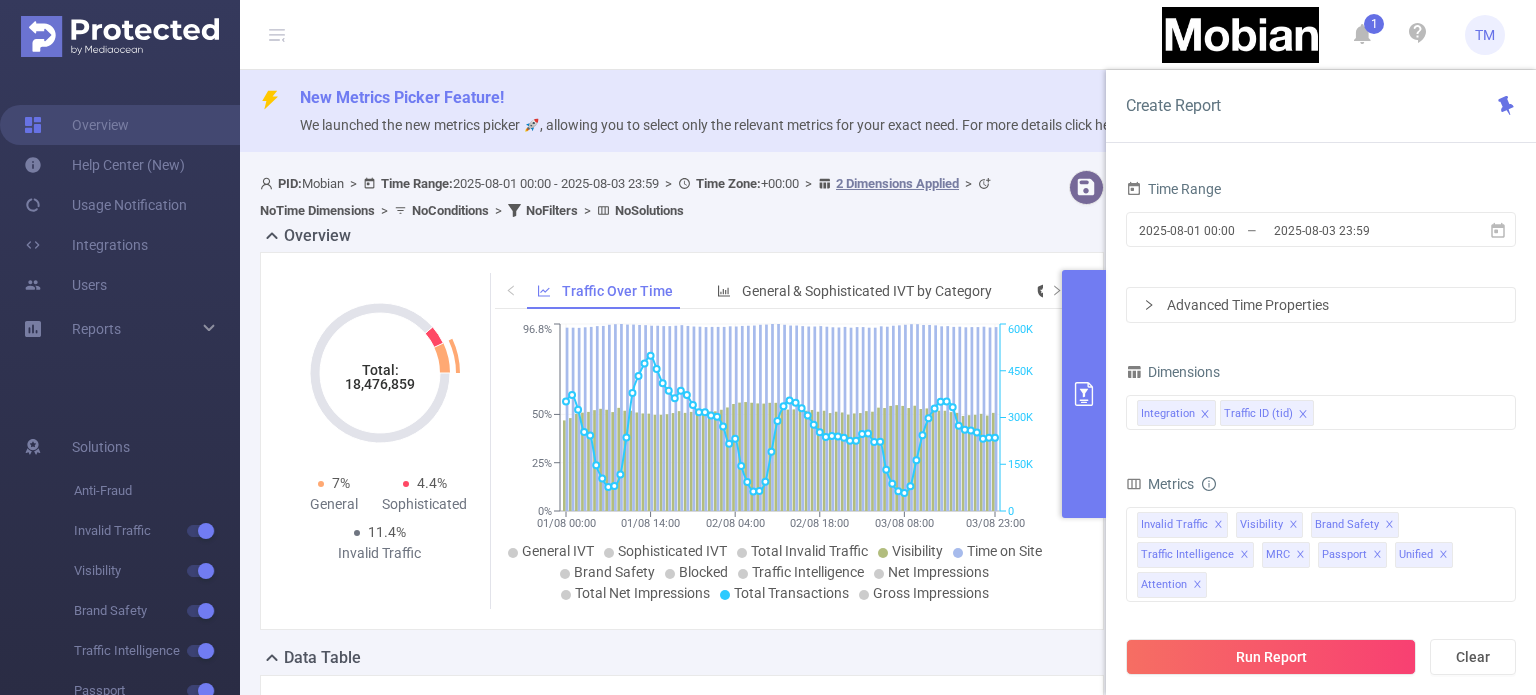 click 